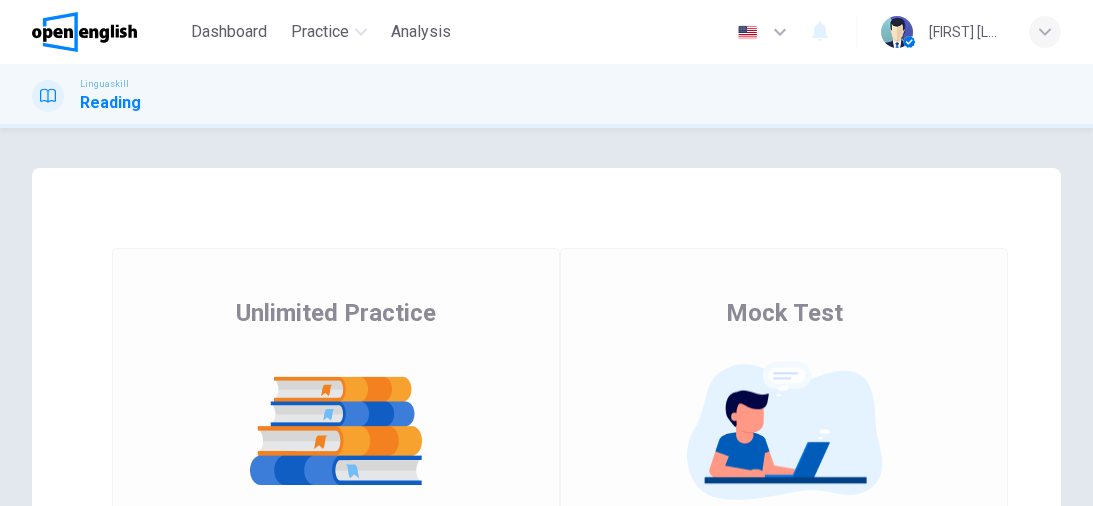 scroll, scrollTop: 0, scrollLeft: 0, axis: both 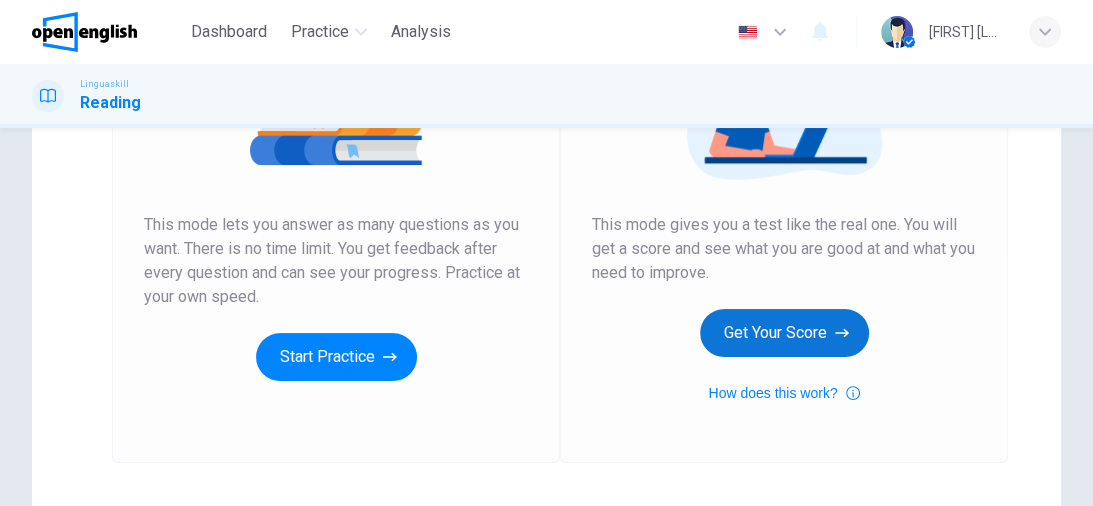 click on "Get Your Score" at bounding box center [784, 333] 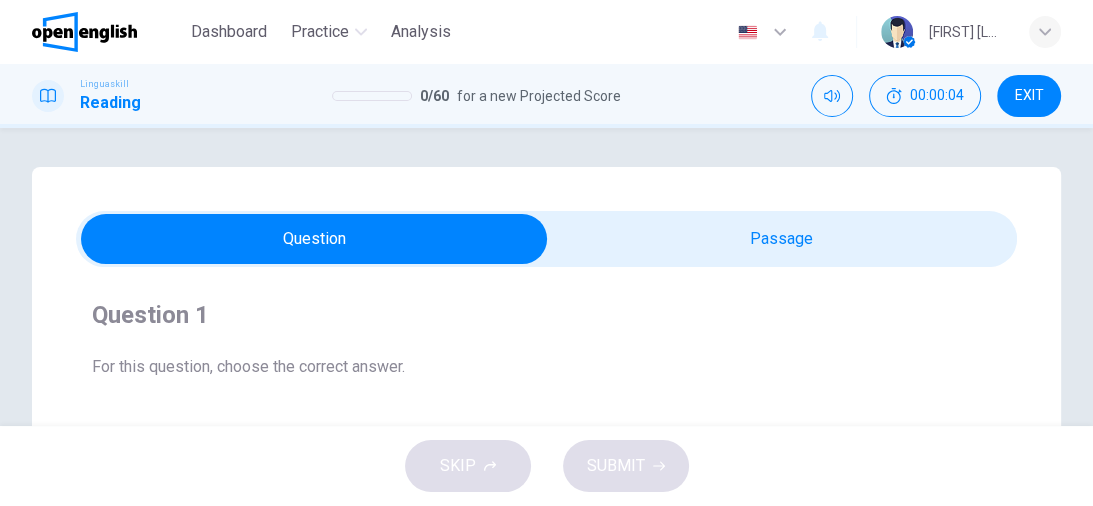 scroll, scrollTop: 0, scrollLeft: 0, axis: both 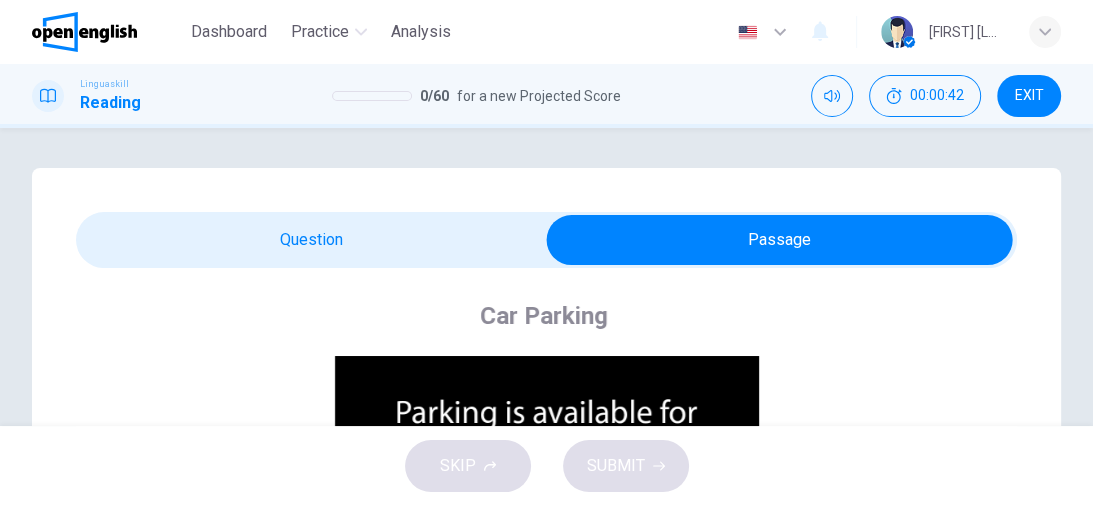 click at bounding box center [546, 240] 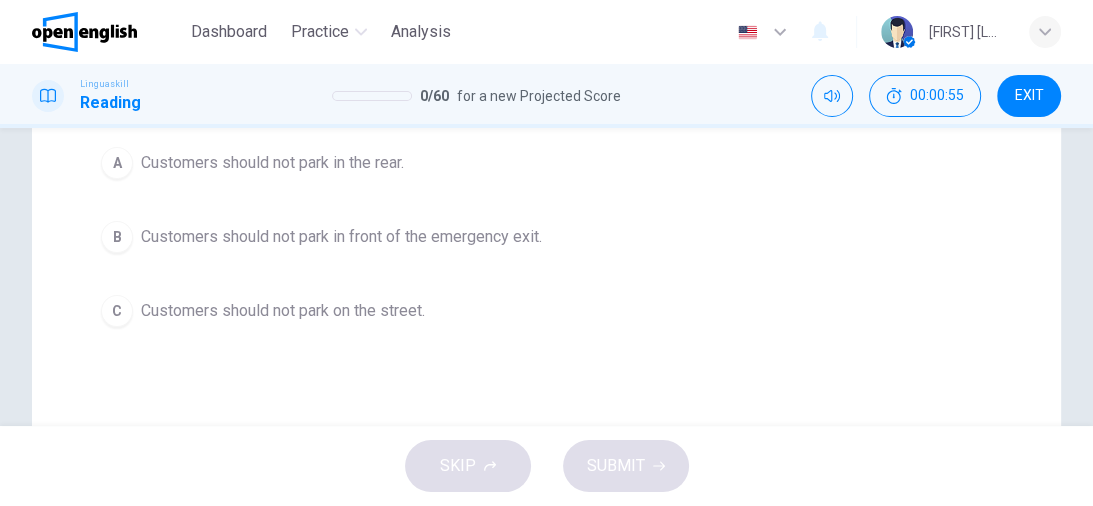 scroll, scrollTop: 320, scrollLeft: 0, axis: vertical 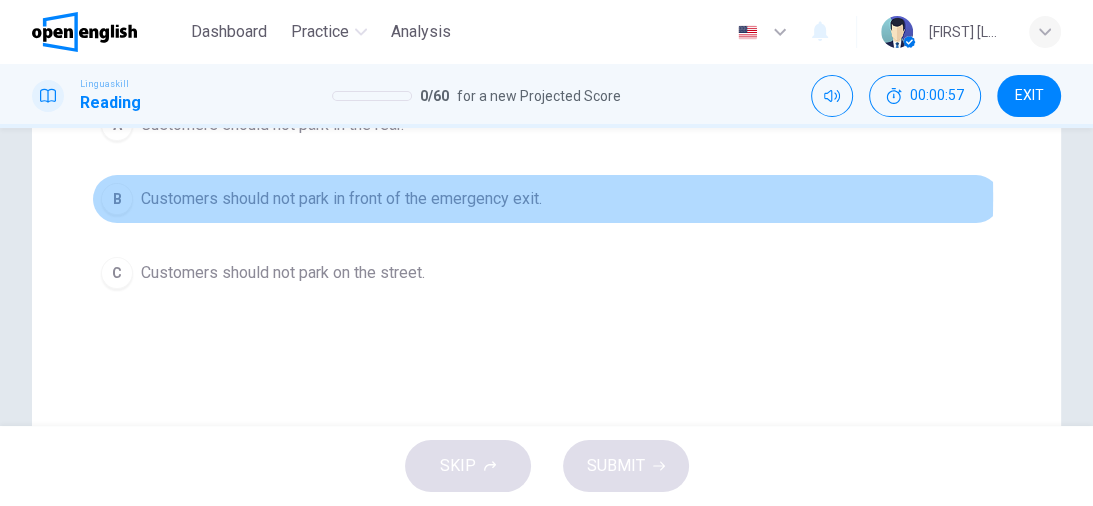 click on "B" at bounding box center [117, 199] 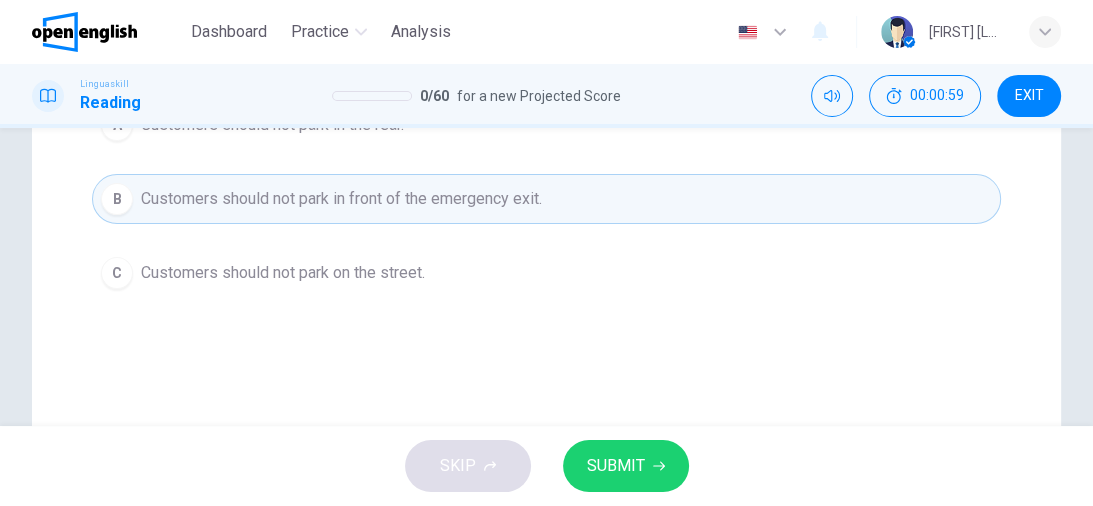 click on "SUBMIT" at bounding box center (616, 466) 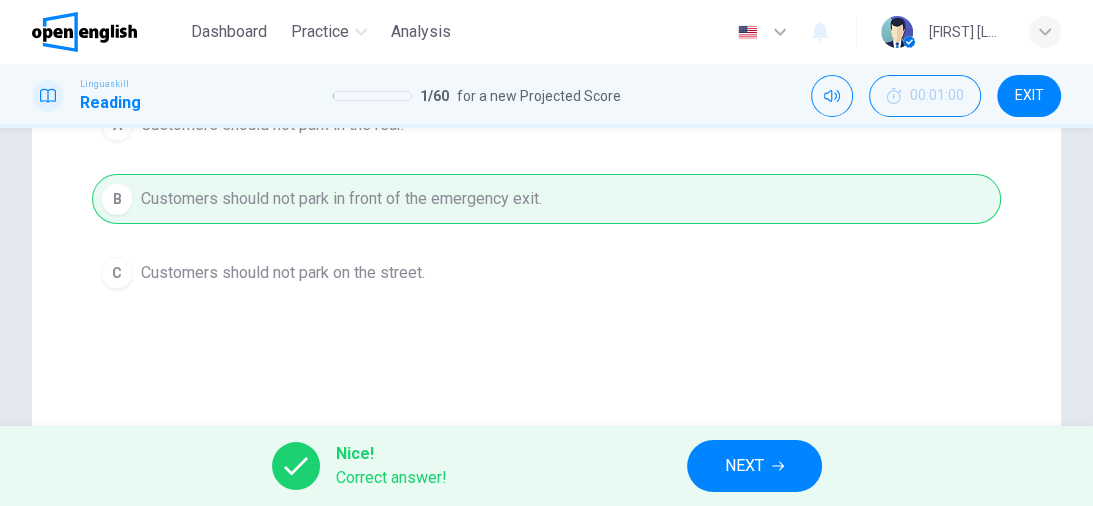 click on "NEXT" at bounding box center [744, 466] 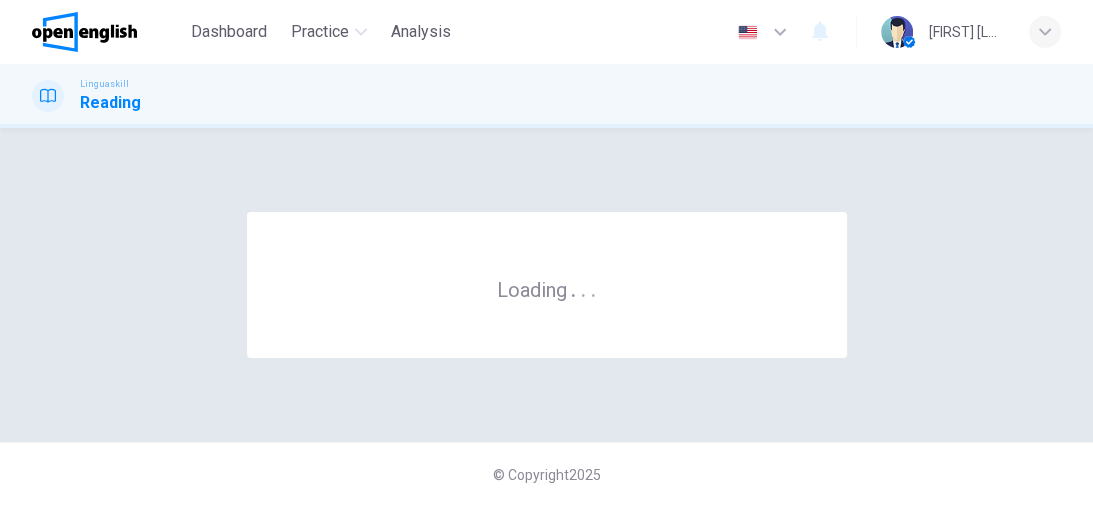 scroll, scrollTop: 0, scrollLeft: 0, axis: both 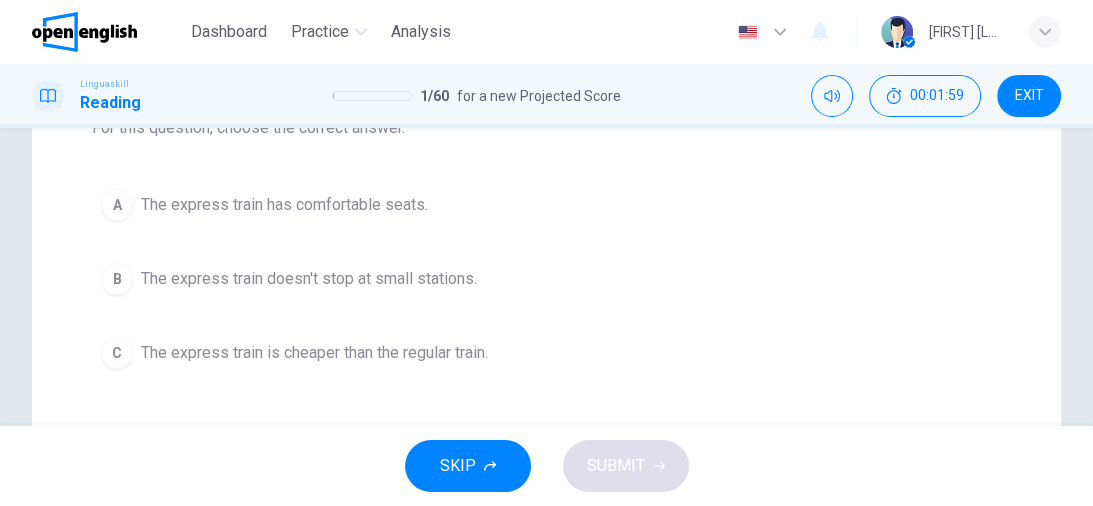 click on "B" at bounding box center (117, 279) 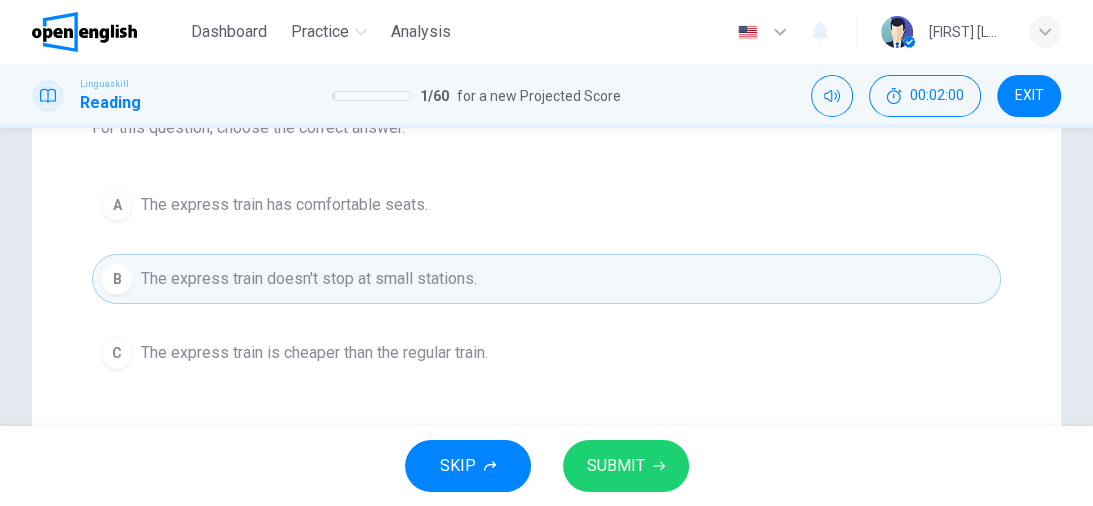 scroll, scrollTop: 320, scrollLeft: 0, axis: vertical 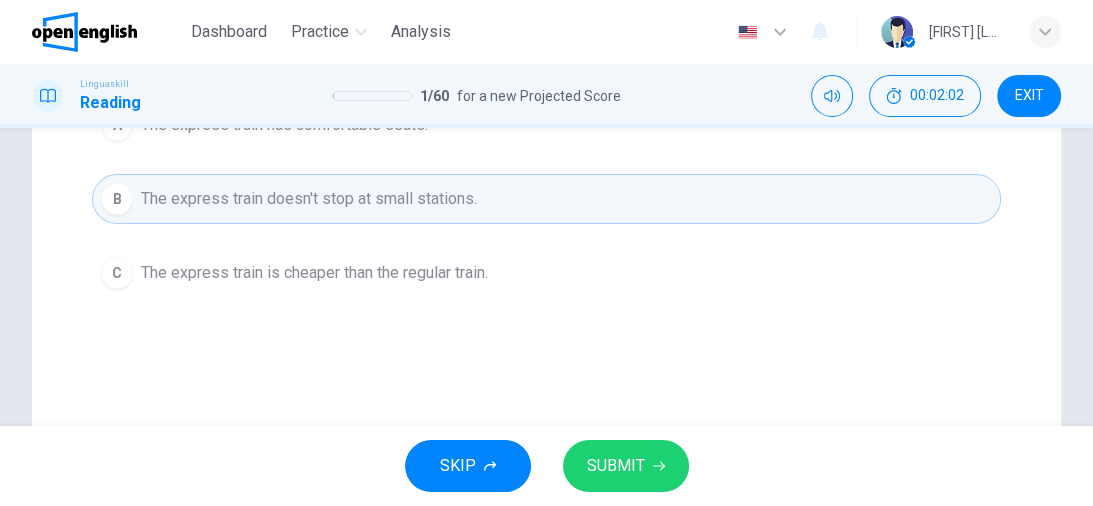 click on "SUBMIT" at bounding box center (626, 466) 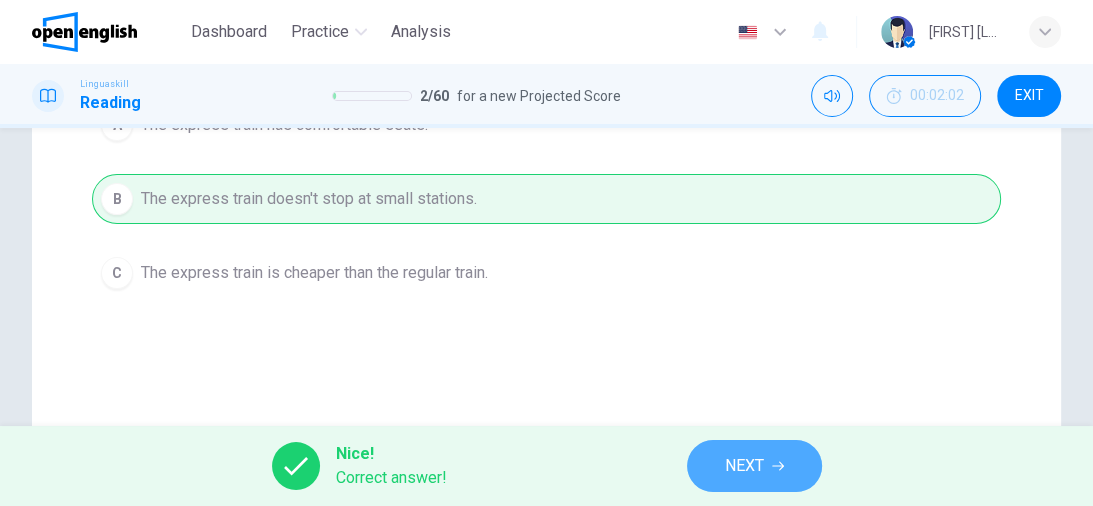 click 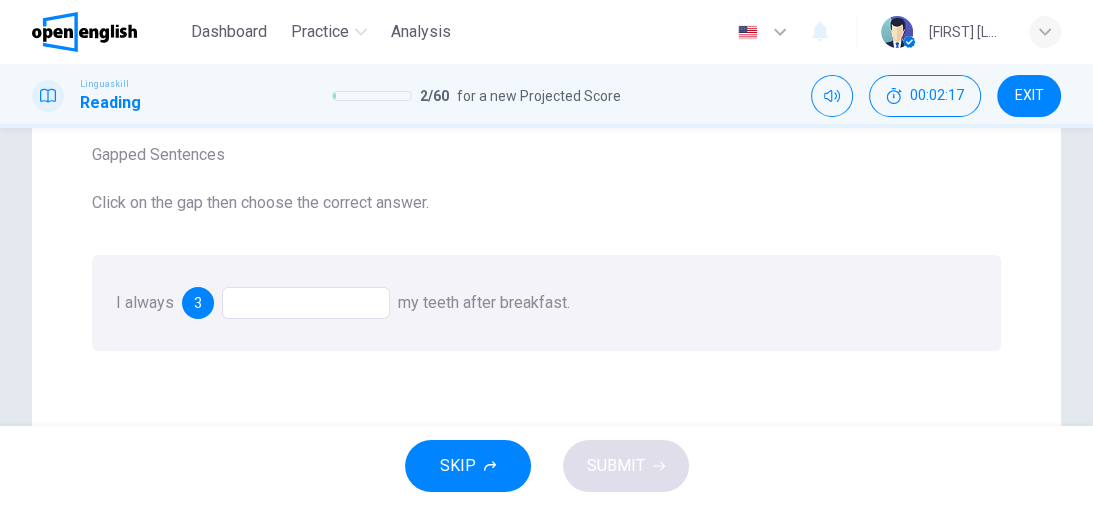 scroll, scrollTop: 185, scrollLeft: 0, axis: vertical 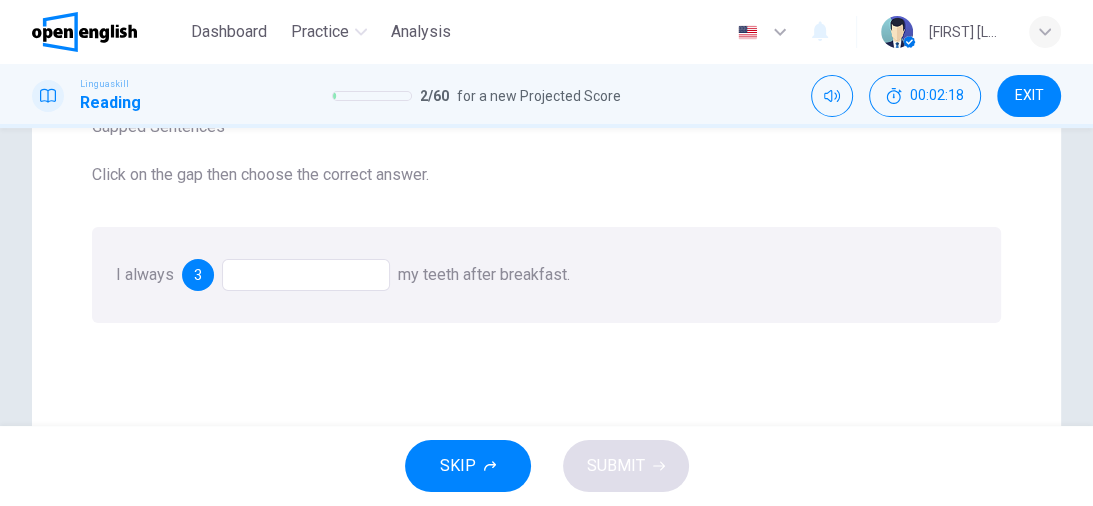 click at bounding box center (306, 275) 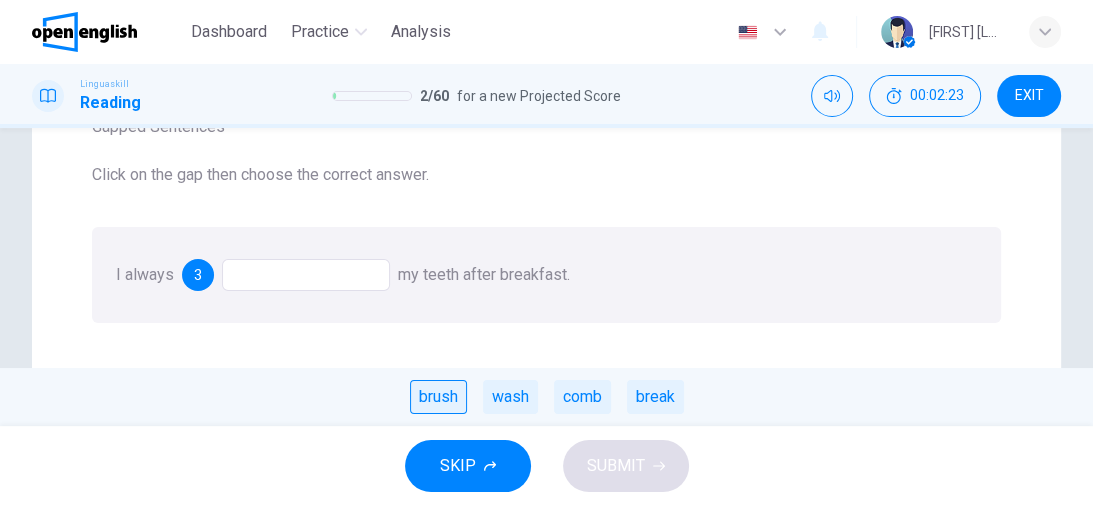 click on "brush" at bounding box center (438, 397) 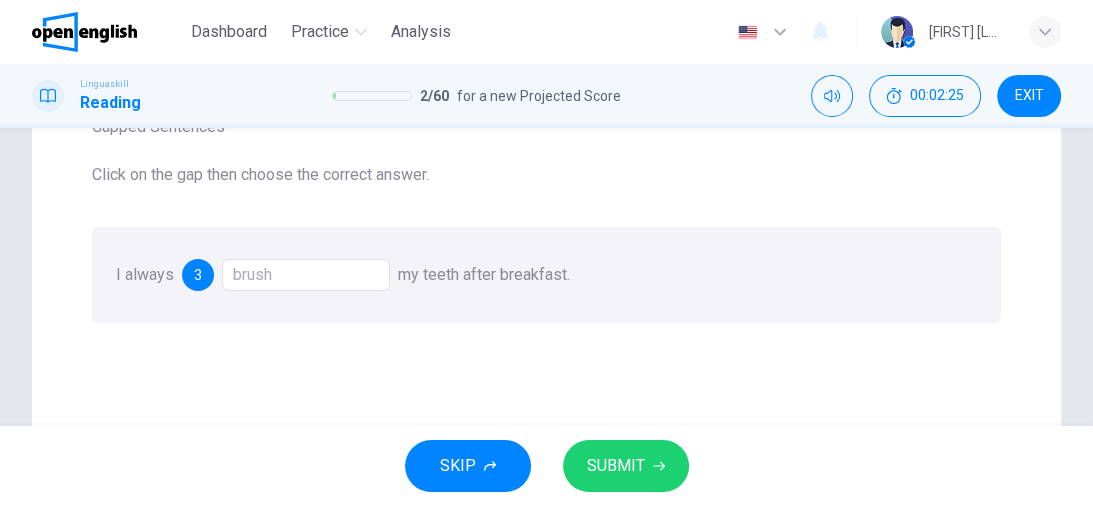 click on "SUBMIT" at bounding box center [616, 466] 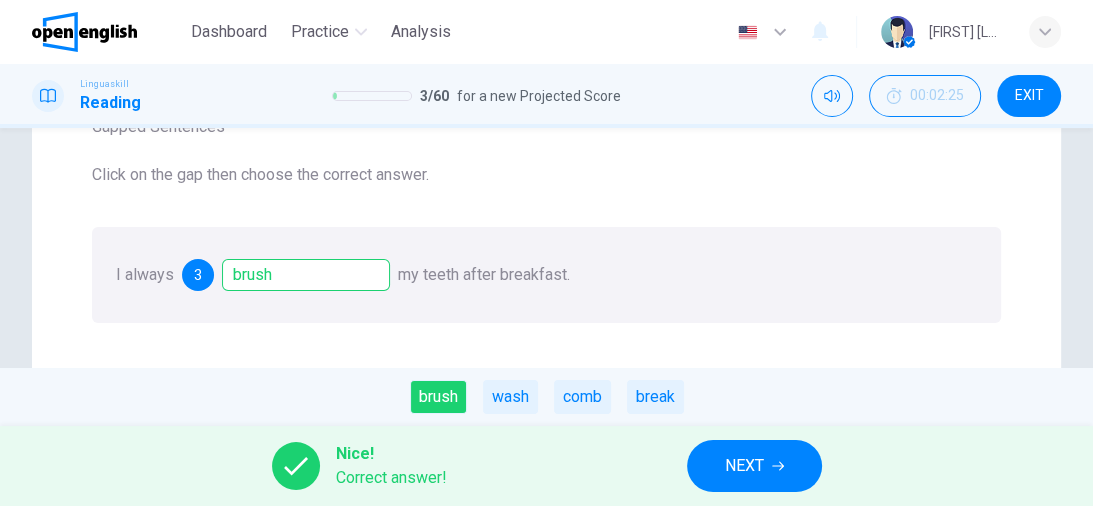 click on "NEXT" at bounding box center (754, 466) 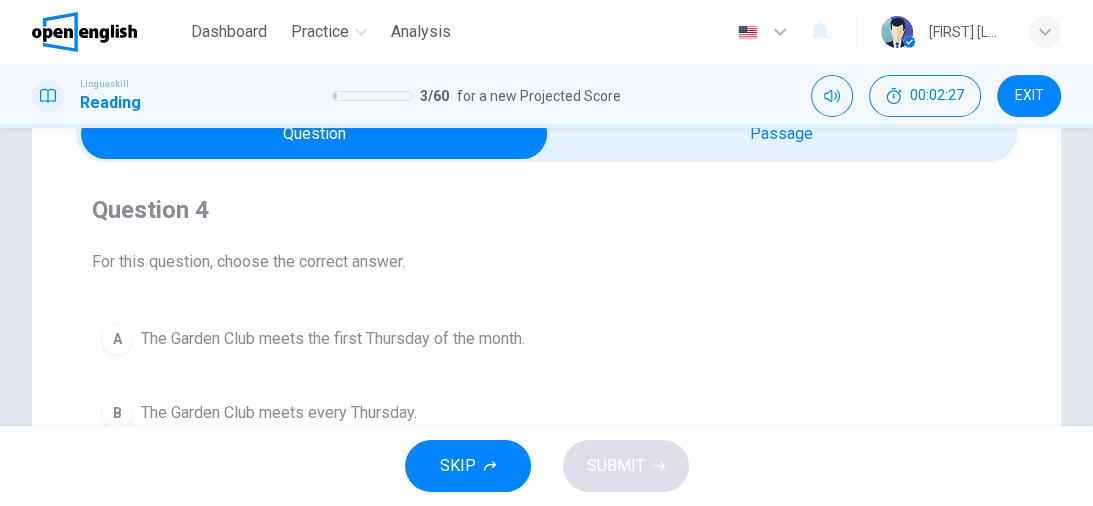 scroll, scrollTop: 0, scrollLeft: 0, axis: both 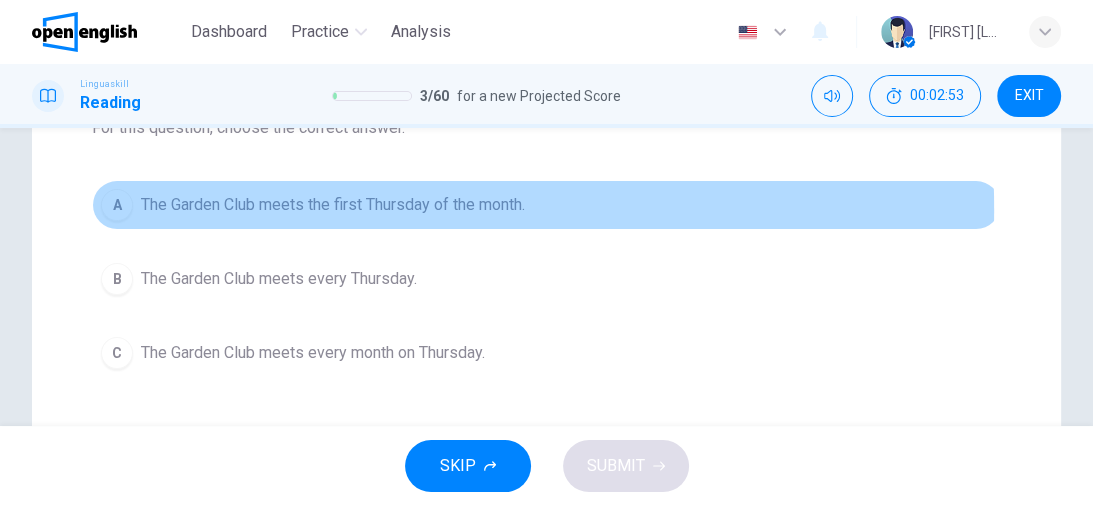 click on "A" at bounding box center [117, 205] 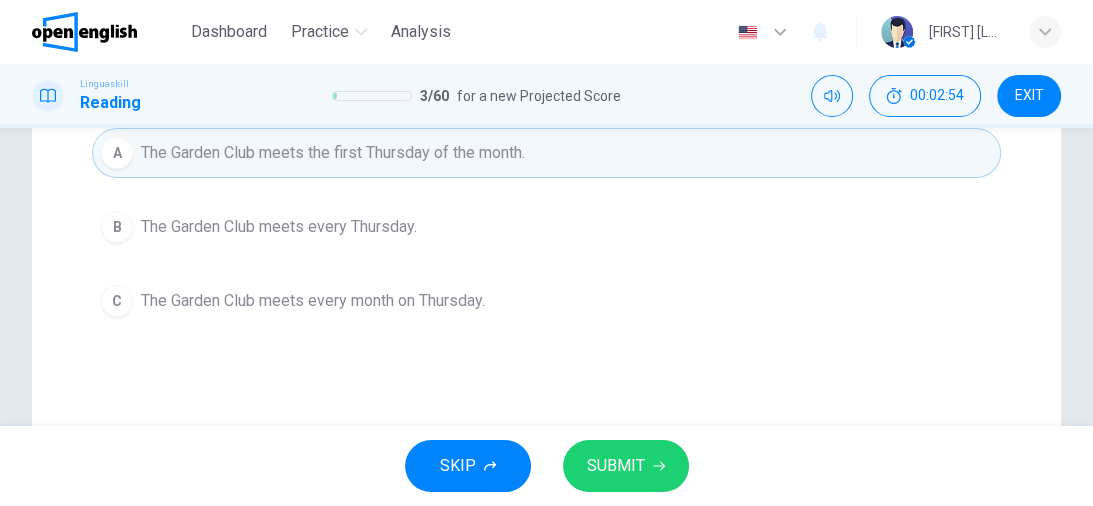 scroll, scrollTop: 320, scrollLeft: 0, axis: vertical 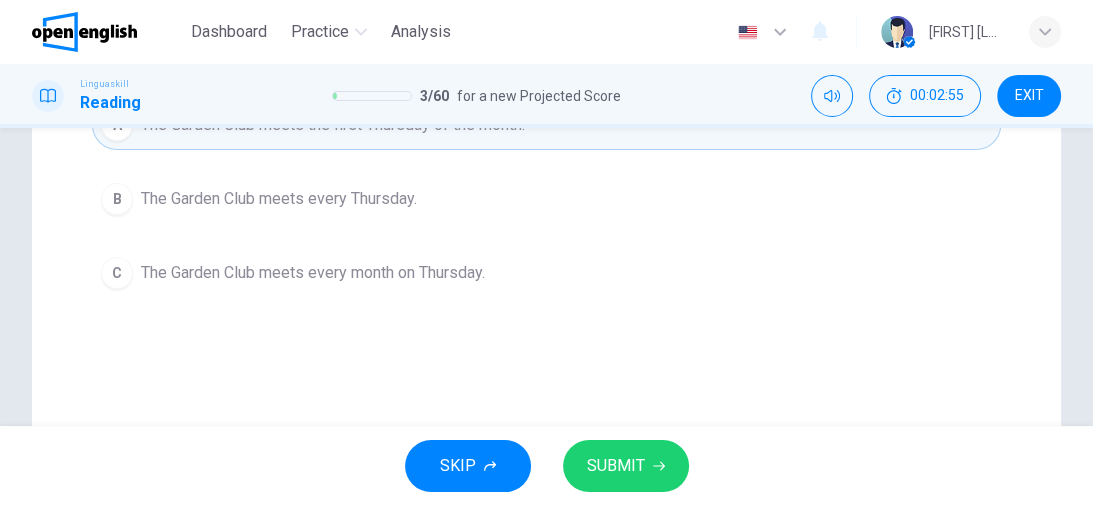 click on "SUBMIT" at bounding box center [616, 466] 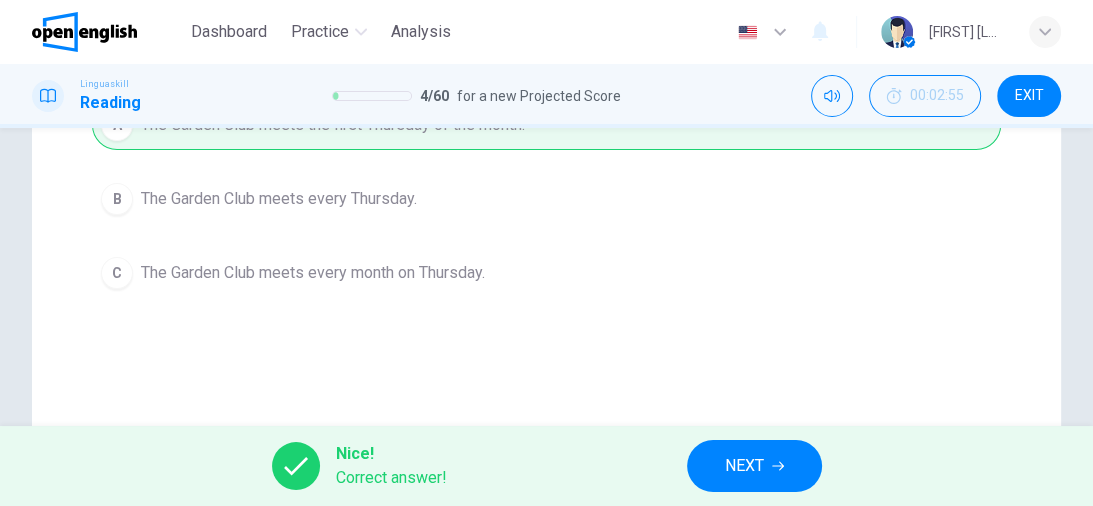 click on "NEXT" at bounding box center [744, 466] 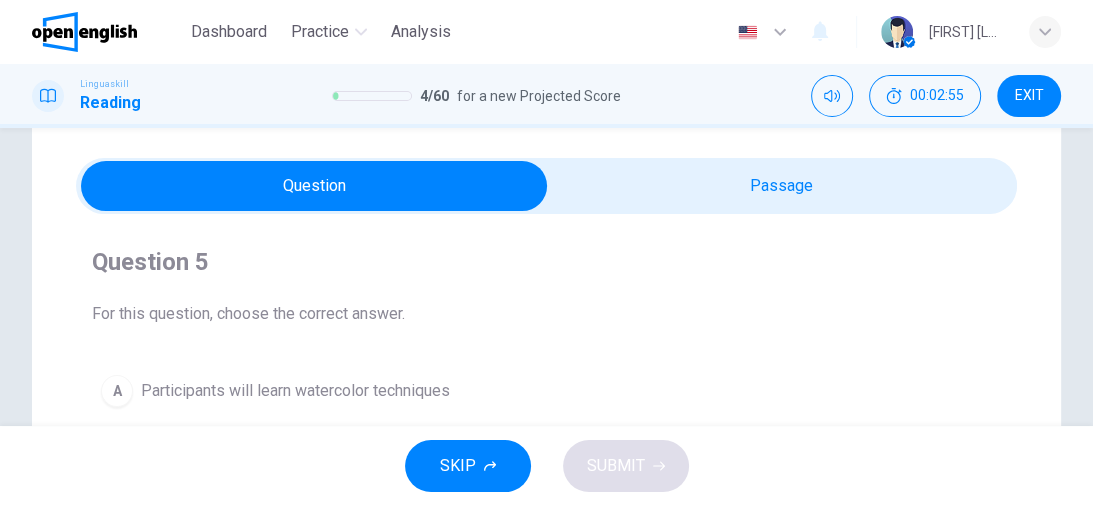 scroll, scrollTop: 80, scrollLeft: 0, axis: vertical 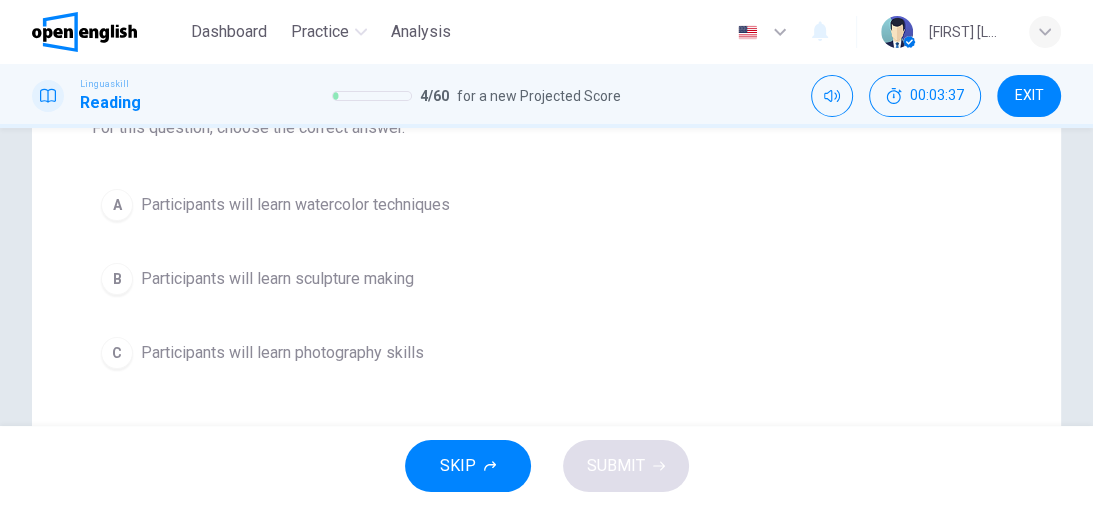 click on "A" at bounding box center (117, 205) 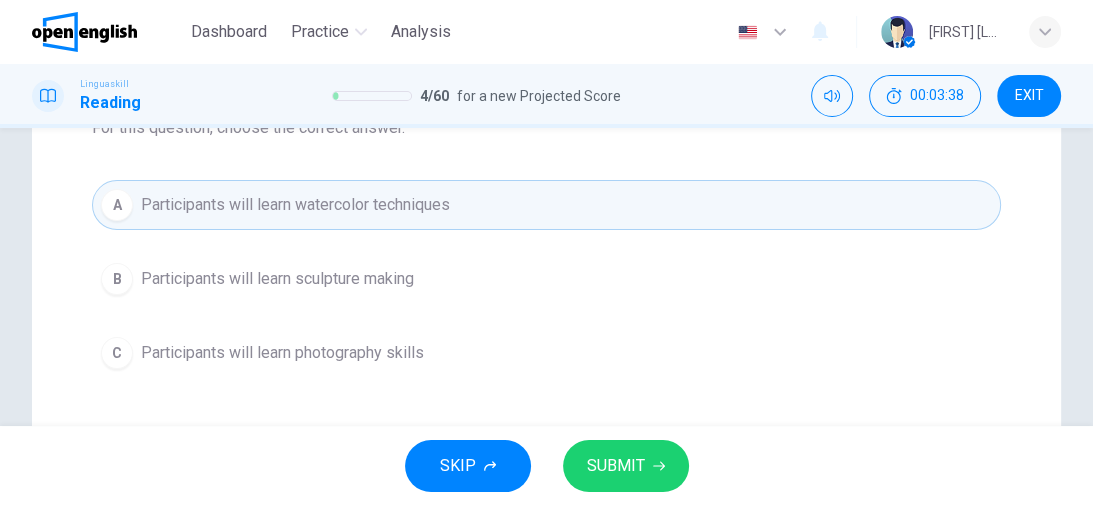 click on "SUBMIT" at bounding box center [626, 466] 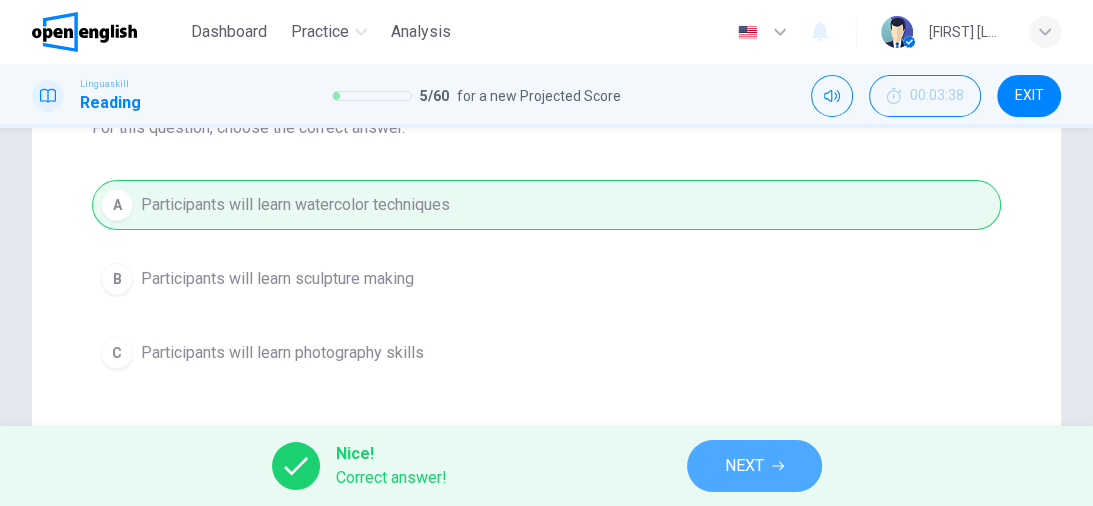 click on "NEXT" at bounding box center [754, 466] 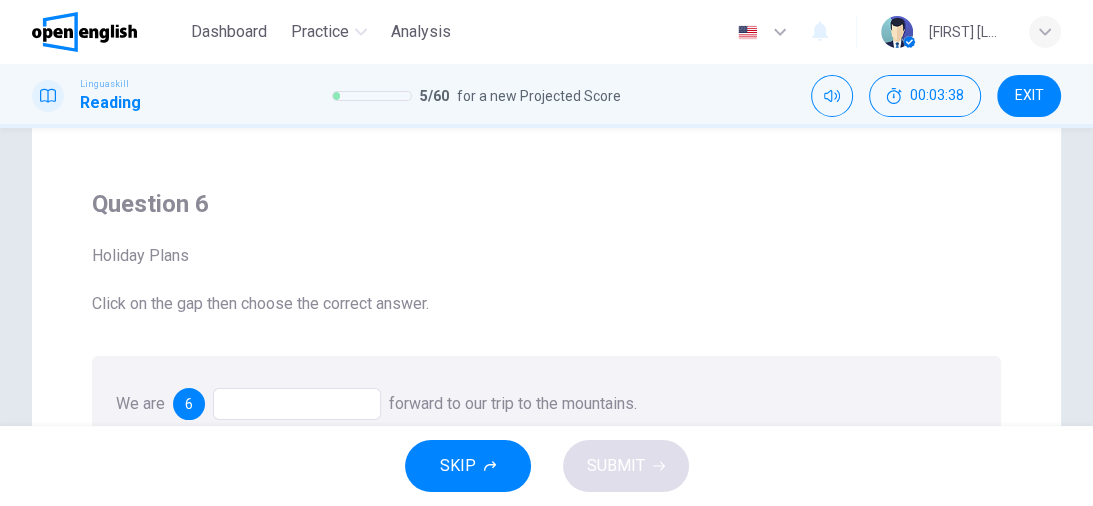 scroll, scrollTop: 160, scrollLeft: 0, axis: vertical 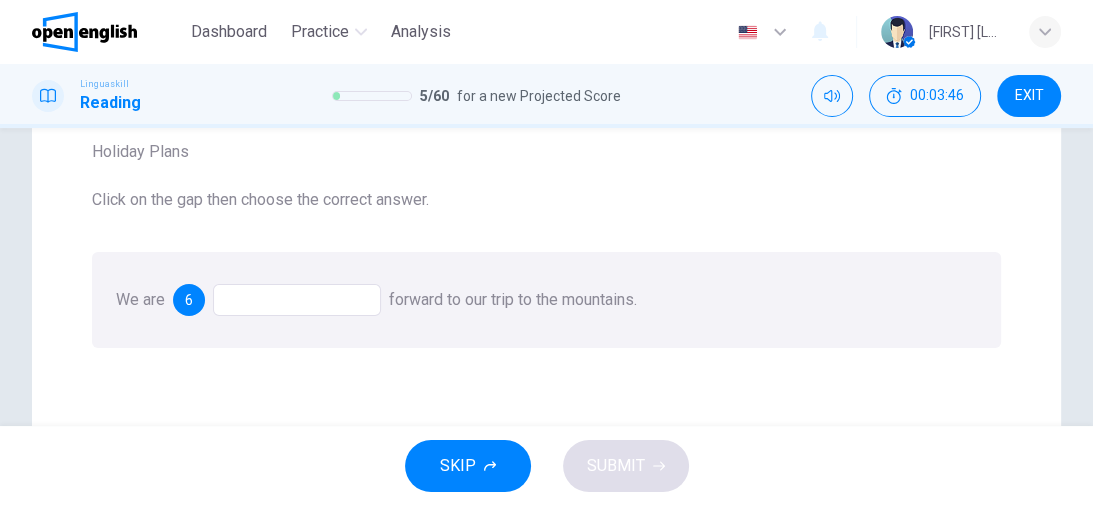 click at bounding box center (297, 300) 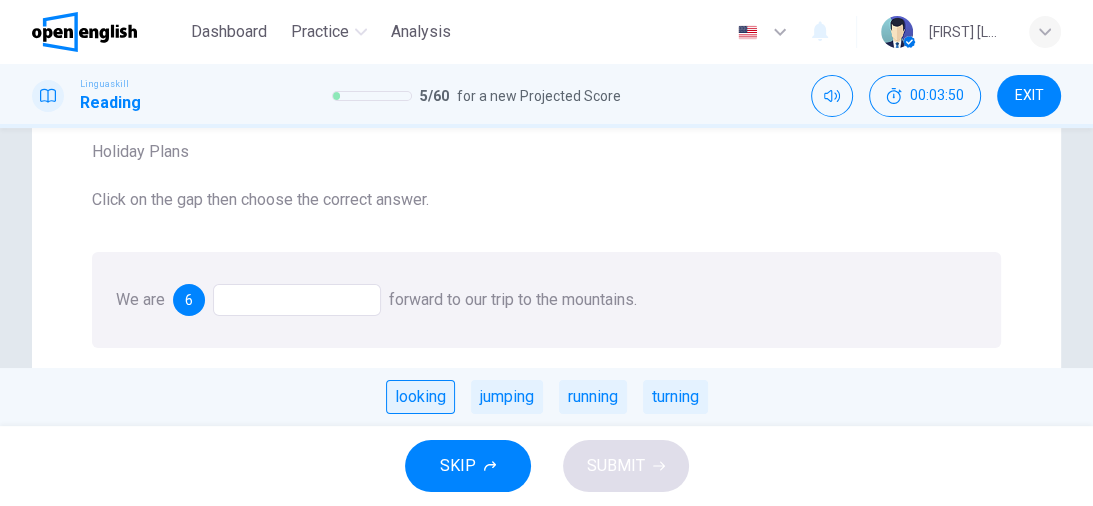 click on "looking" at bounding box center [420, 397] 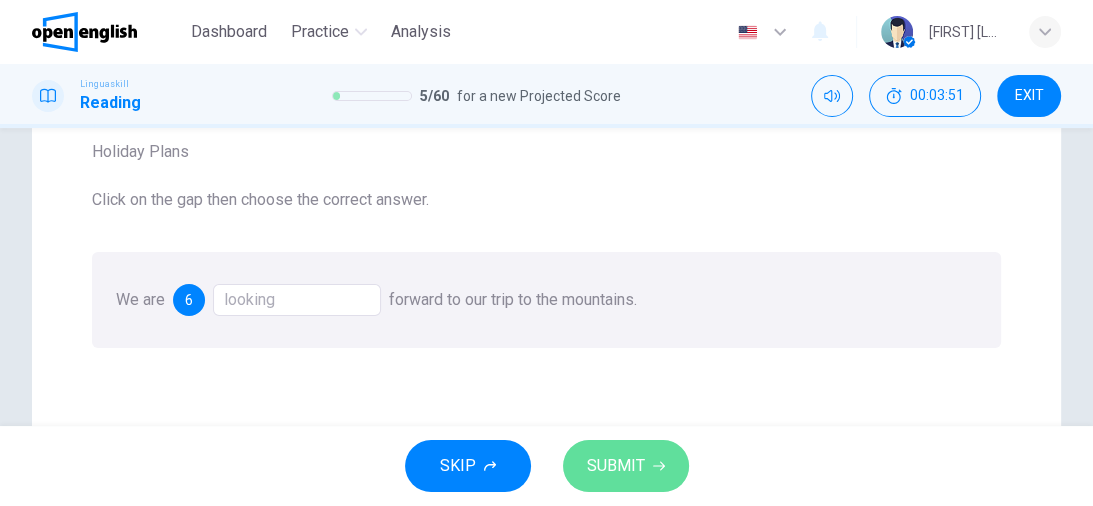 click on "SUBMIT" at bounding box center [616, 466] 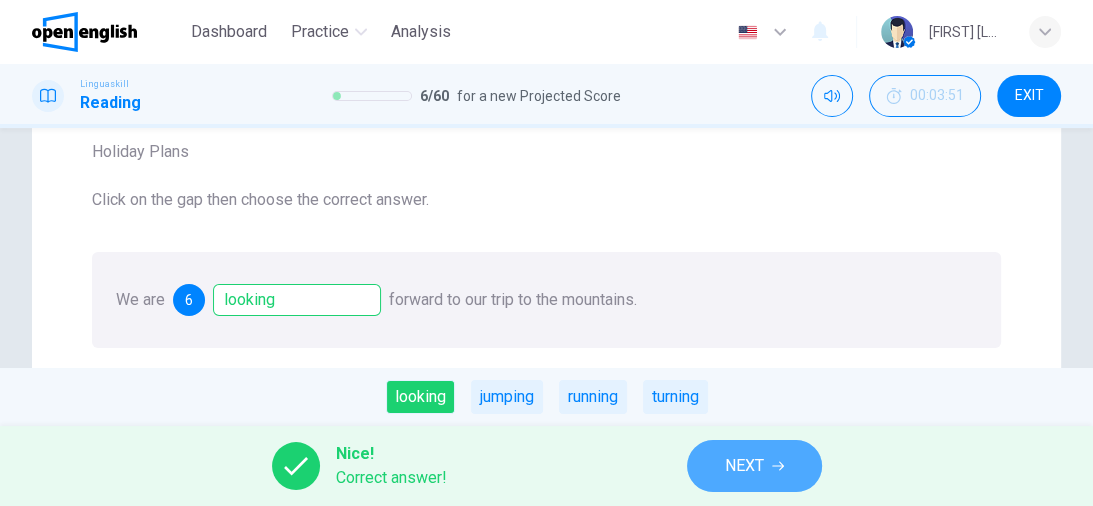 click on "NEXT" at bounding box center (754, 466) 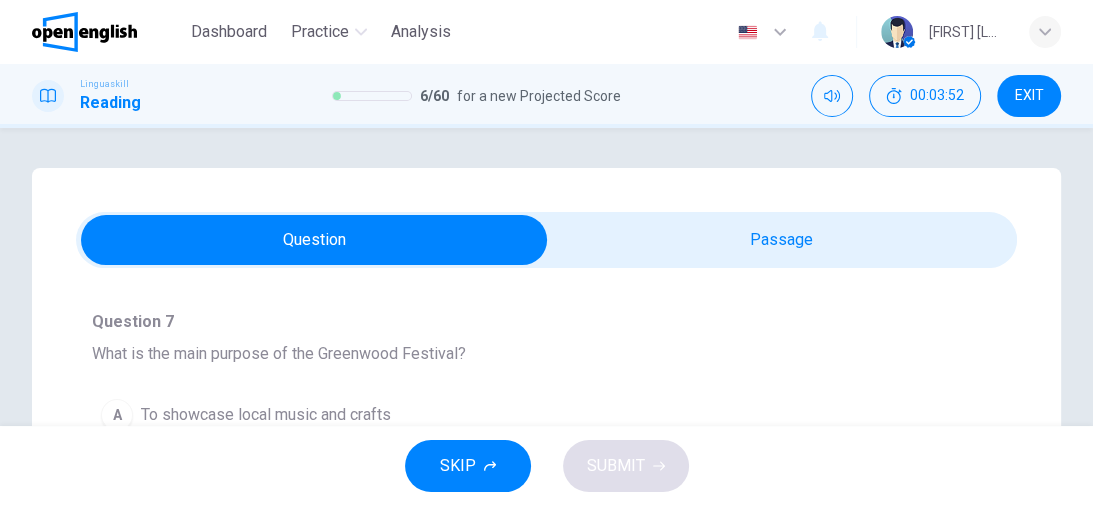 scroll, scrollTop: 0, scrollLeft: 0, axis: both 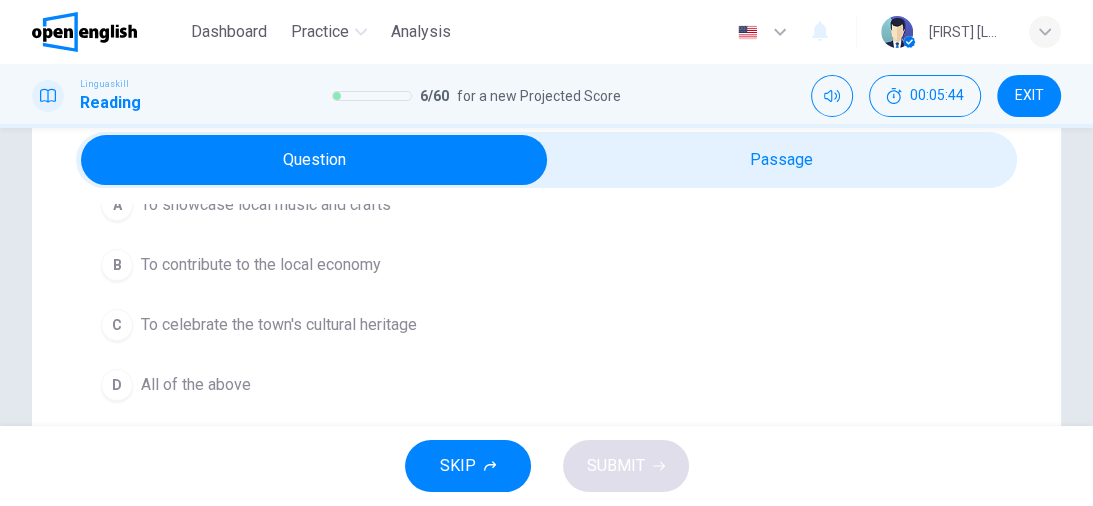 click on "C" at bounding box center (117, 325) 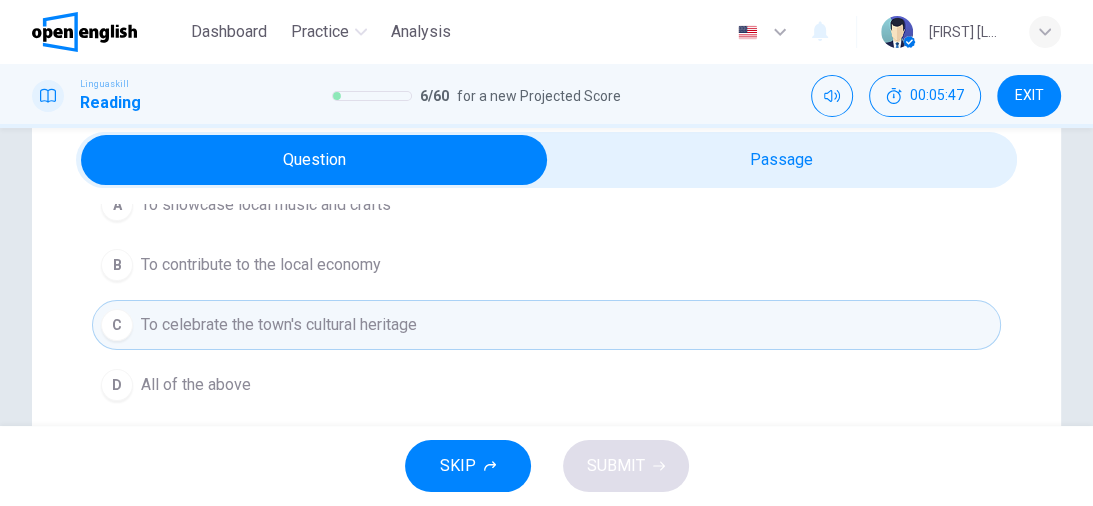 click on "D" at bounding box center (117, 385) 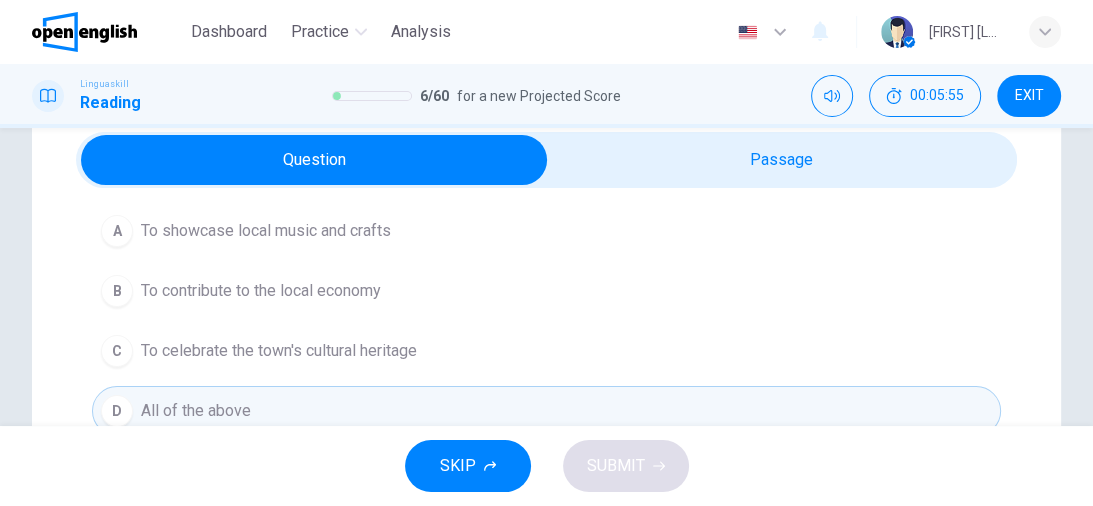 scroll, scrollTop: 320, scrollLeft: 0, axis: vertical 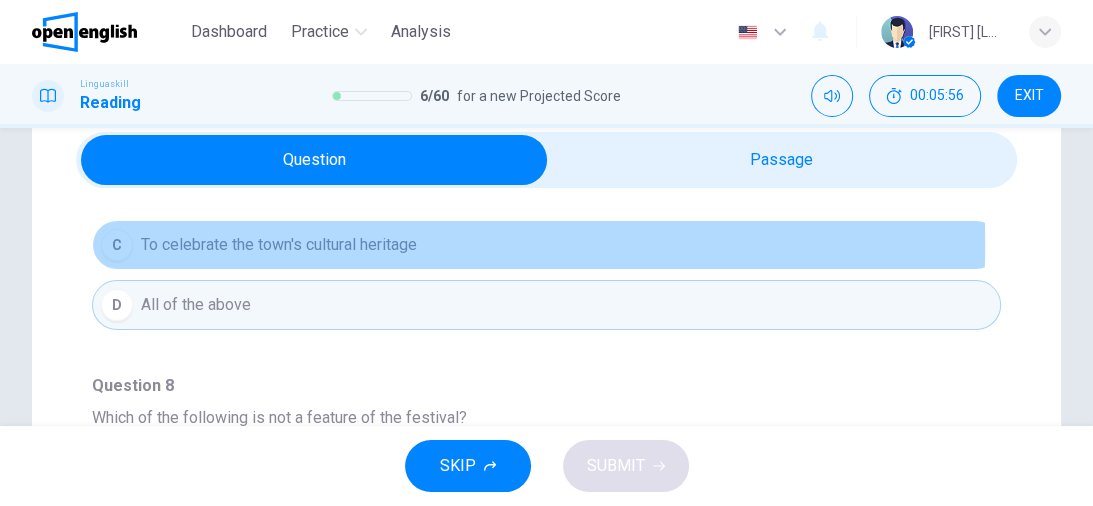 click on "C" at bounding box center [117, 245] 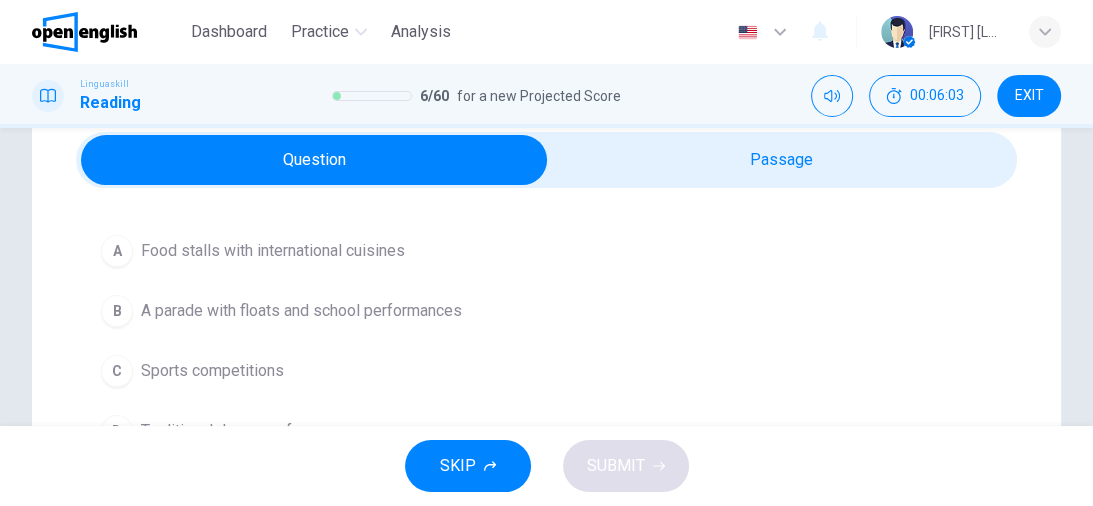 scroll, scrollTop: 640, scrollLeft: 0, axis: vertical 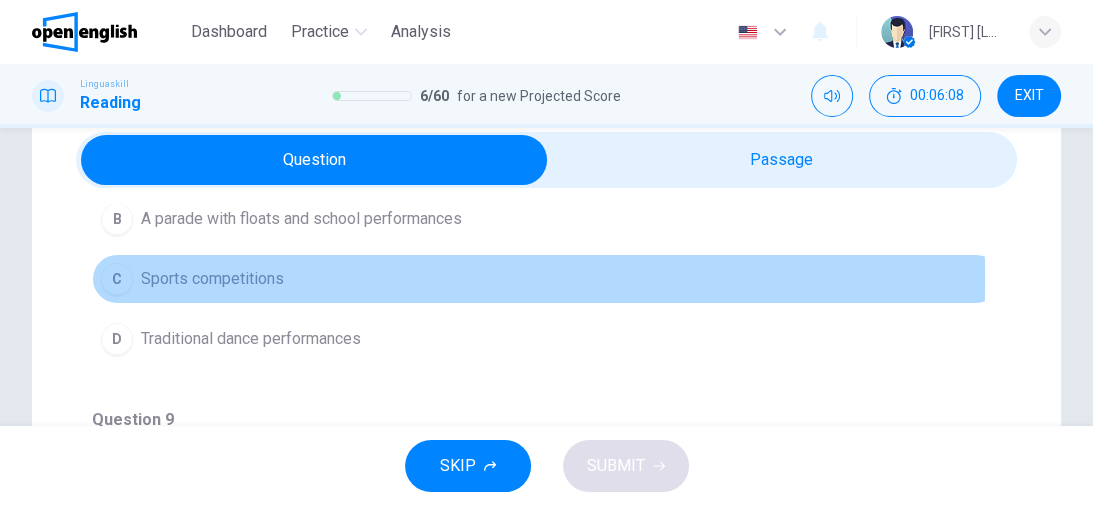 click on "C Sports competitions" at bounding box center [546, 279] 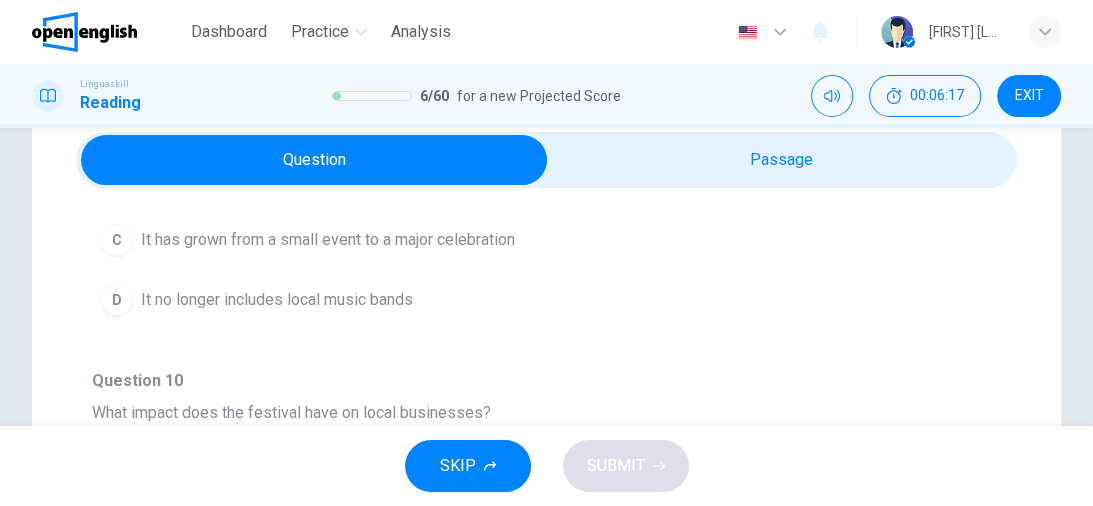 scroll, scrollTop: 1040, scrollLeft: 0, axis: vertical 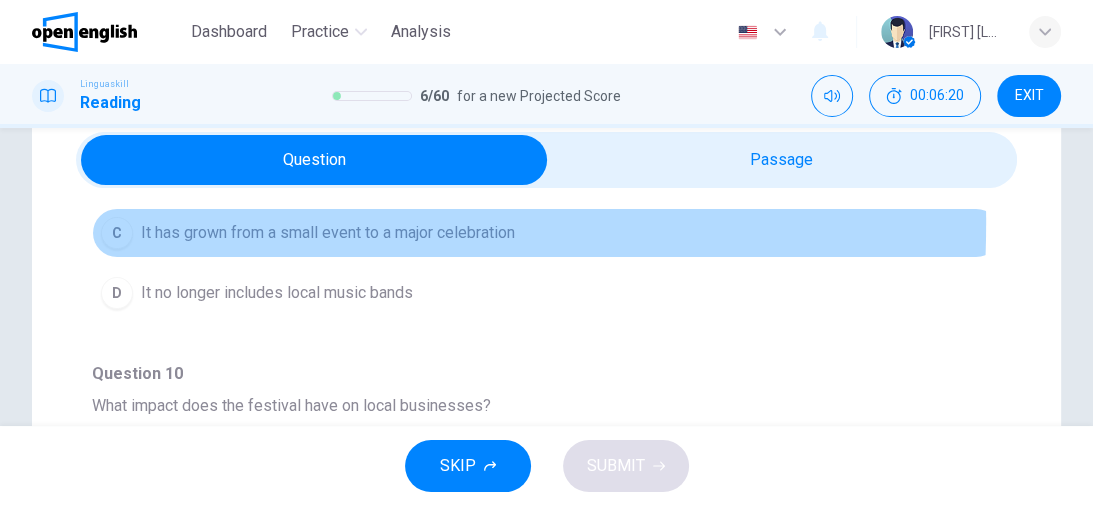 click on "C" at bounding box center [117, 233] 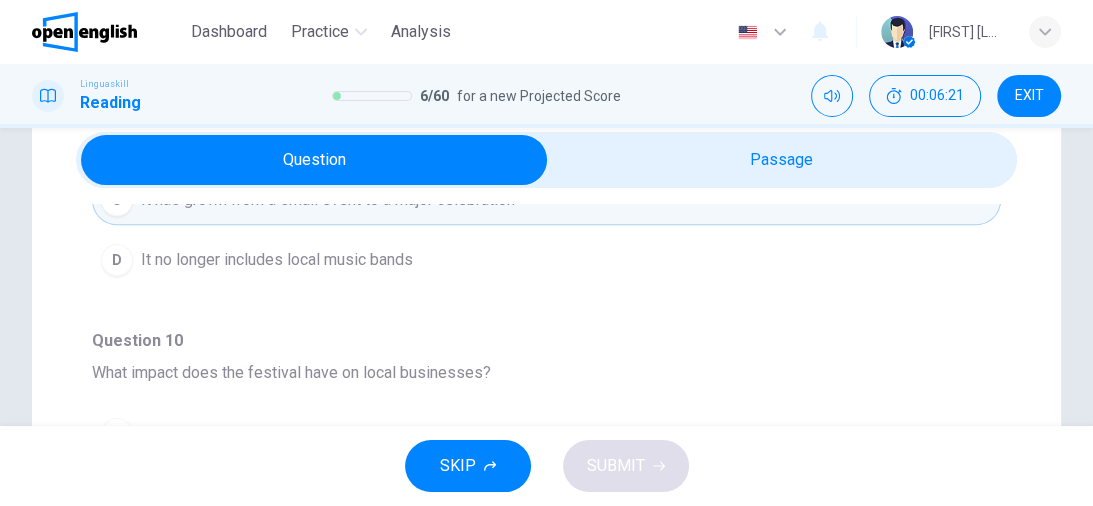 scroll, scrollTop: 1102, scrollLeft: 0, axis: vertical 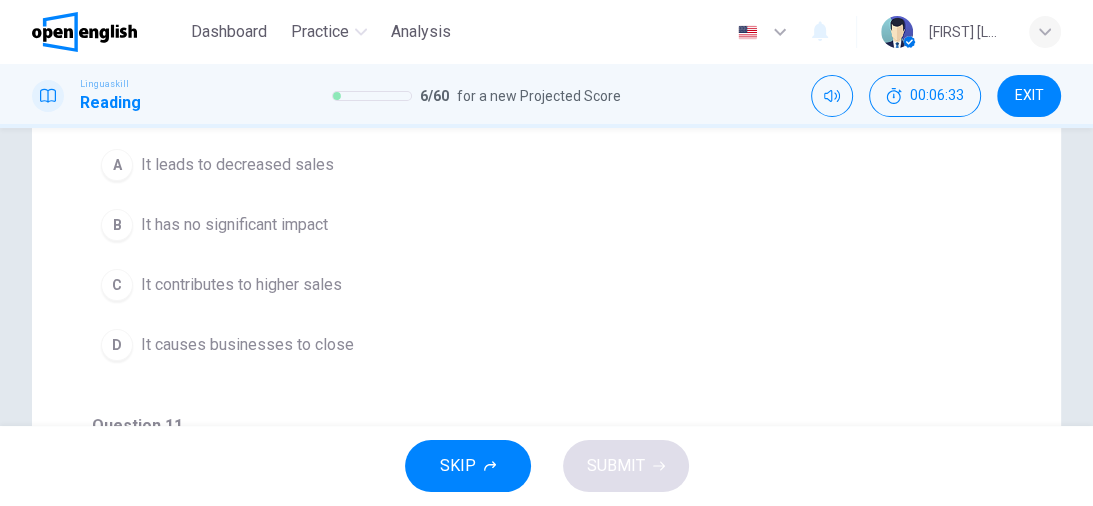 click on "C" at bounding box center [117, 285] 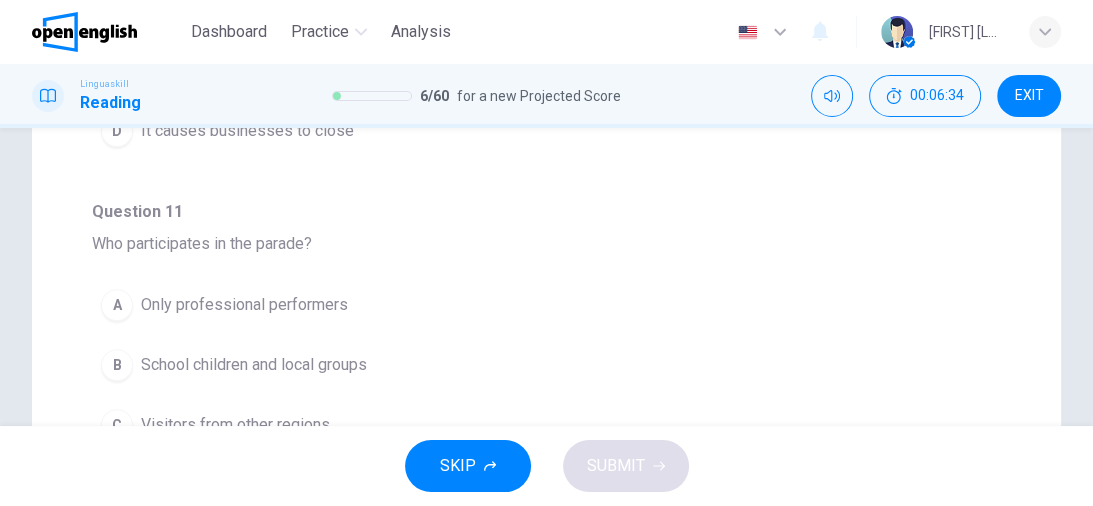 scroll, scrollTop: 640, scrollLeft: 0, axis: vertical 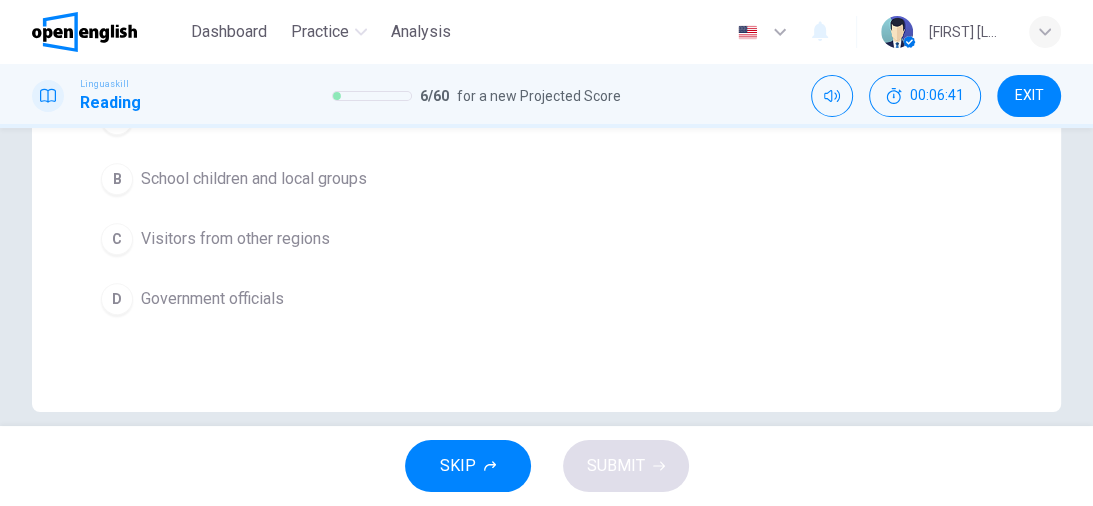 click on "B" at bounding box center [117, 179] 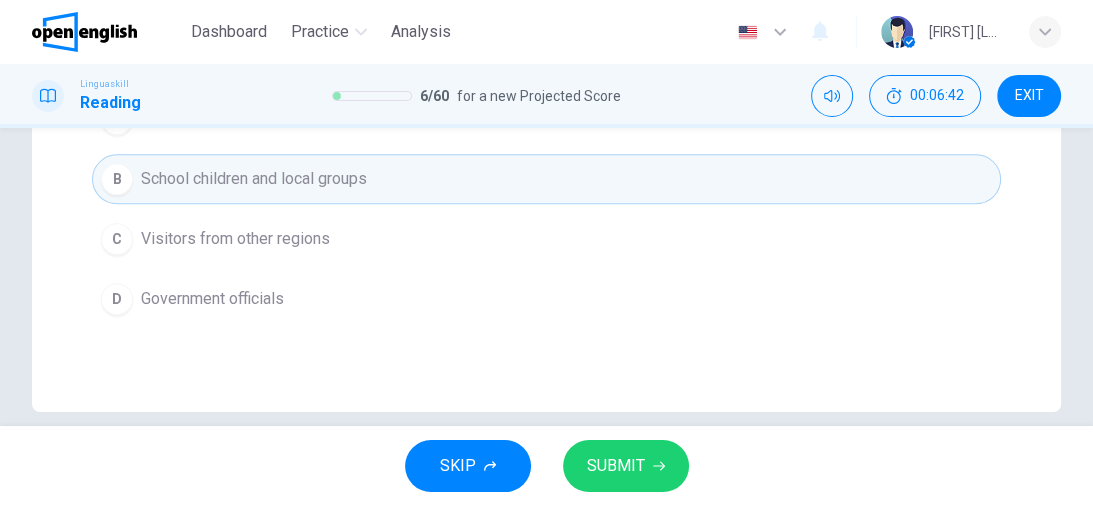 click on "SUBMIT" at bounding box center (626, 466) 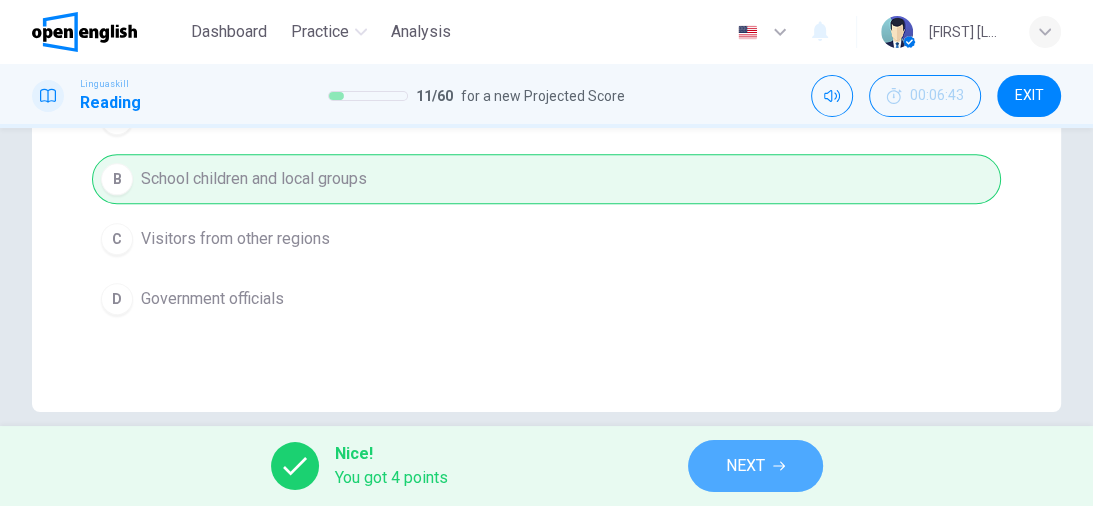 click on "NEXT" at bounding box center [755, 466] 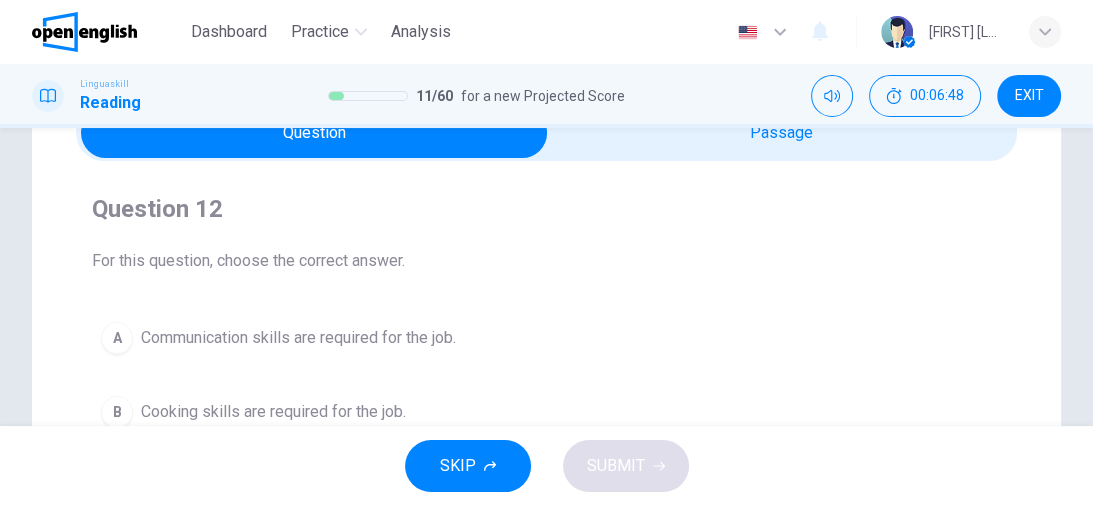 scroll, scrollTop: 80, scrollLeft: 0, axis: vertical 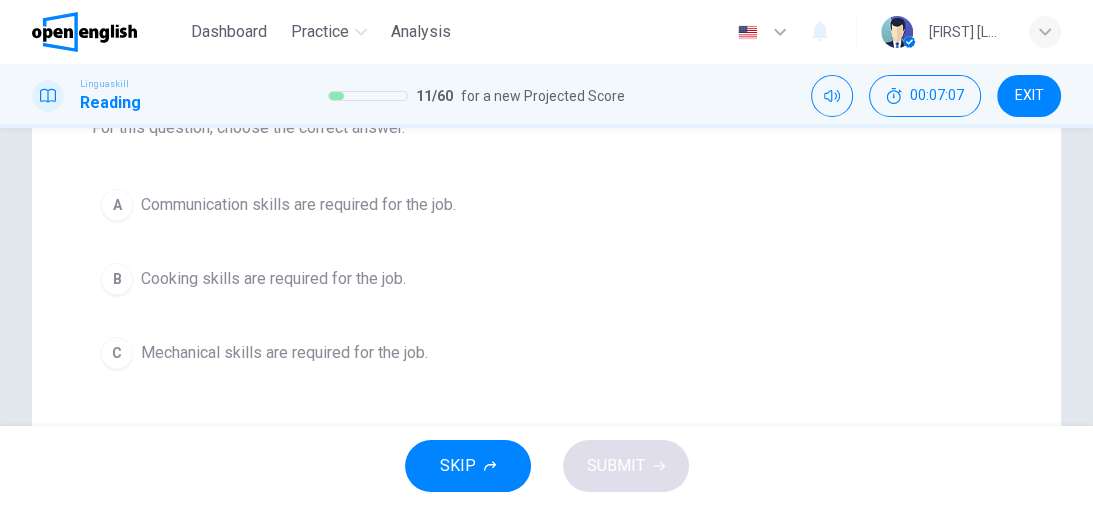 click on "A" at bounding box center (117, 205) 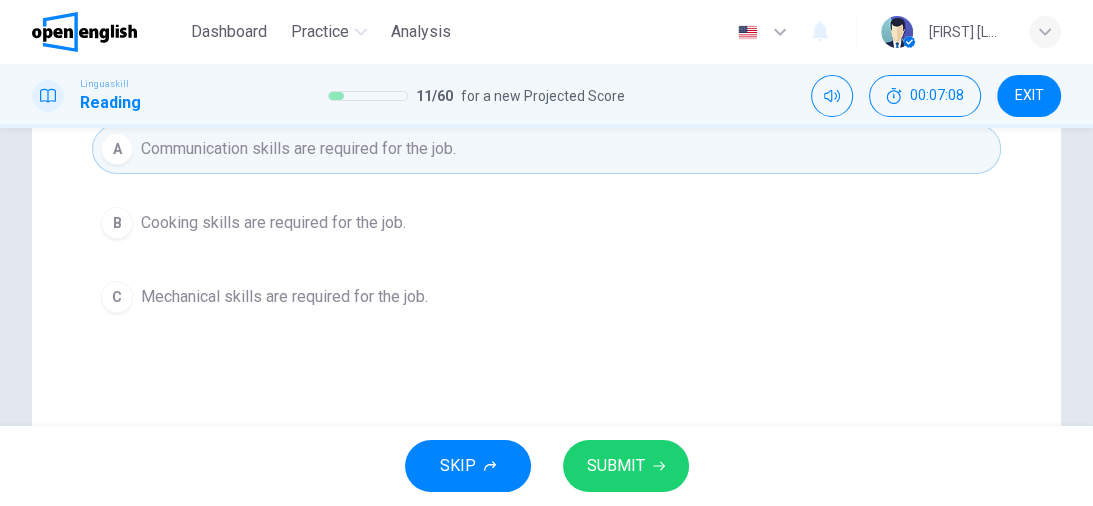 scroll, scrollTop: 320, scrollLeft: 0, axis: vertical 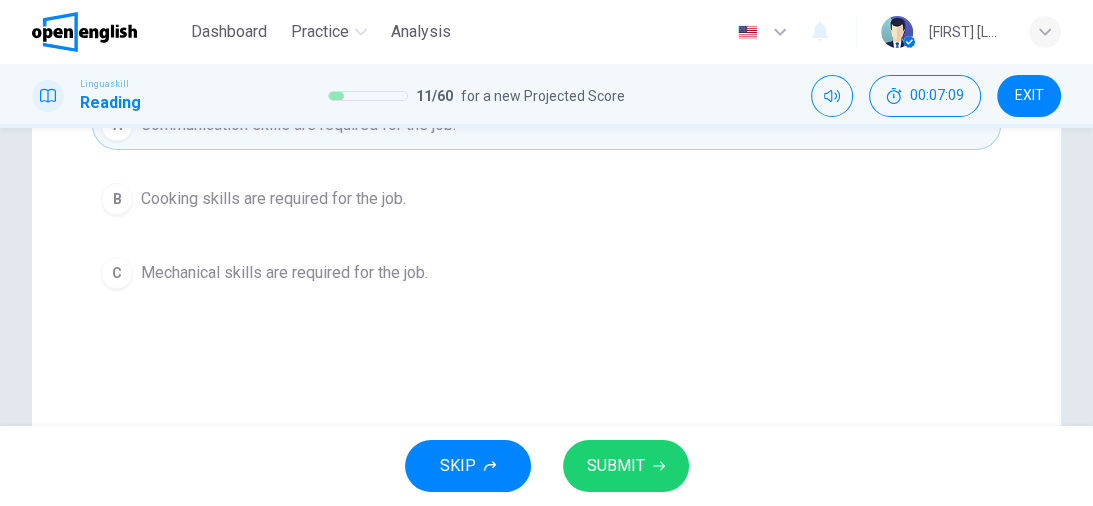 click on "SUBMIT" at bounding box center (616, 466) 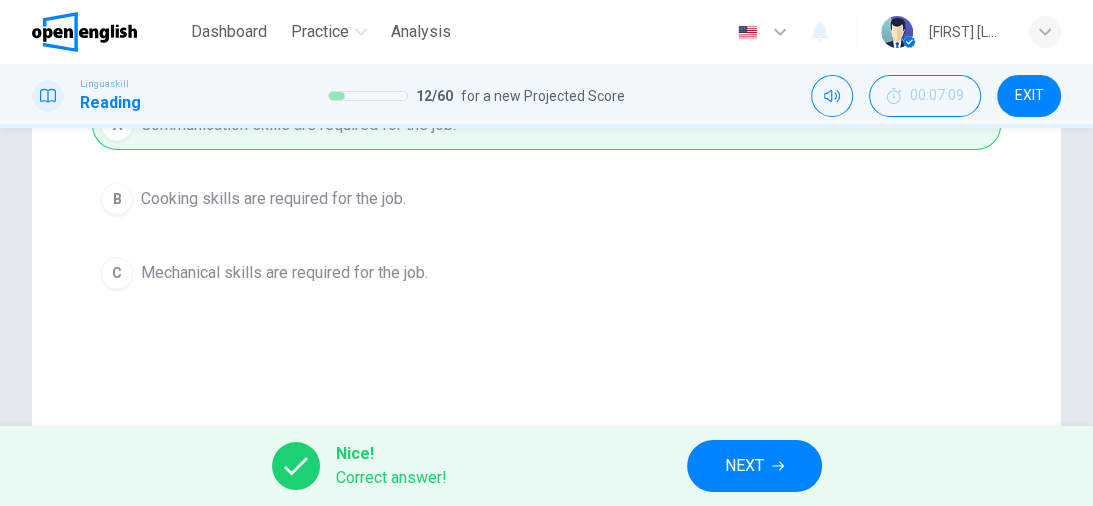 click on "NEXT" at bounding box center [744, 466] 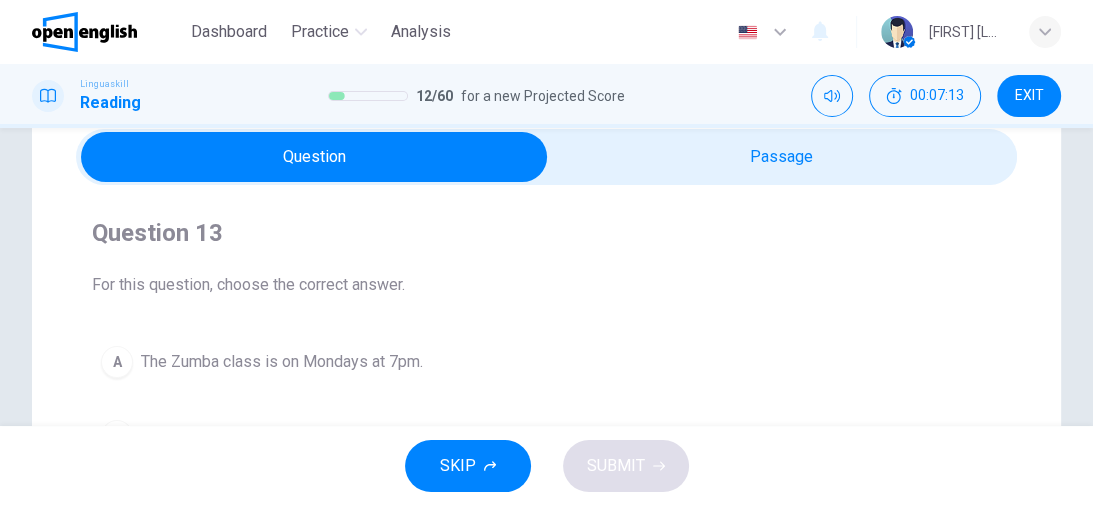 scroll, scrollTop: 0, scrollLeft: 0, axis: both 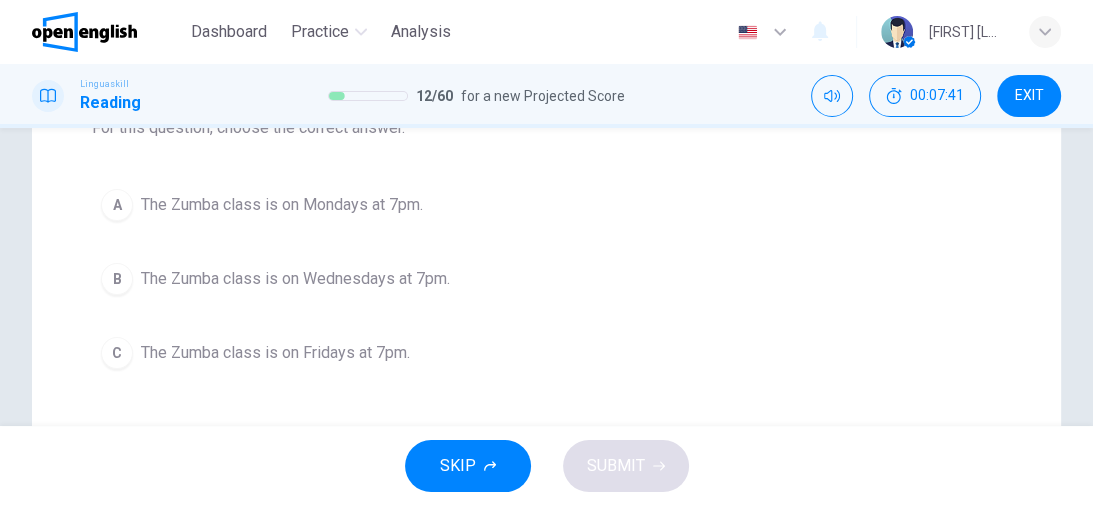 click on "B" at bounding box center [117, 279] 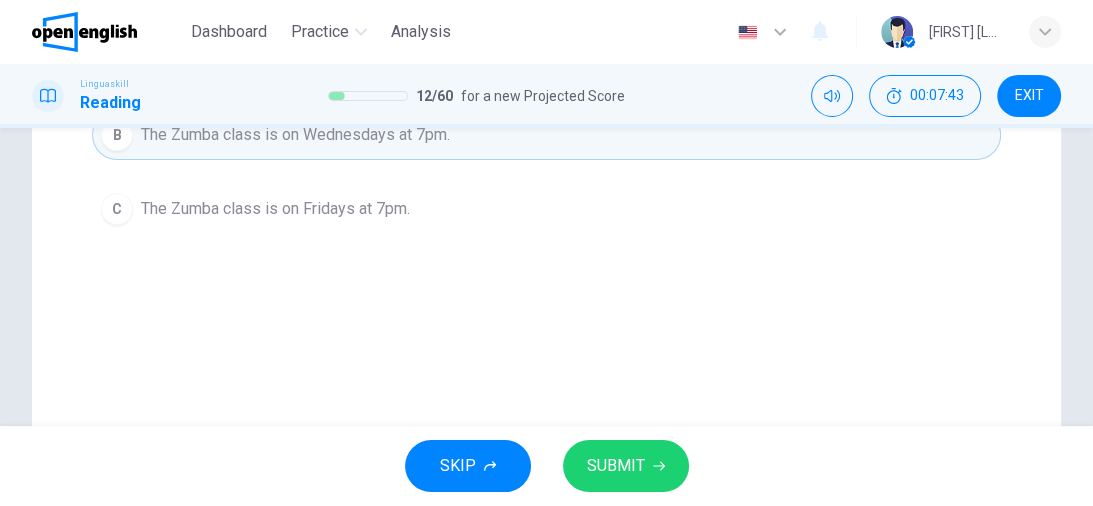 scroll, scrollTop: 400, scrollLeft: 0, axis: vertical 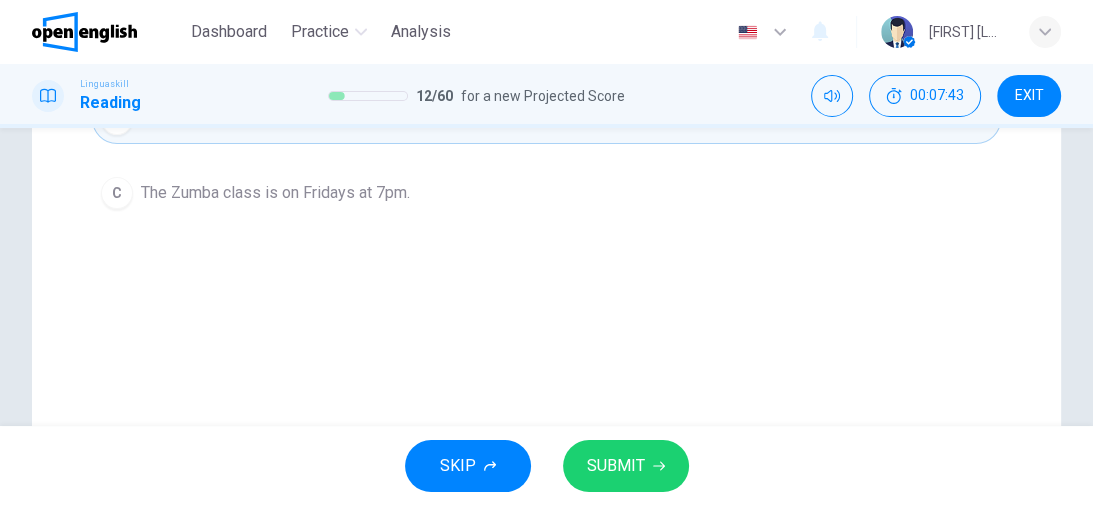 click on "SUBMIT" at bounding box center (616, 466) 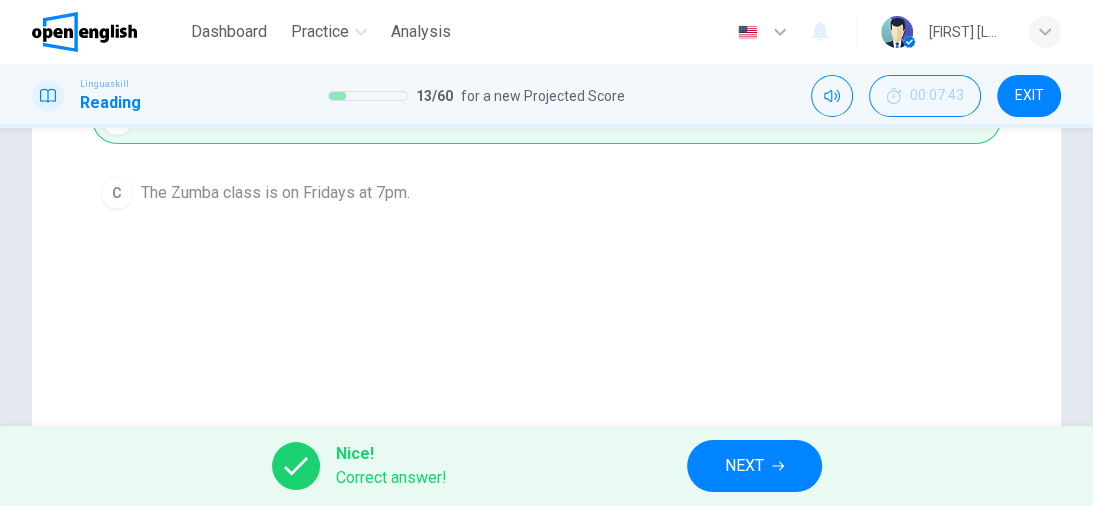click on "NEXT" at bounding box center (754, 466) 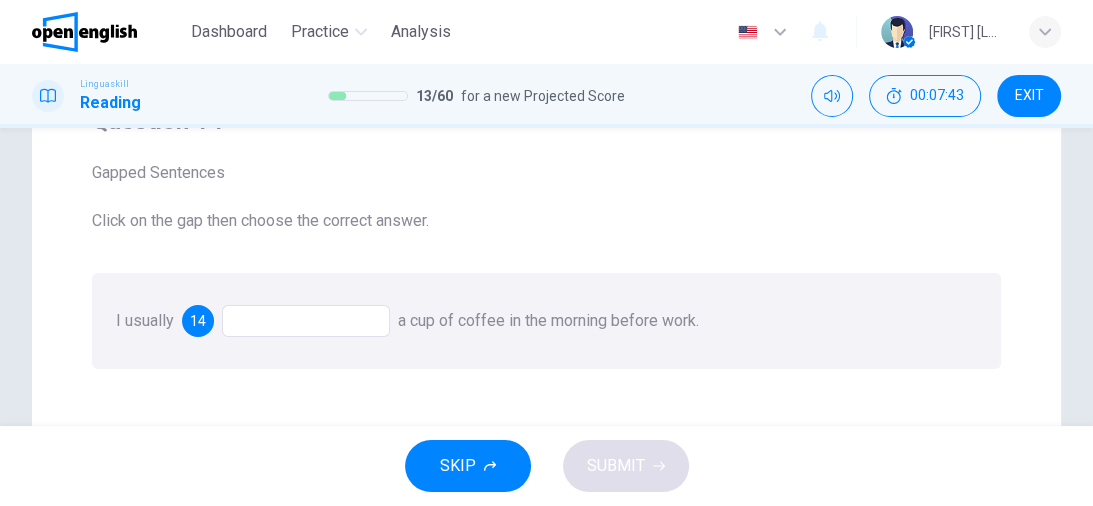 scroll, scrollTop: 160, scrollLeft: 0, axis: vertical 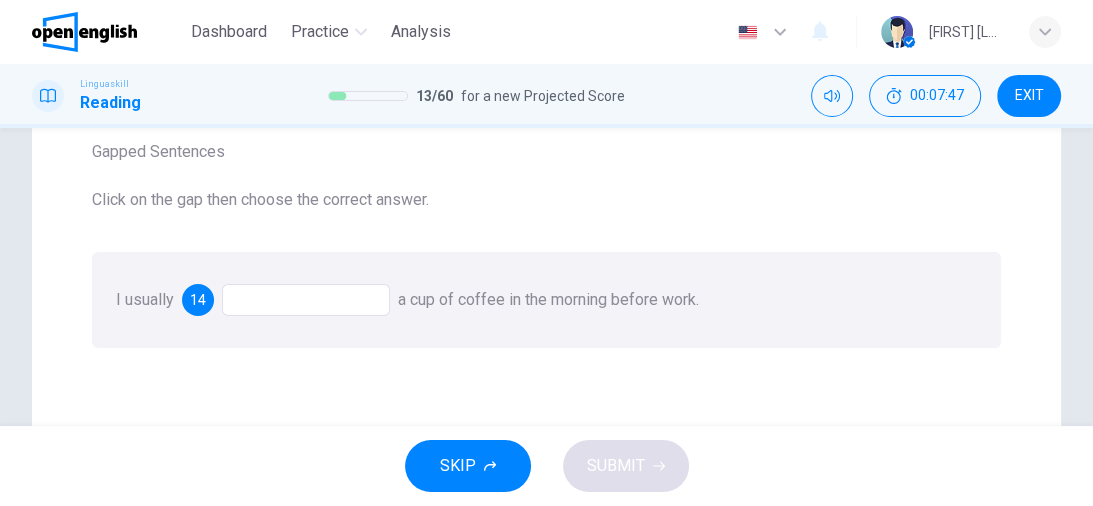 click at bounding box center [306, 300] 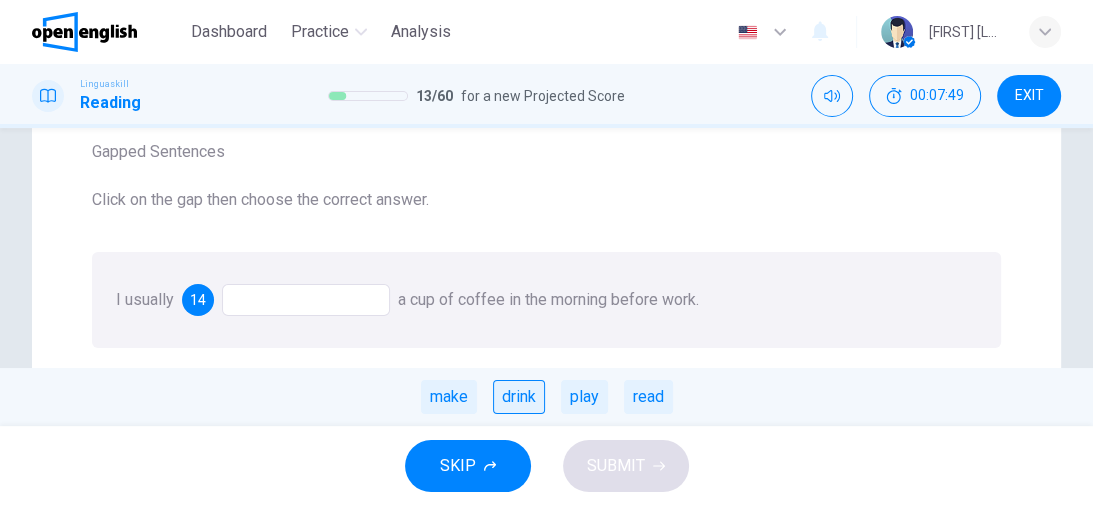 click on "drink" at bounding box center [519, 397] 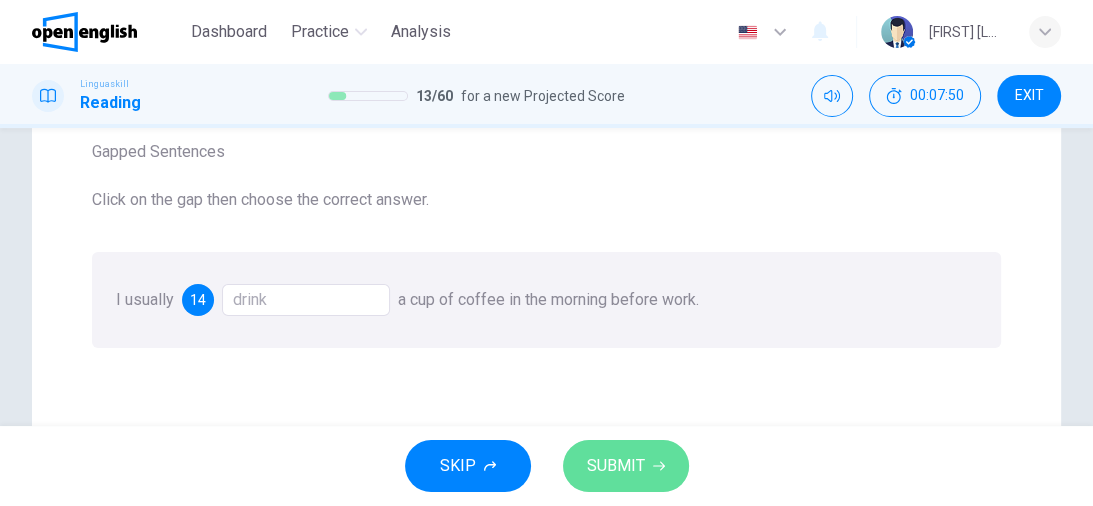 click on "SUBMIT" at bounding box center (616, 466) 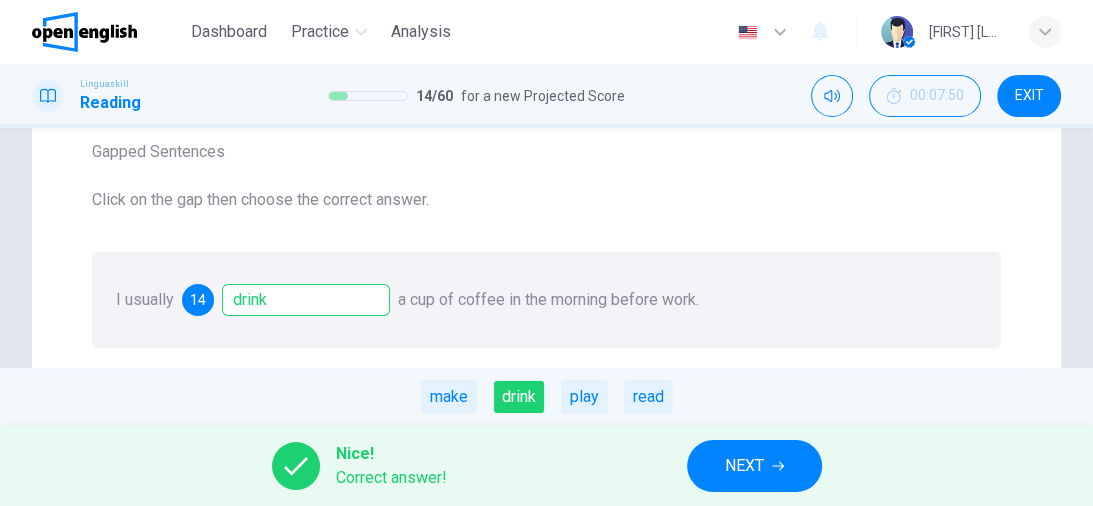 click on "NEXT" at bounding box center [754, 466] 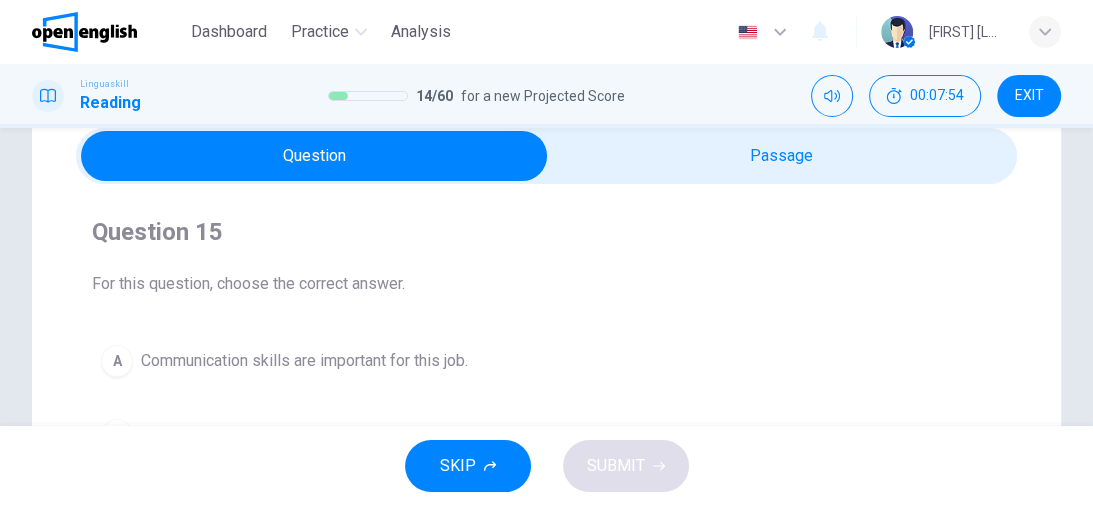 scroll, scrollTop: 80, scrollLeft: 0, axis: vertical 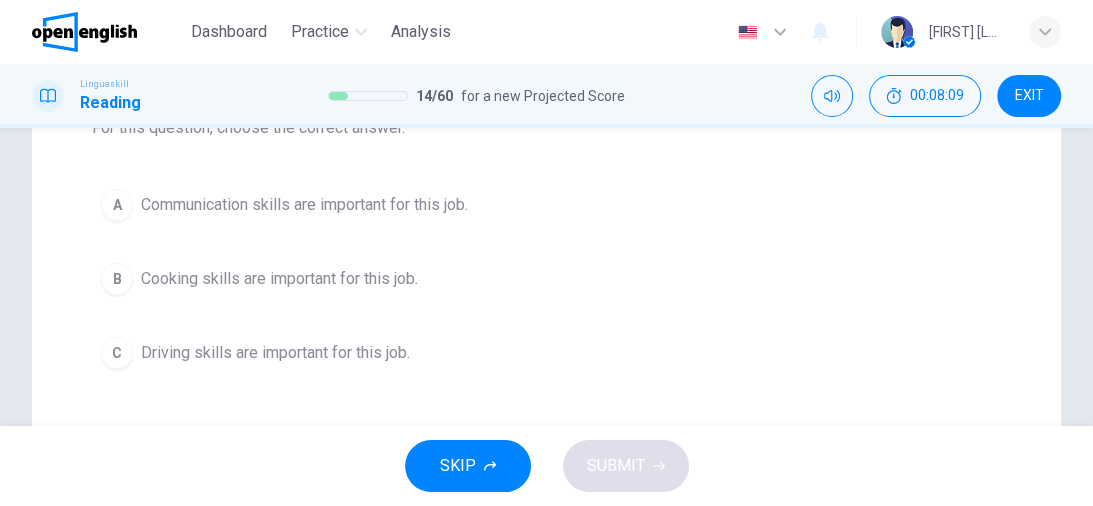 click on "A" at bounding box center (117, 205) 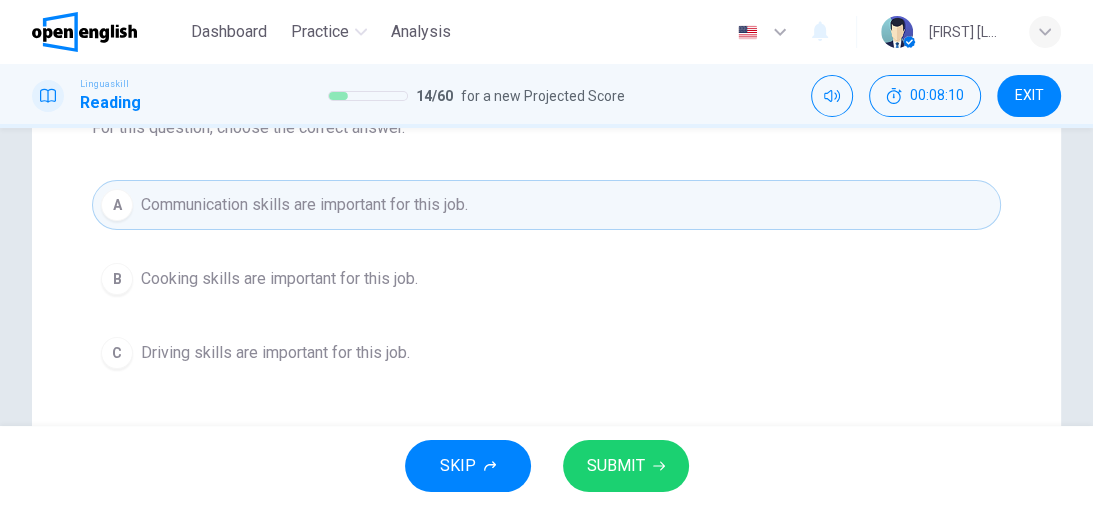 click on "SUBMIT" at bounding box center [616, 466] 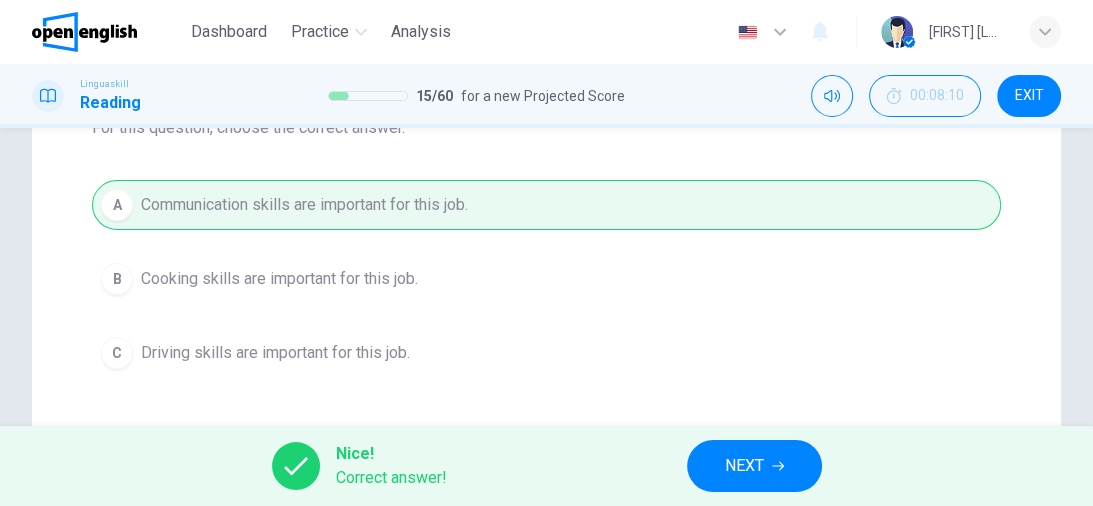 click 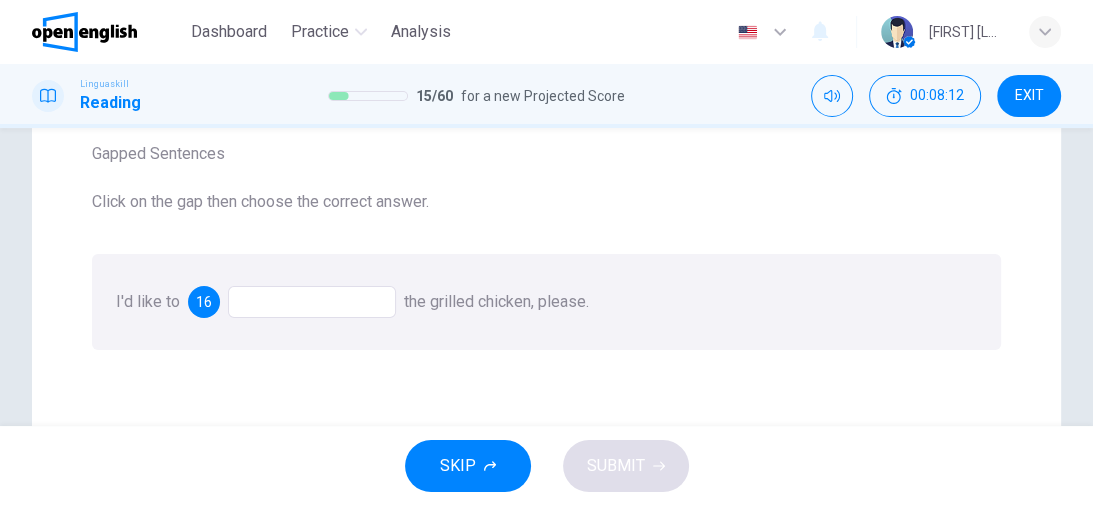scroll, scrollTop: 160, scrollLeft: 0, axis: vertical 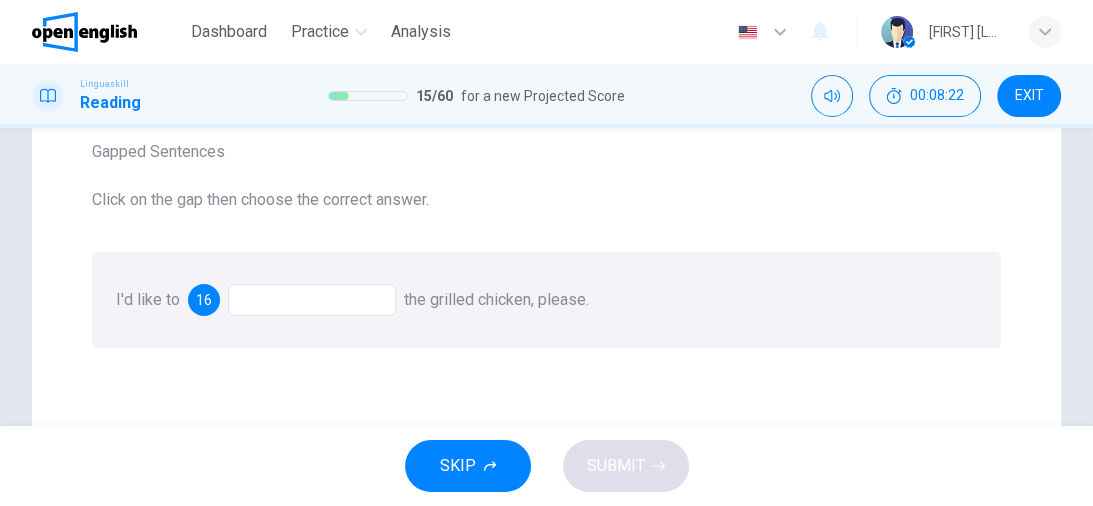 click at bounding box center [312, 300] 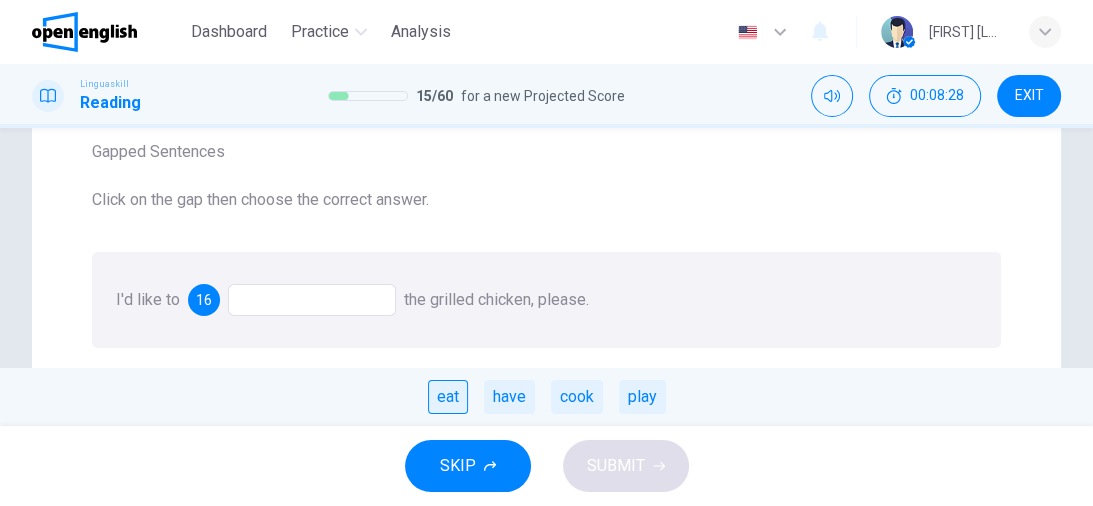 click on "eat" at bounding box center (448, 397) 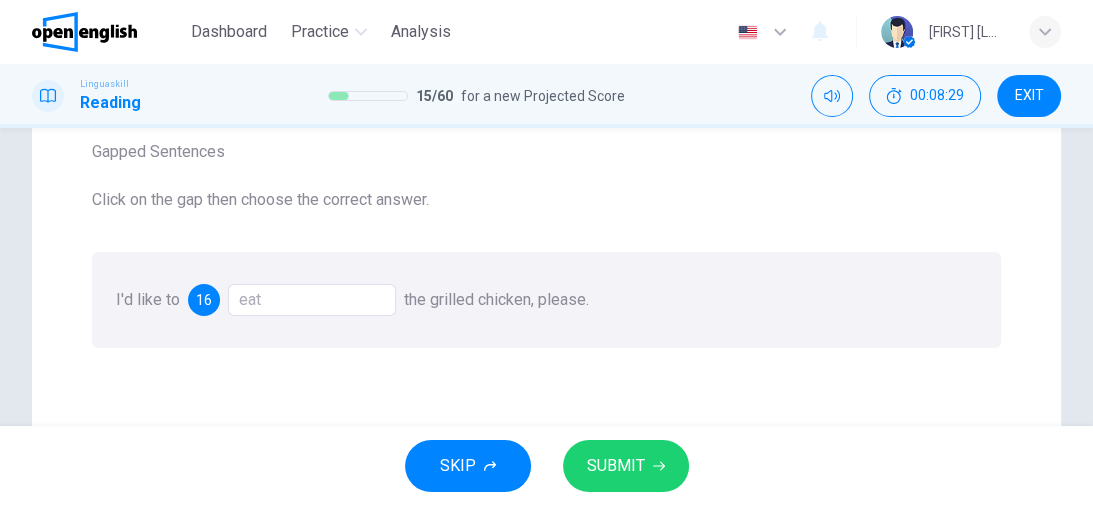 click on "SUBMIT" at bounding box center (616, 466) 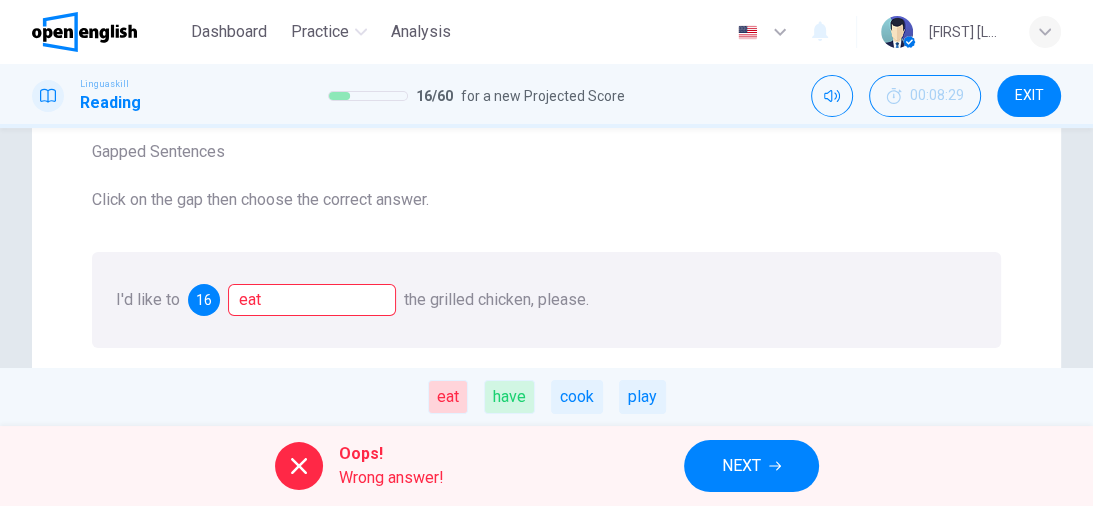 click on "NEXT" at bounding box center (741, 466) 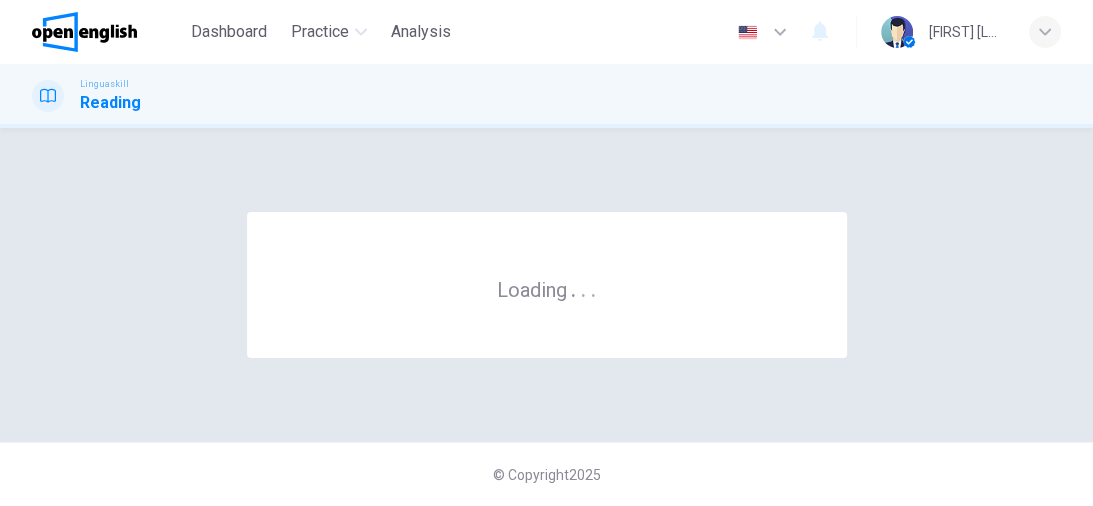 scroll, scrollTop: 0, scrollLeft: 0, axis: both 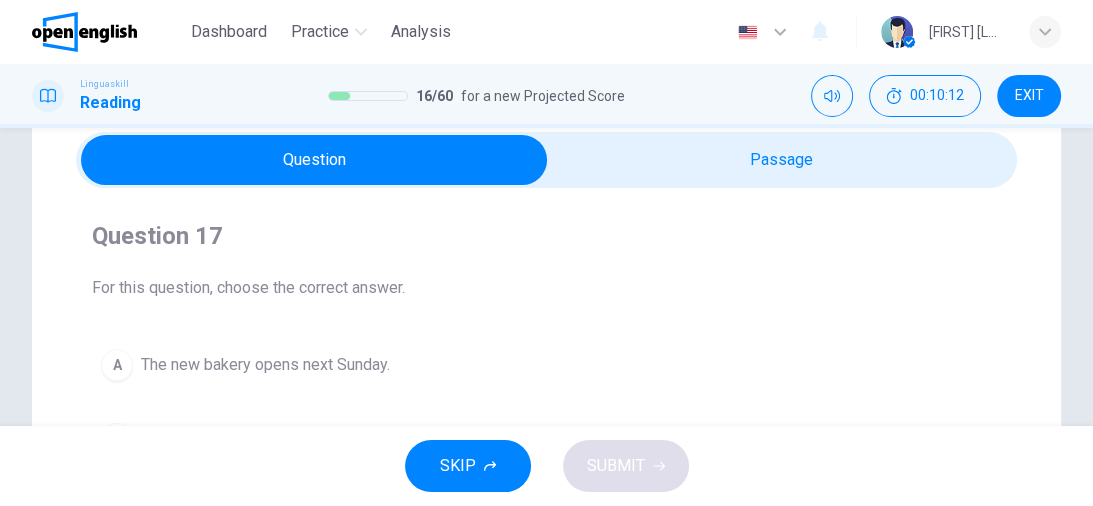click on "Question 17 For this question, choose the correct answer. A The new bakery opens next Sunday.  B The new bakery opens next Monday.  C The new bakery opens next Friday." at bounding box center (546, 379) 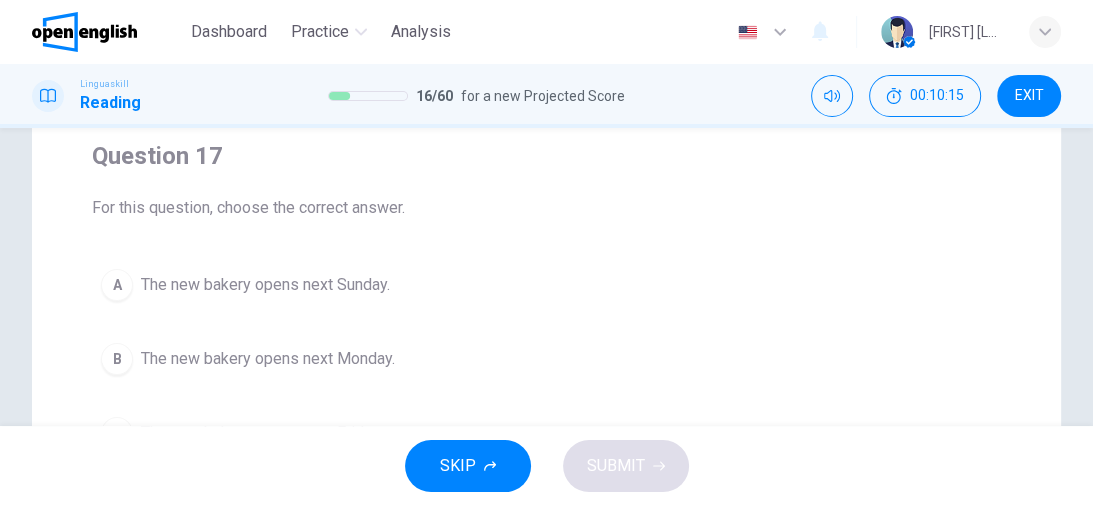 scroll, scrollTop: 240, scrollLeft: 0, axis: vertical 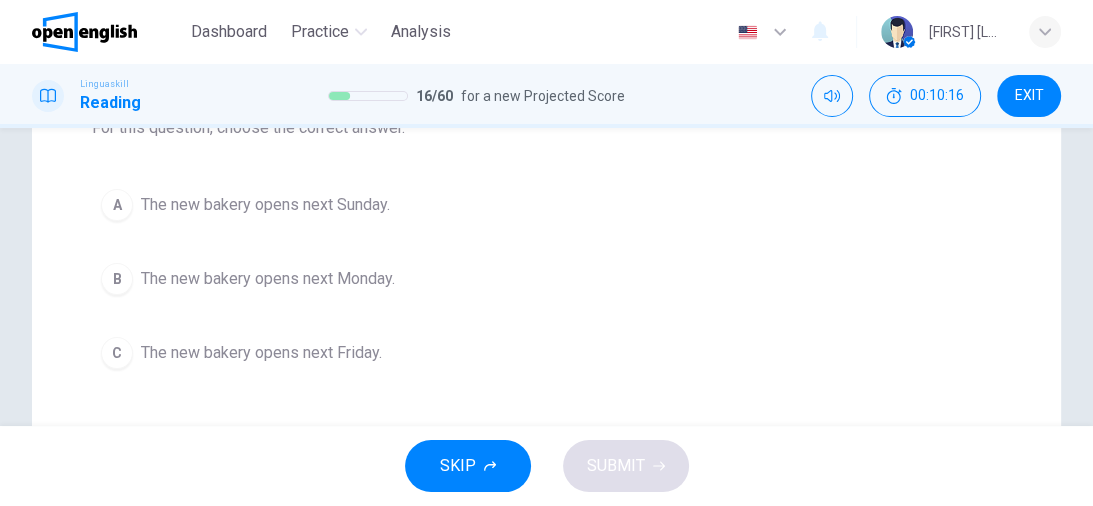 click on "B The new bakery opens next Monday." at bounding box center [546, 279] 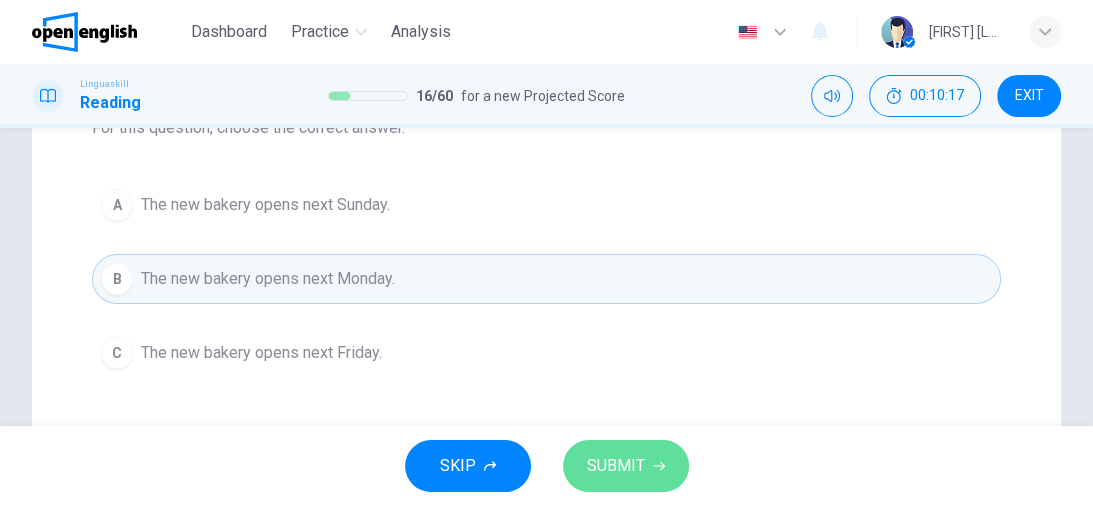 click on "SUBMIT" at bounding box center [626, 466] 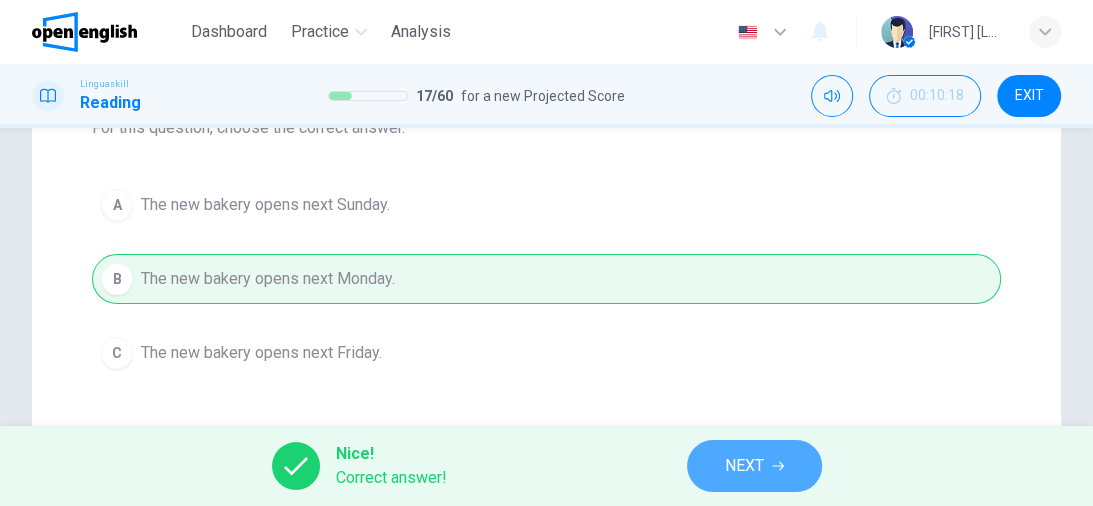 click on "NEXT" at bounding box center (744, 466) 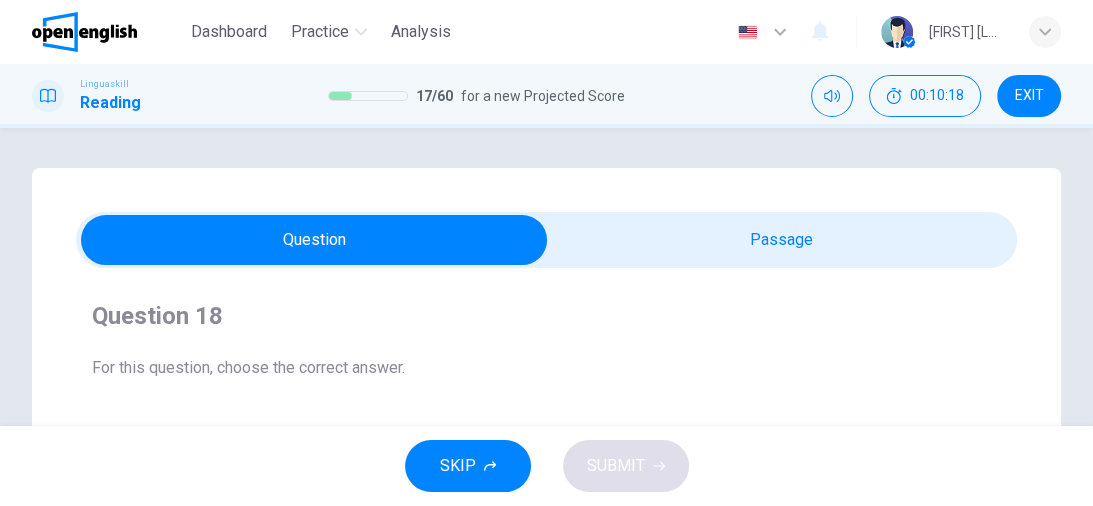 scroll, scrollTop: 80, scrollLeft: 0, axis: vertical 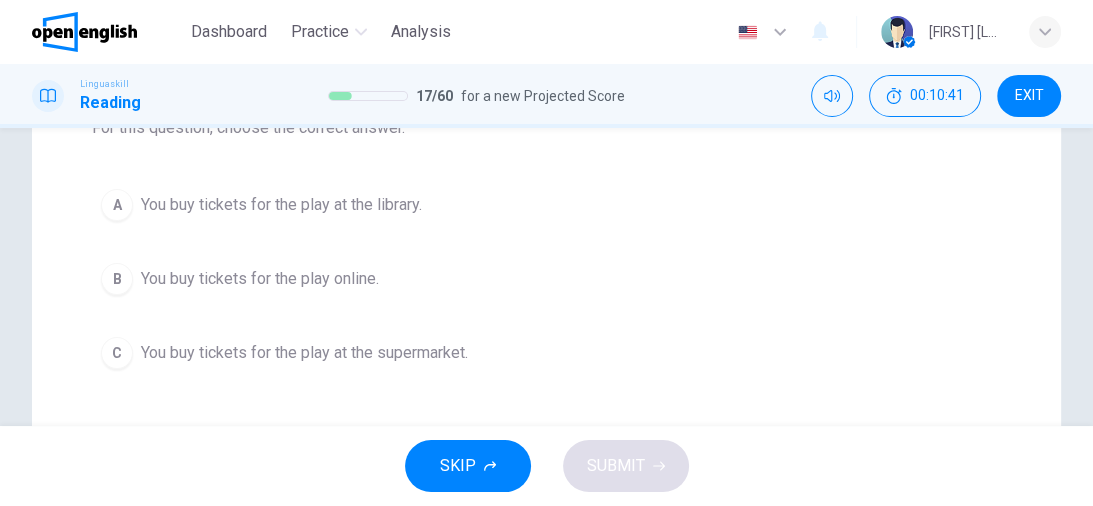 click on "B" at bounding box center (117, 279) 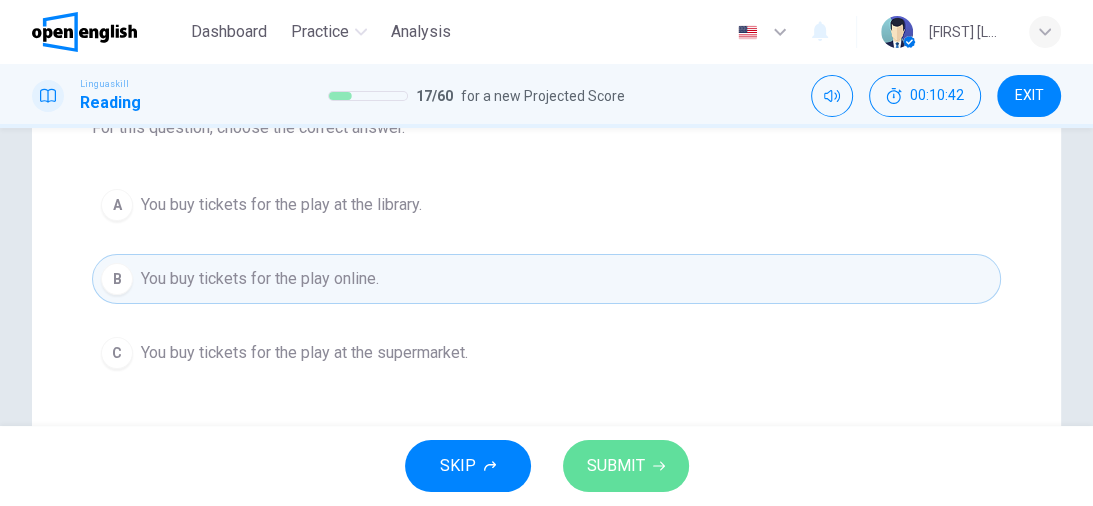 click on "SUBMIT" at bounding box center (626, 466) 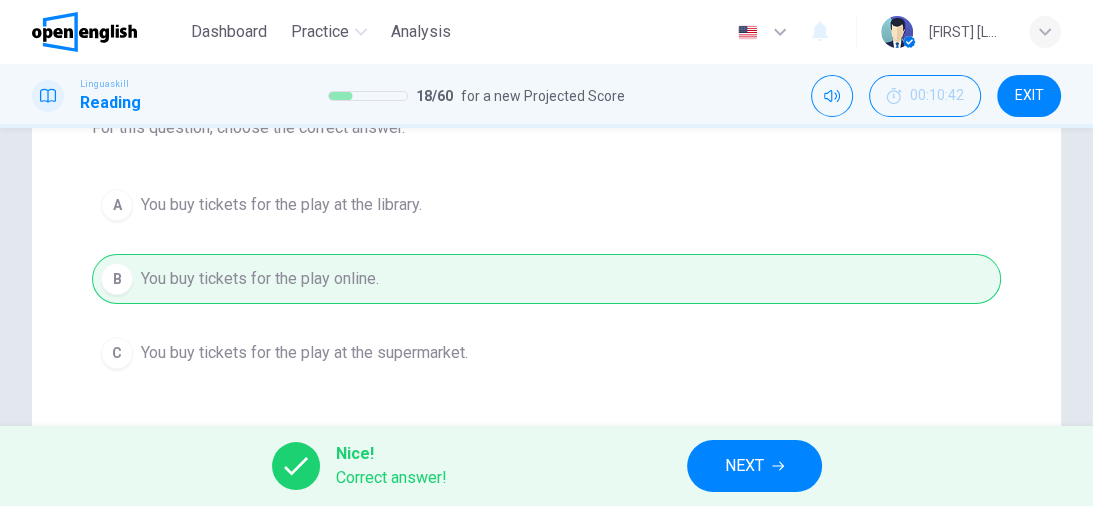 click on "NEXT" at bounding box center (744, 466) 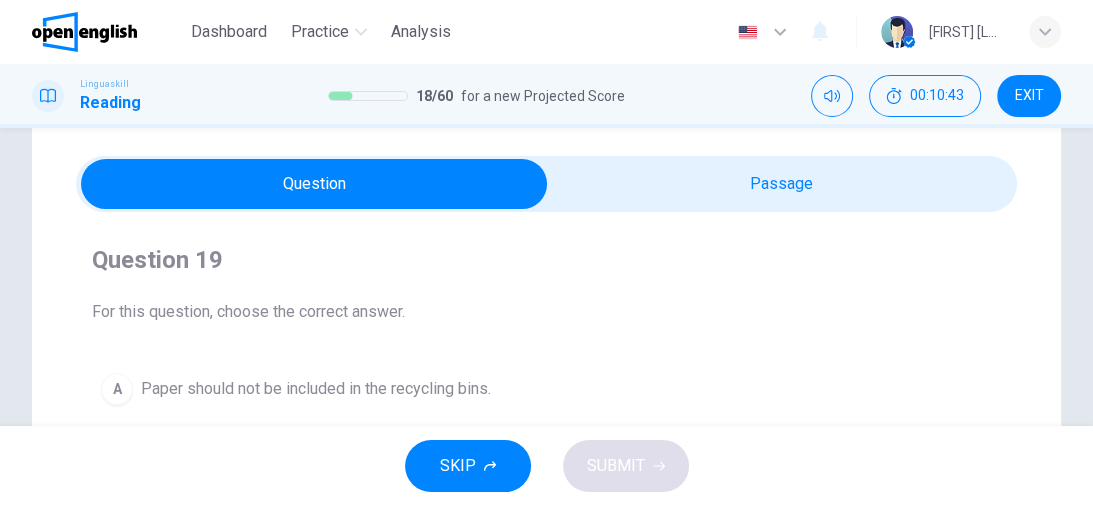 scroll, scrollTop: 80, scrollLeft: 0, axis: vertical 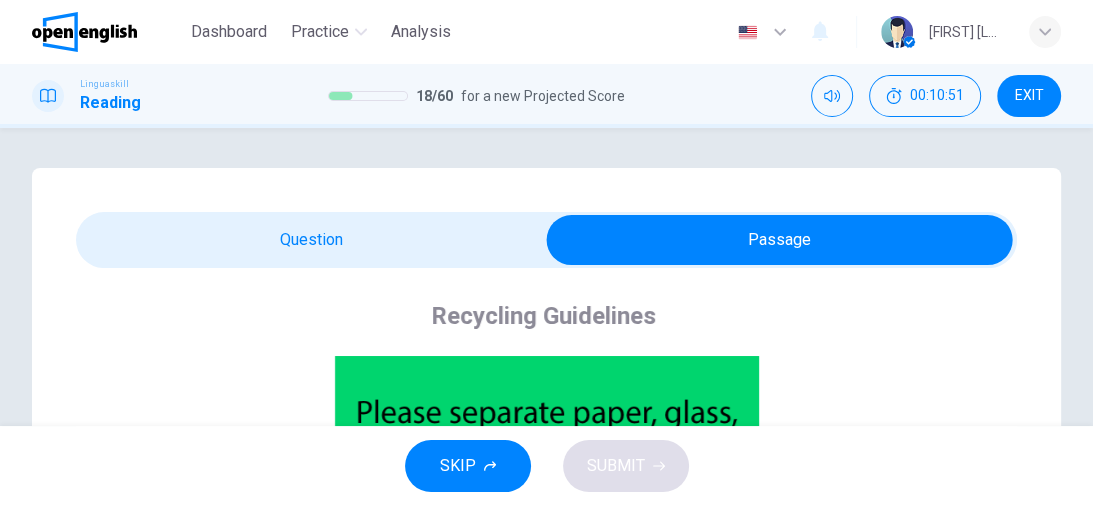 click on "Recycling Guidelines CLICK TO ZOOM" at bounding box center [546, 500] 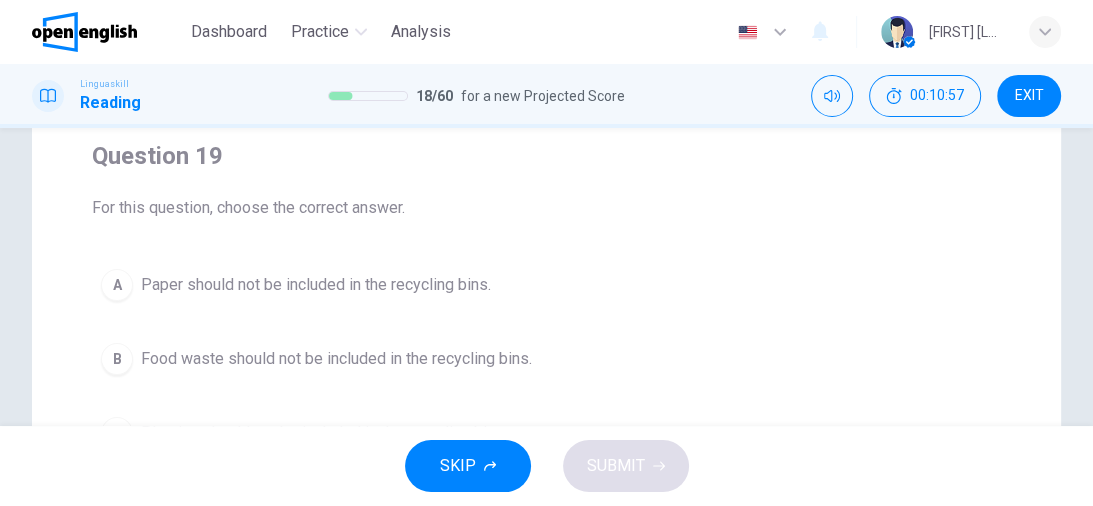 scroll, scrollTop: 240, scrollLeft: 0, axis: vertical 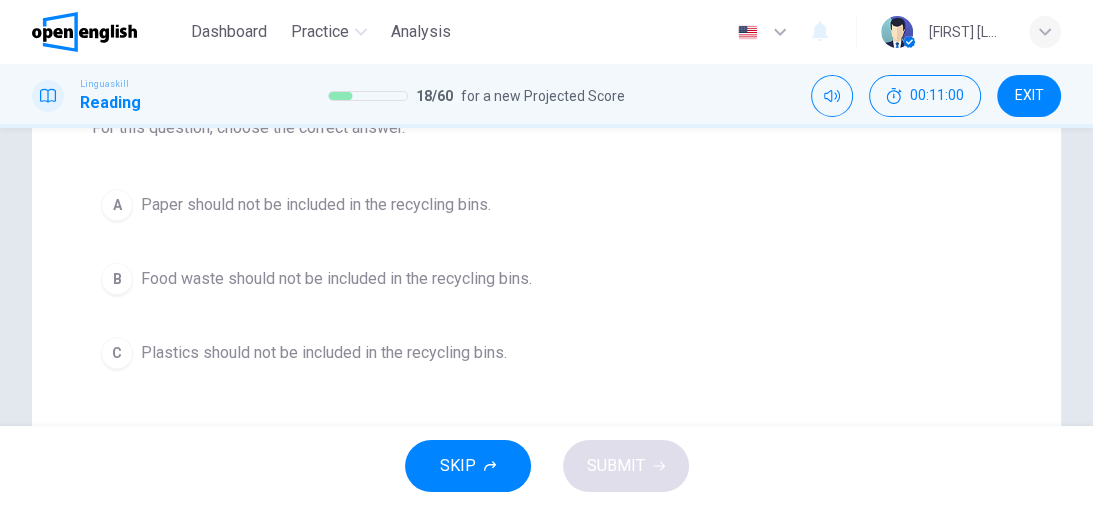 click on "B" at bounding box center (117, 279) 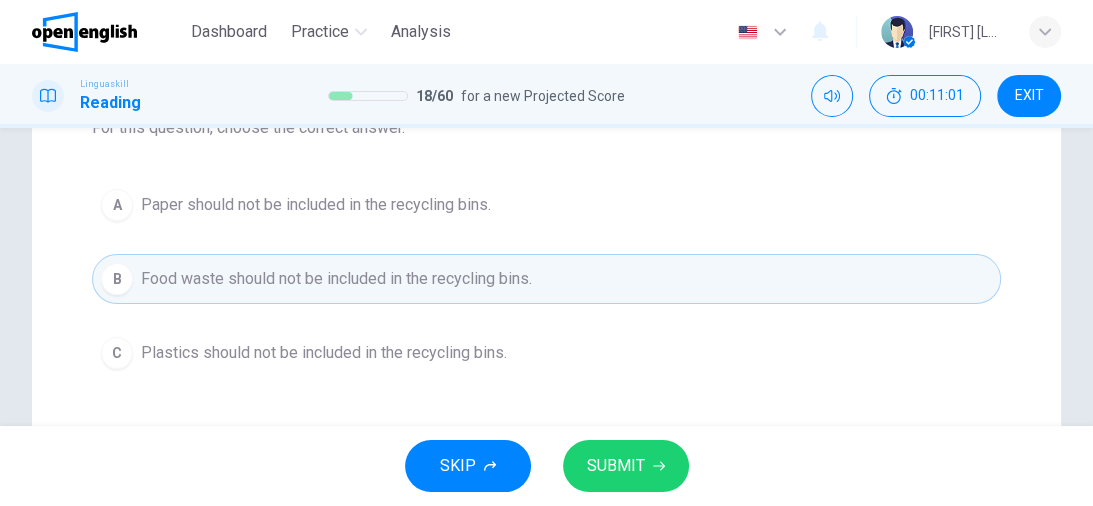 click on "SUBMIT" at bounding box center (616, 466) 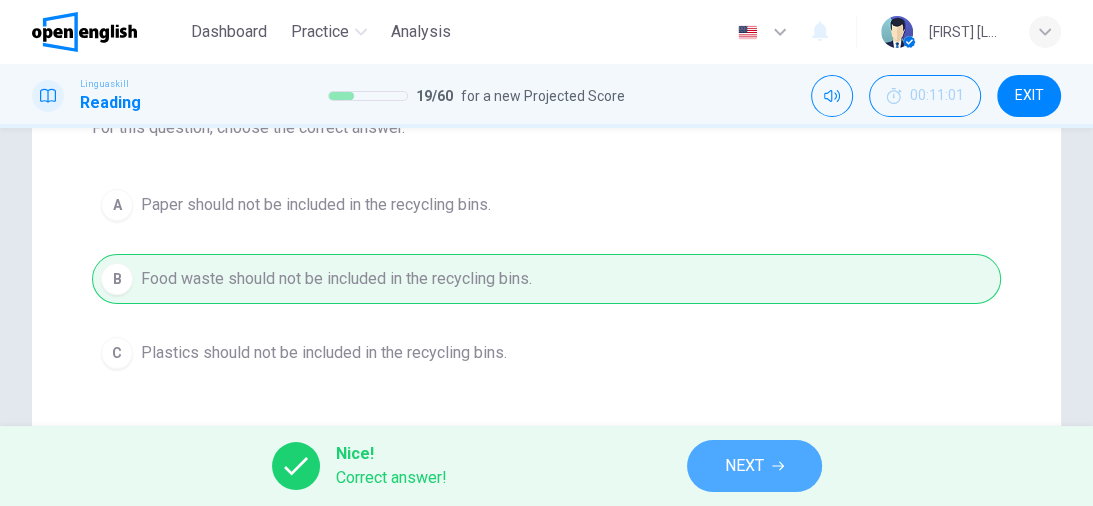 click on "NEXT" at bounding box center [754, 466] 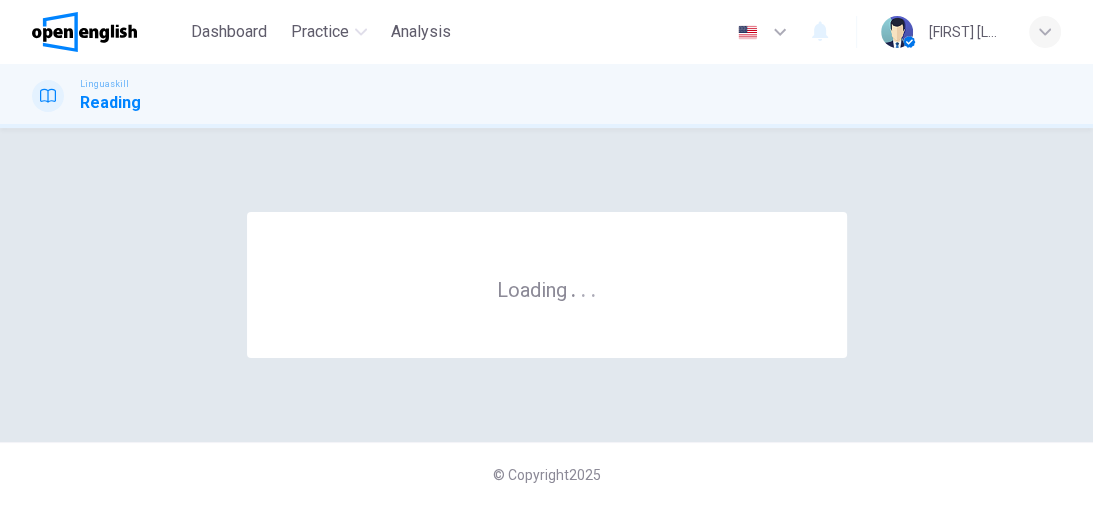 scroll, scrollTop: 0, scrollLeft: 0, axis: both 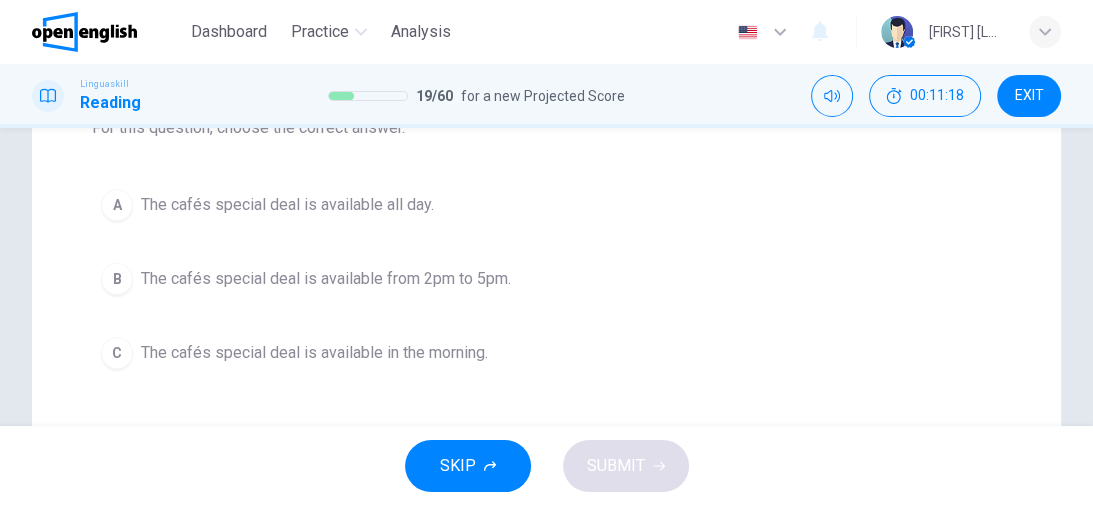 click on "B" at bounding box center [117, 279] 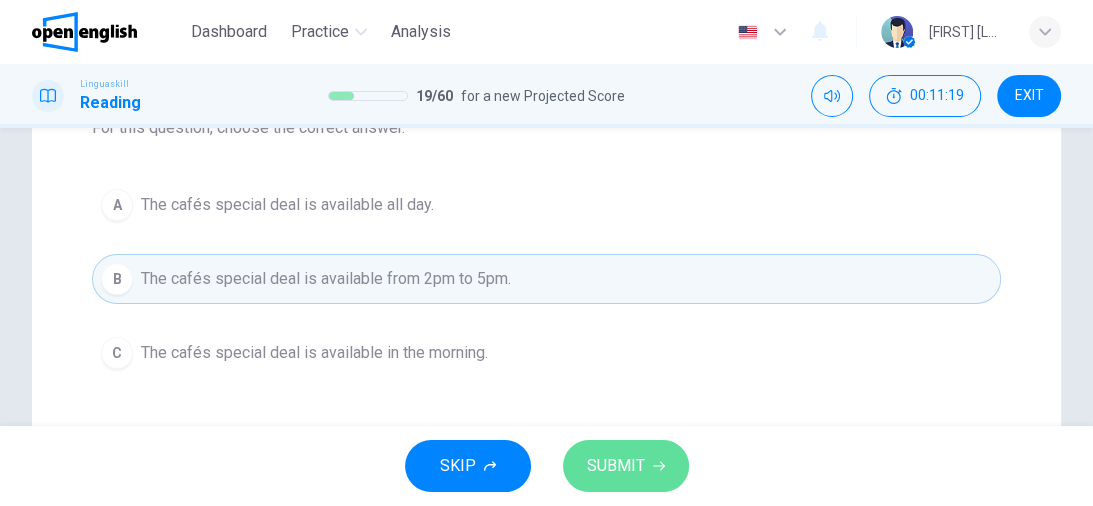 click on "SUBMIT" at bounding box center (626, 466) 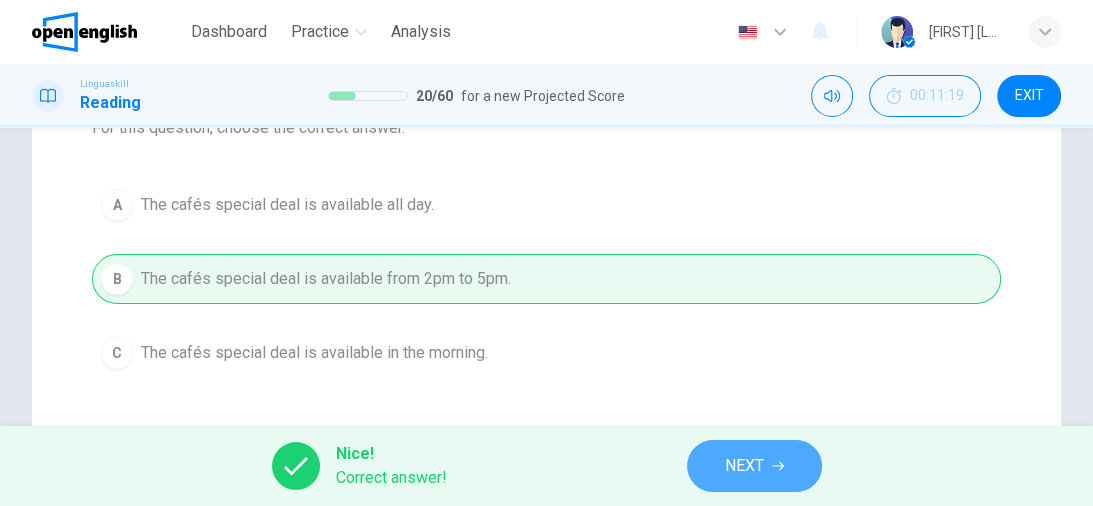 click on "NEXT" at bounding box center [744, 466] 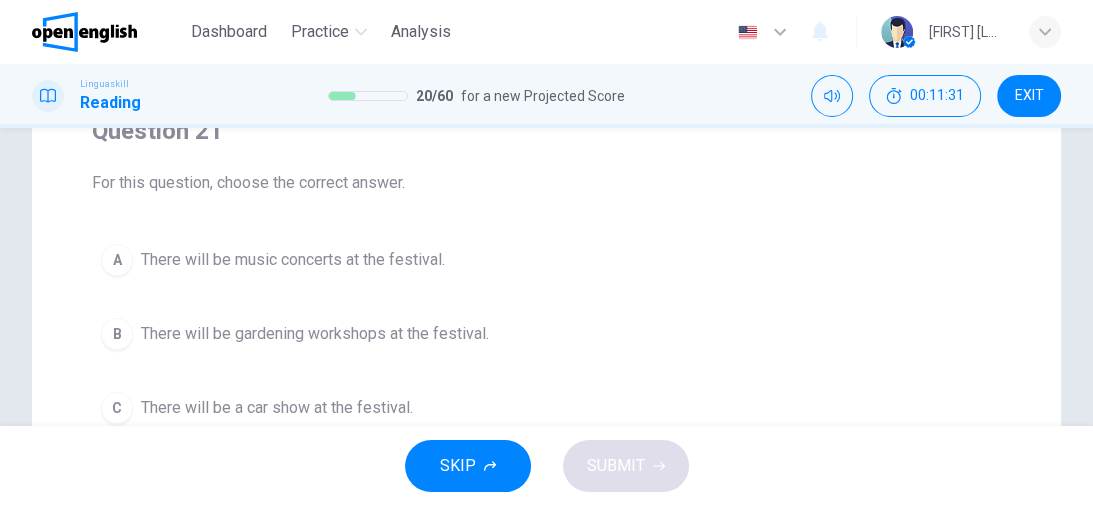 scroll, scrollTop: 240, scrollLeft: 0, axis: vertical 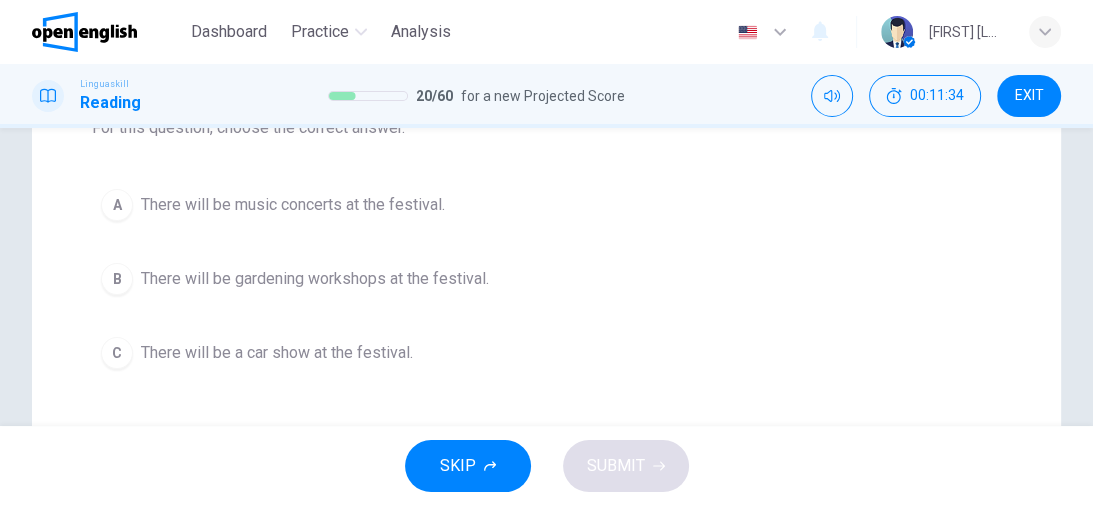 click on "B" at bounding box center [117, 279] 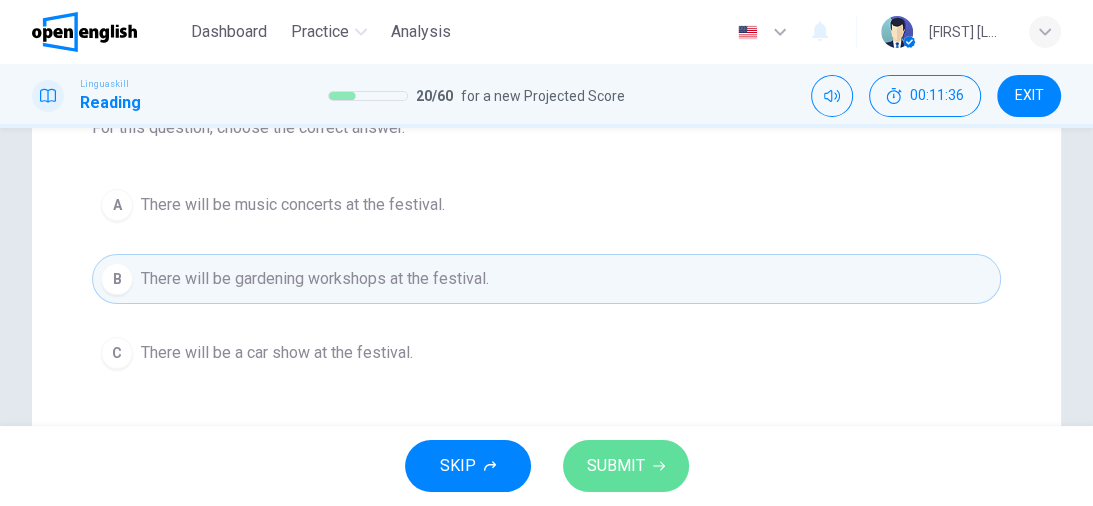 click on "SUBMIT" at bounding box center [616, 466] 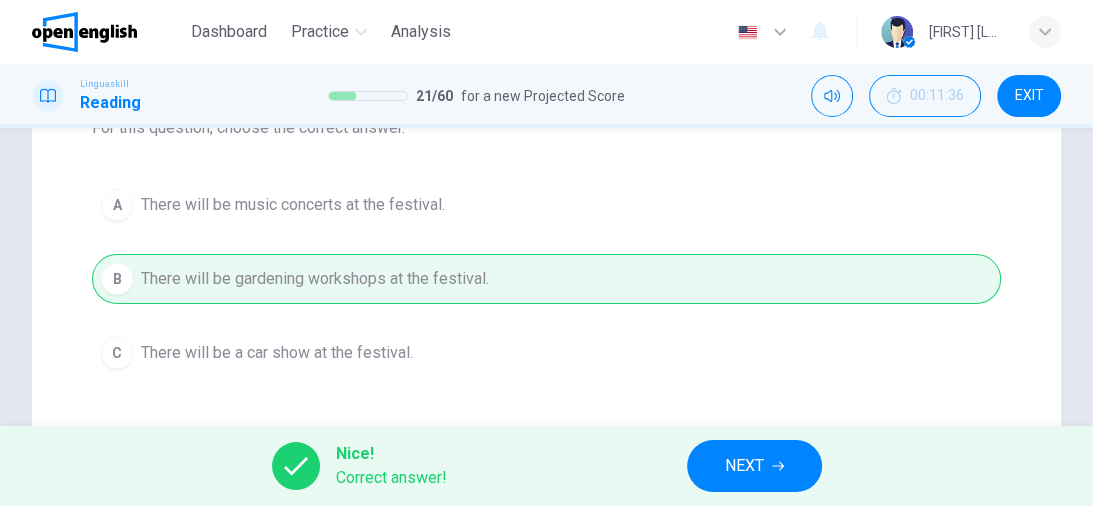 click on "NEXT" at bounding box center (744, 466) 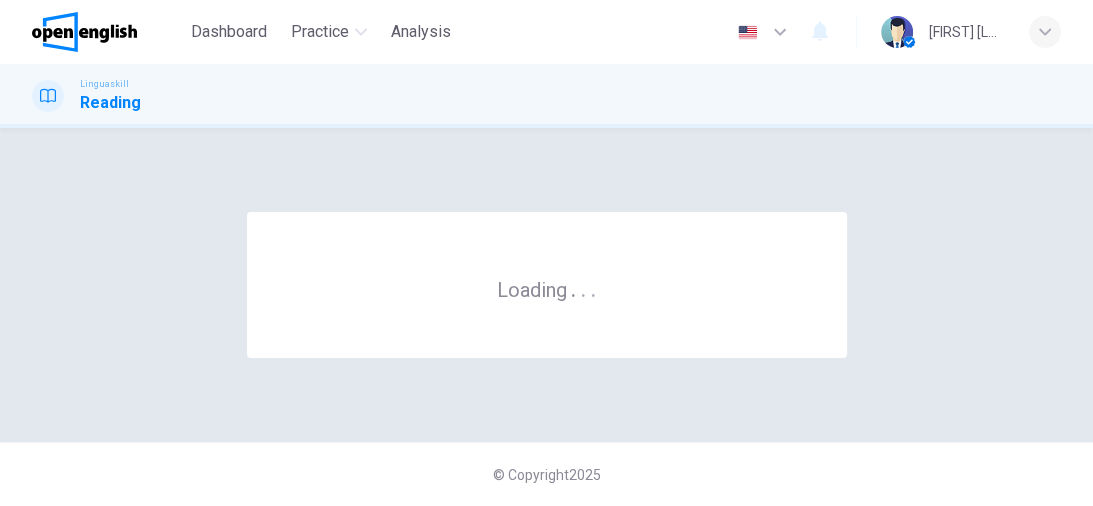 scroll, scrollTop: 0, scrollLeft: 0, axis: both 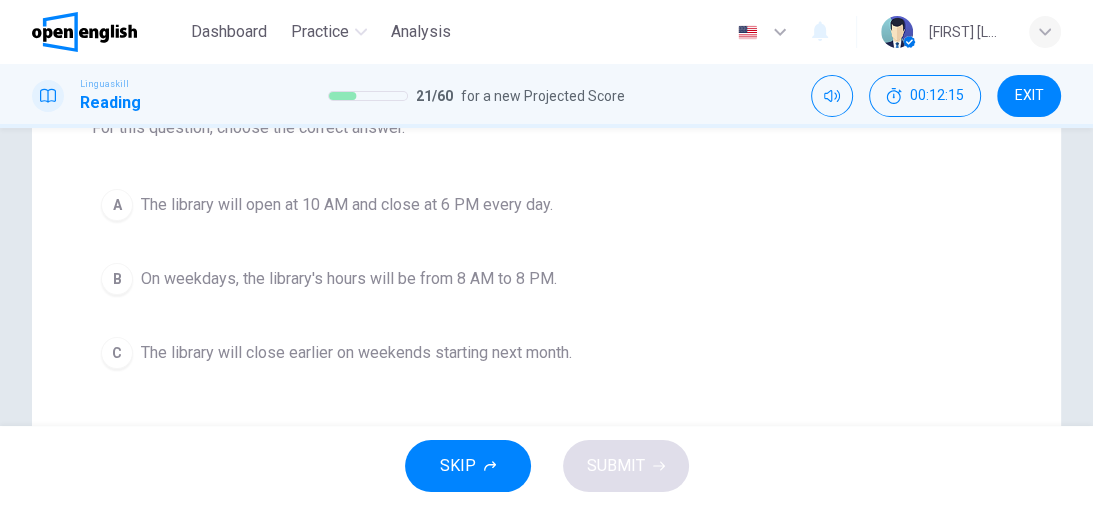 click on "B" at bounding box center [117, 279] 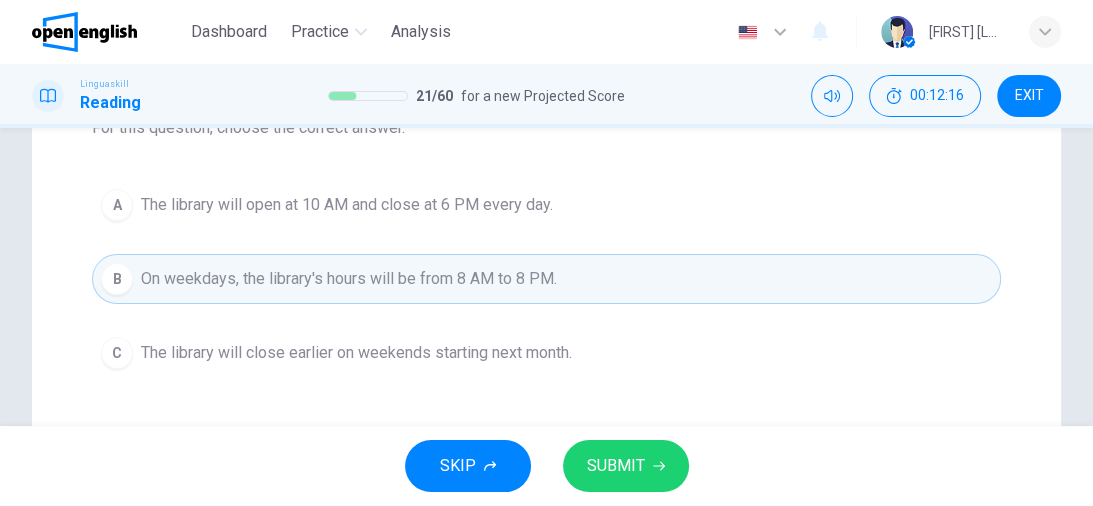 click on "SUBMIT" at bounding box center [616, 466] 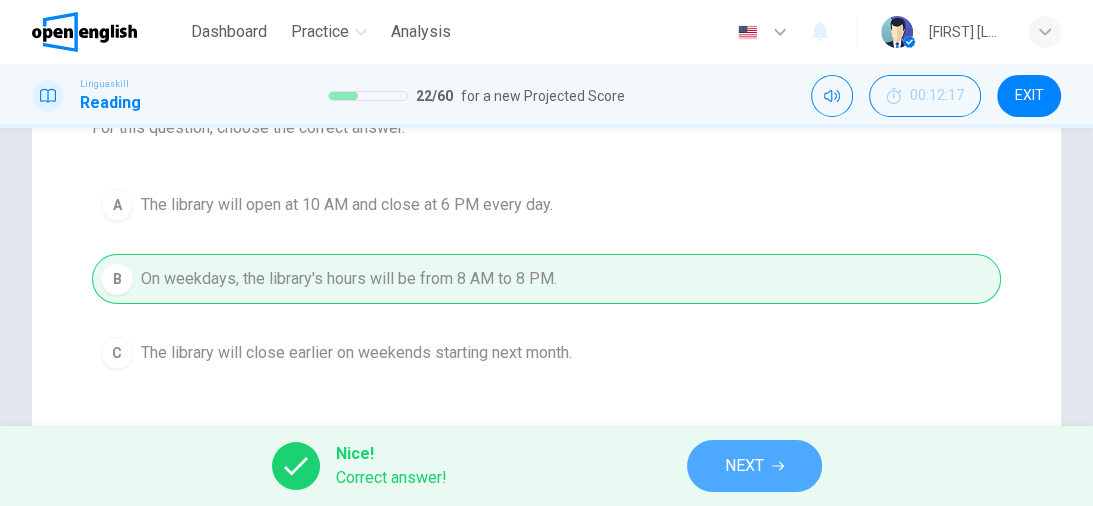 click on "NEXT" at bounding box center [744, 466] 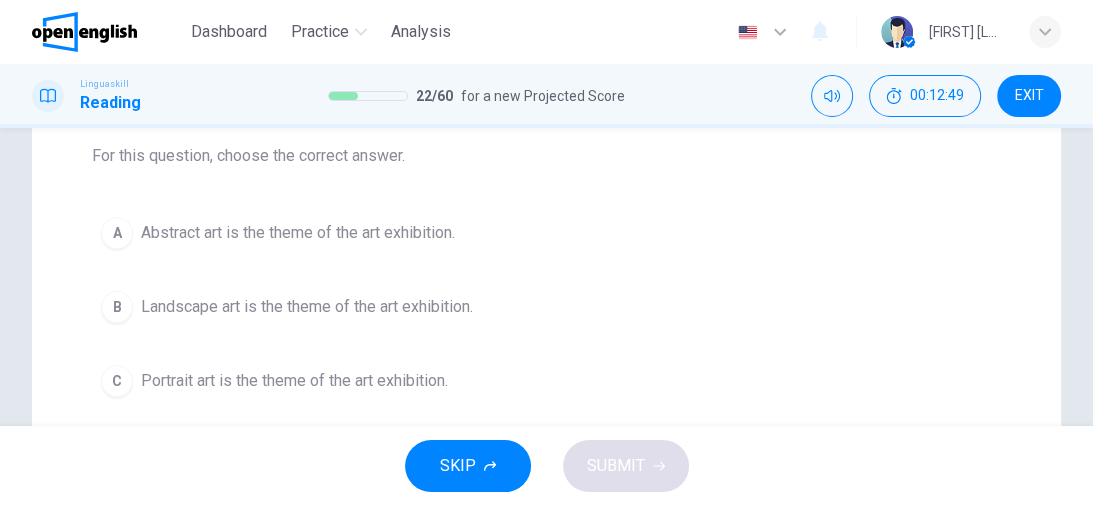 scroll, scrollTop: 240, scrollLeft: 0, axis: vertical 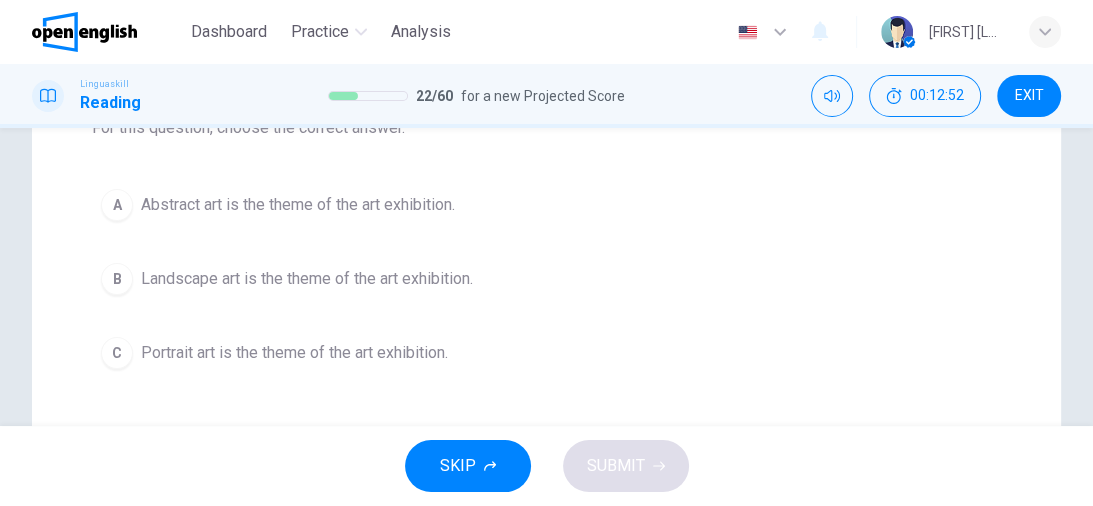click on "B" at bounding box center [117, 279] 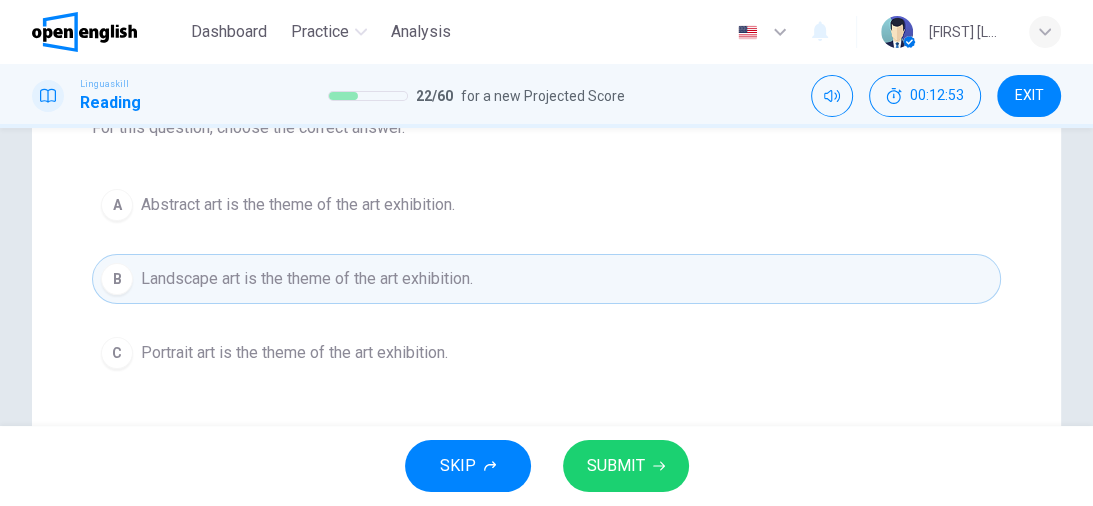 click on "SUBMIT" at bounding box center (616, 466) 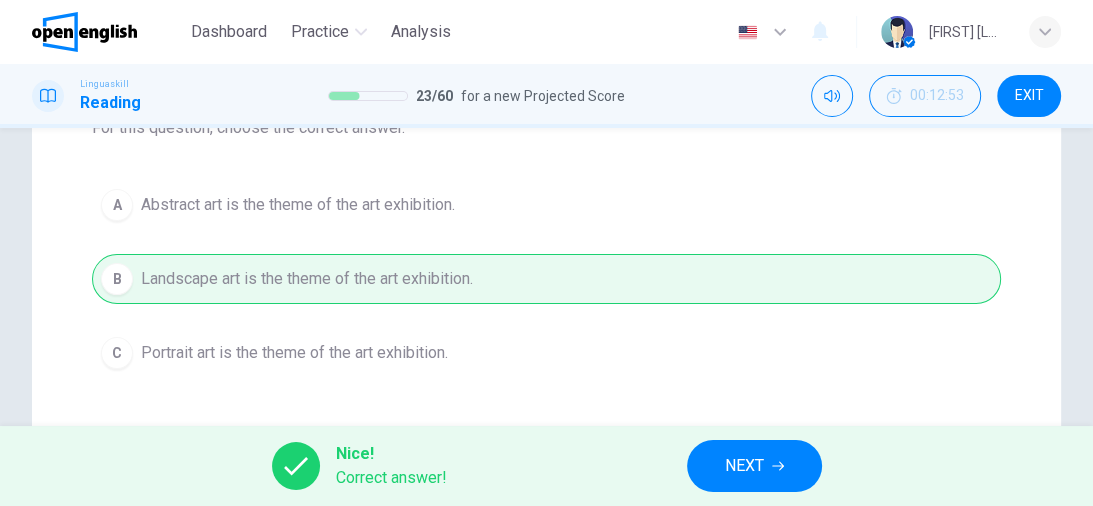 click on "NEXT" at bounding box center (754, 466) 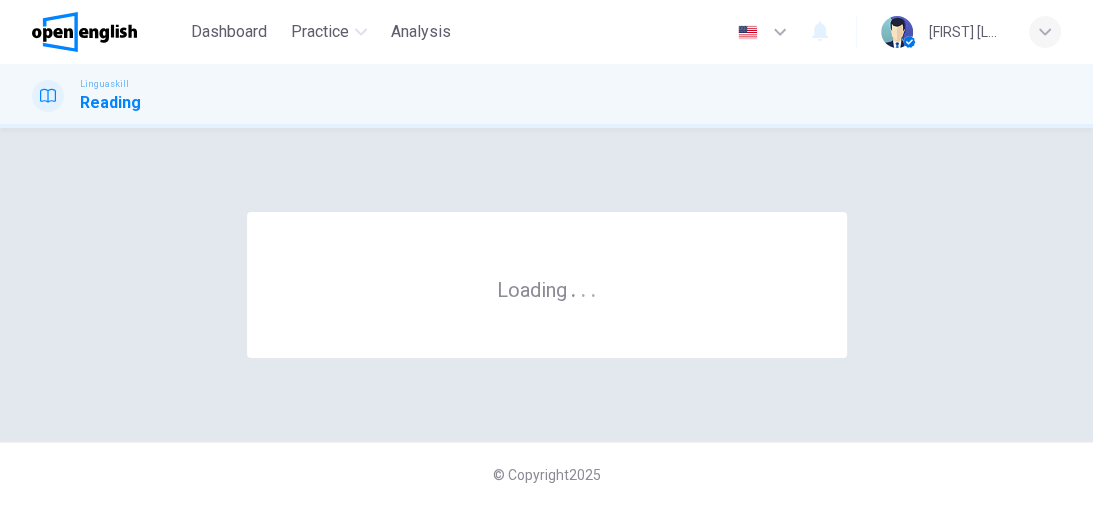 scroll, scrollTop: 0, scrollLeft: 0, axis: both 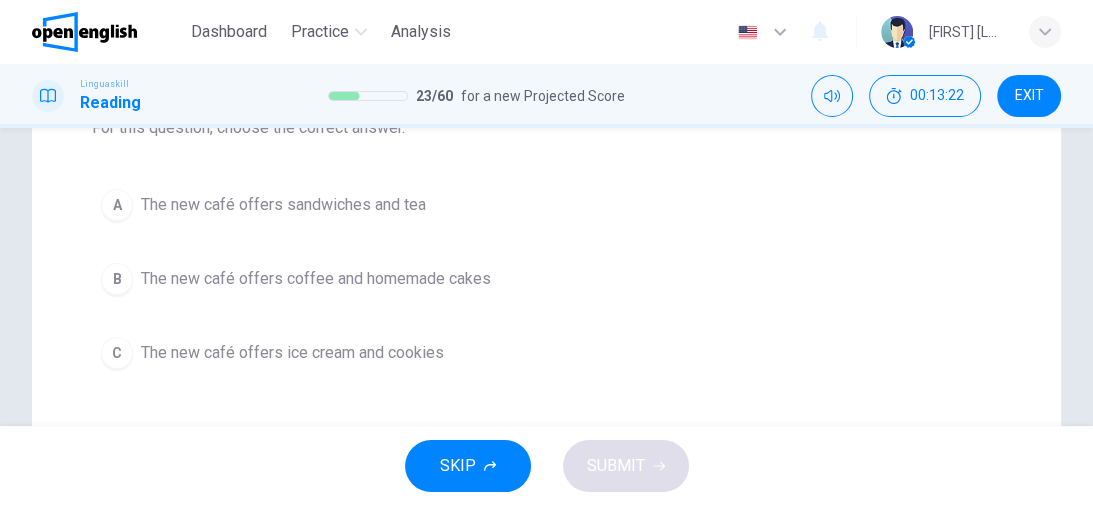 click on "B" at bounding box center [117, 279] 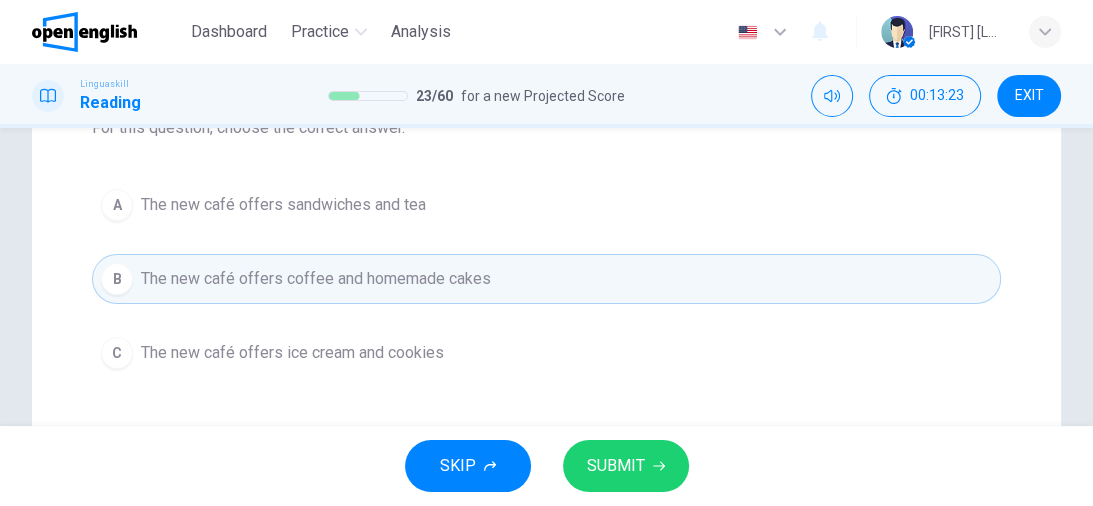 click on "SUBMIT" at bounding box center (616, 466) 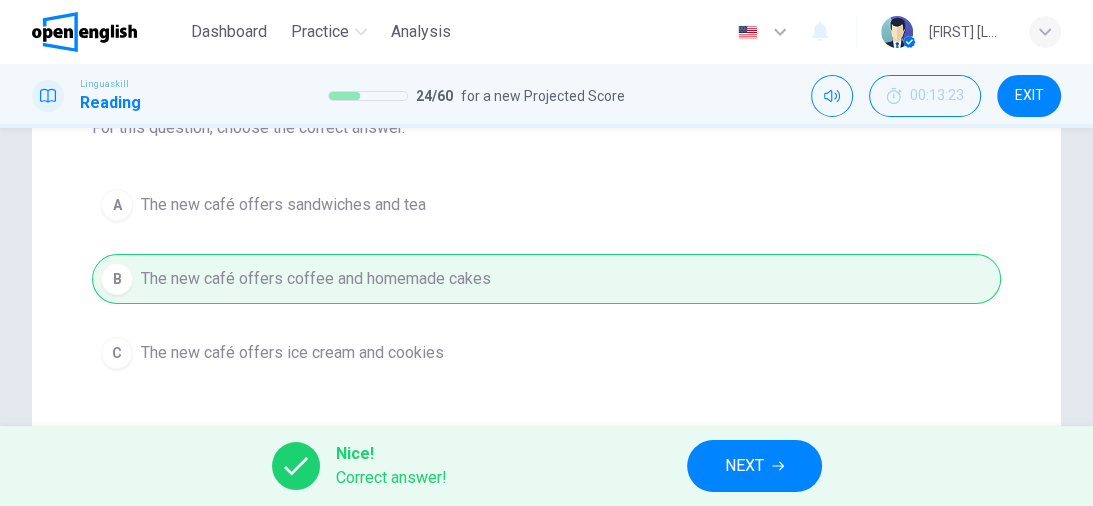 click on "NEXT" at bounding box center (744, 466) 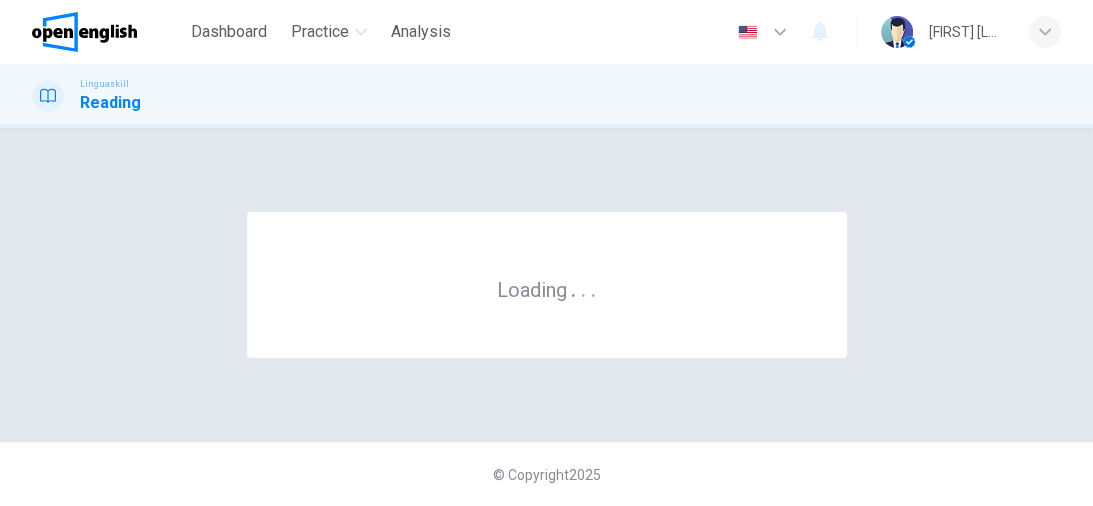 scroll, scrollTop: 0, scrollLeft: 0, axis: both 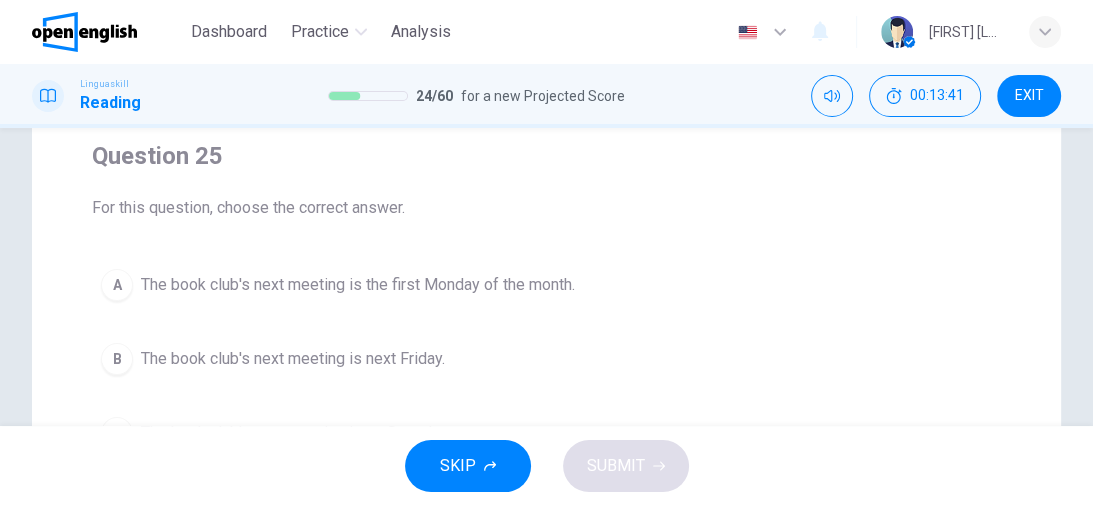 click on "A The book club's next meeting is the first Monday of the month." at bounding box center (546, 285) 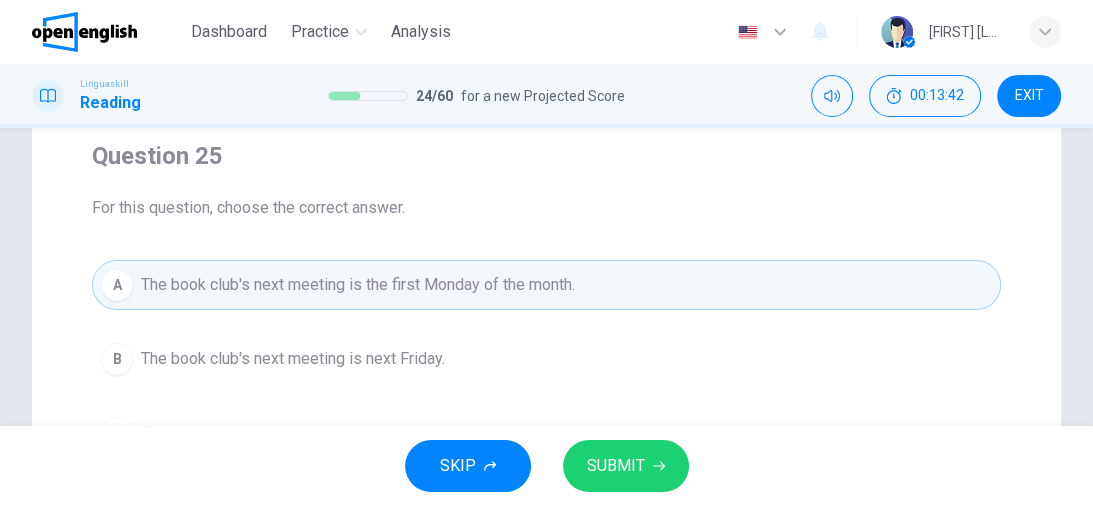 click on "SUBMIT" at bounding box center [616, 466] 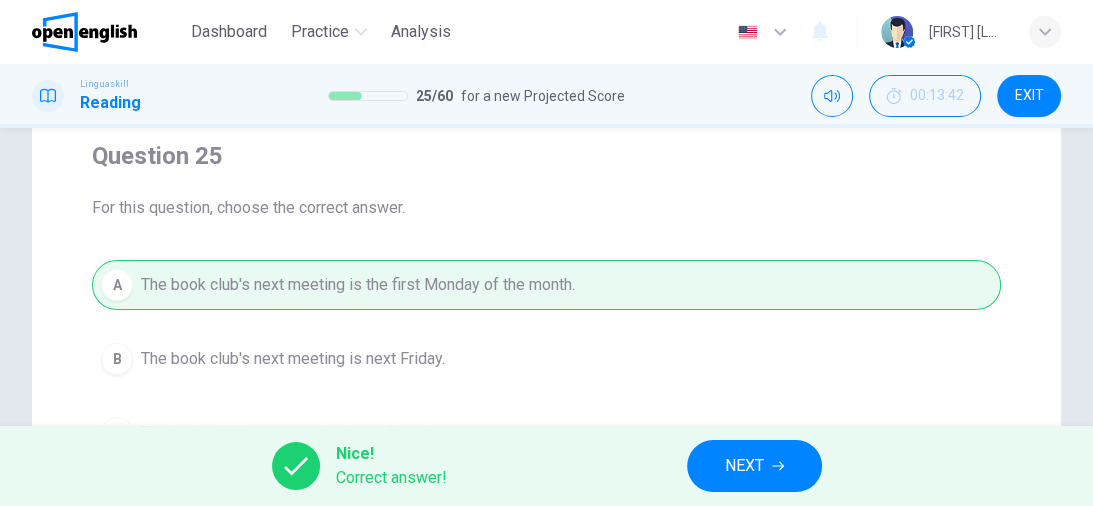 click on "NEXT" at bounding box center [754, 466] 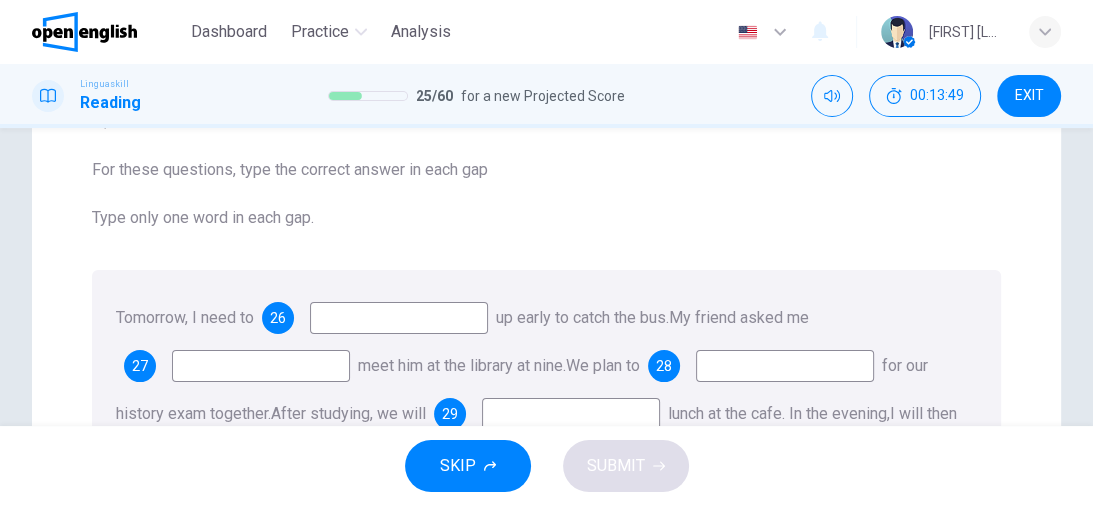 scroll, scrollTop: 240, scrollLeft: 0, axis: vertical 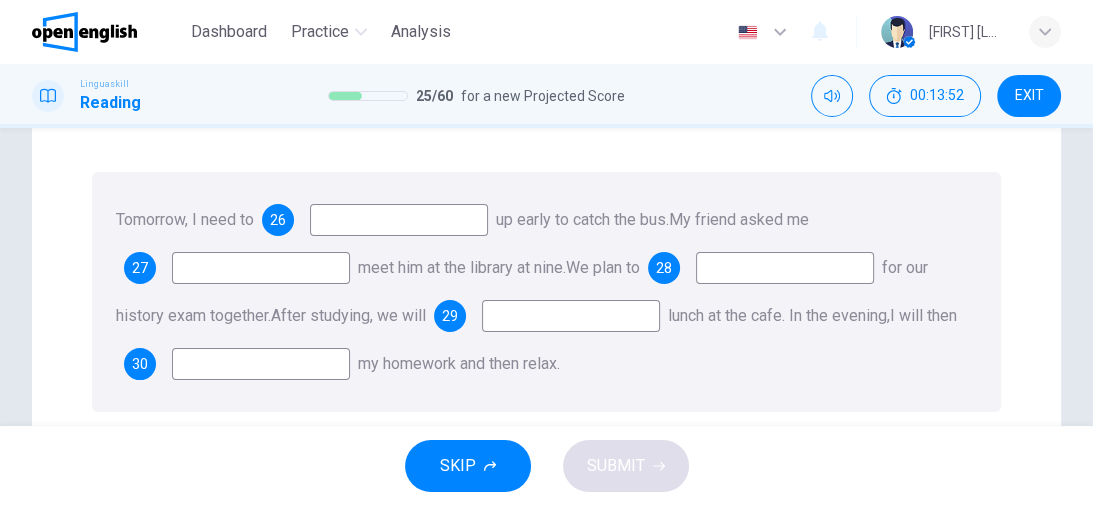 click at bounding box center (399, 220) 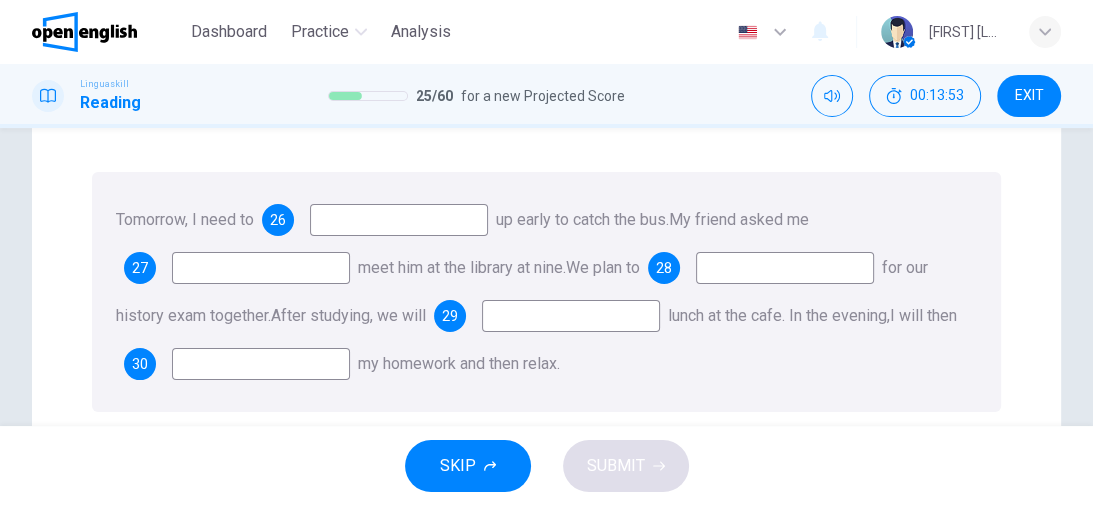 click at bounding box center (399, 220) 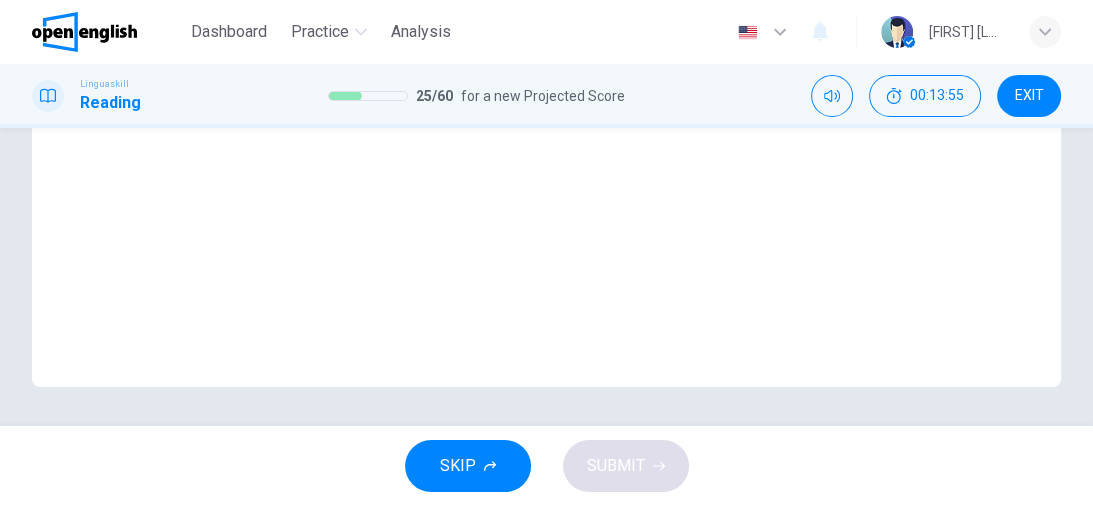 scroll, scrollTop: 265, scrollLeft: 0, axis: vertical 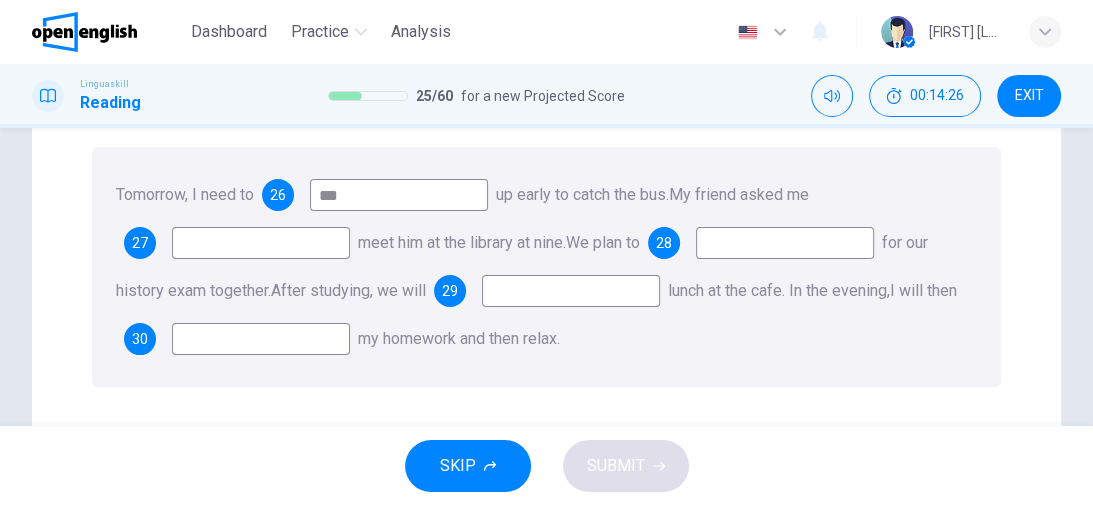 type on "***" 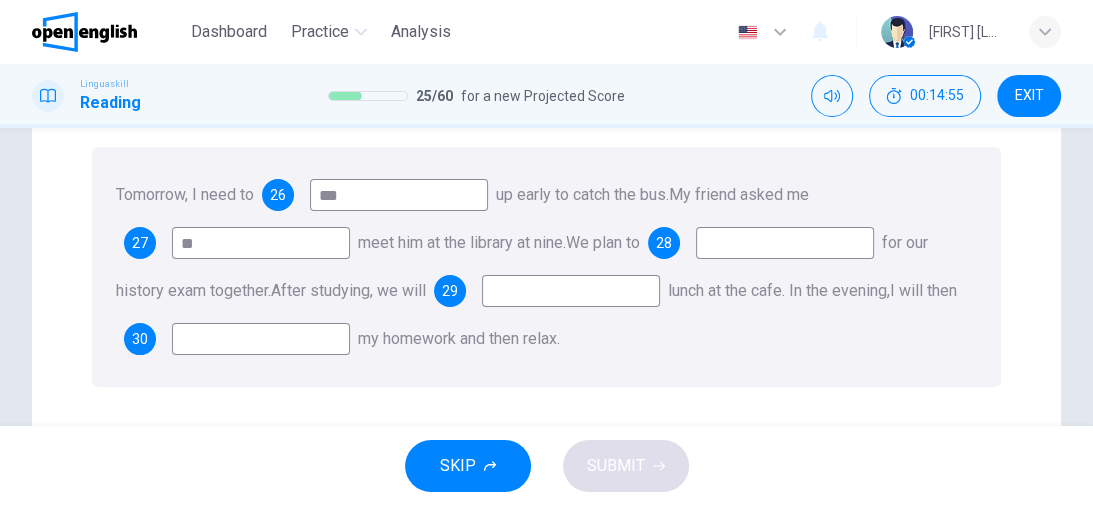 type on "**" 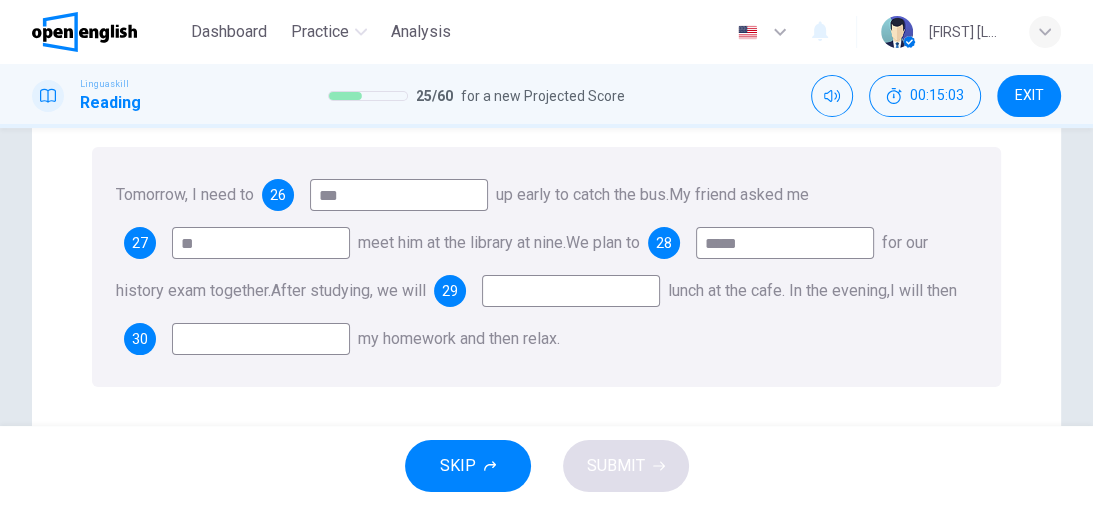 type on "*****" 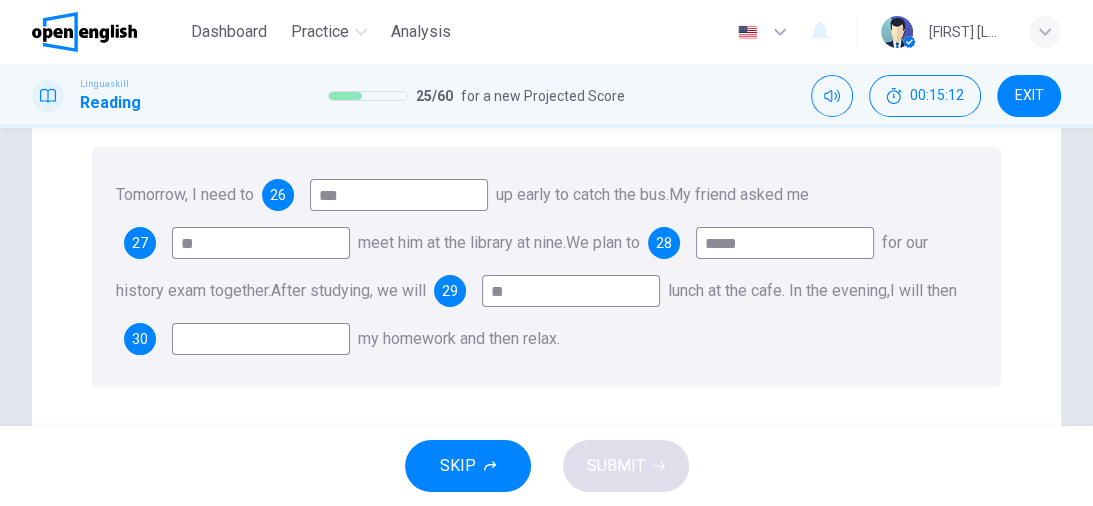 type on "*" 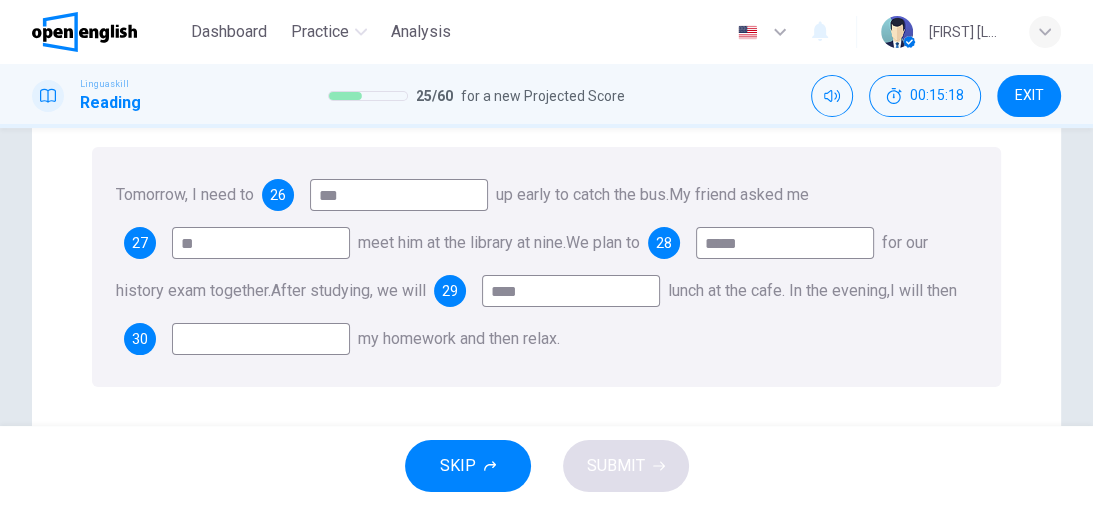 type on "****" 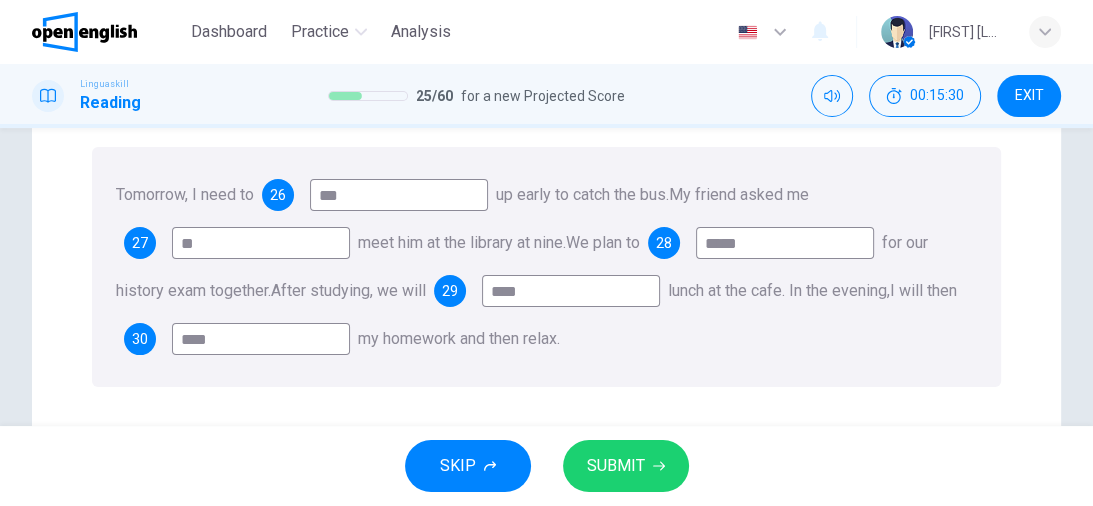 type on "****" 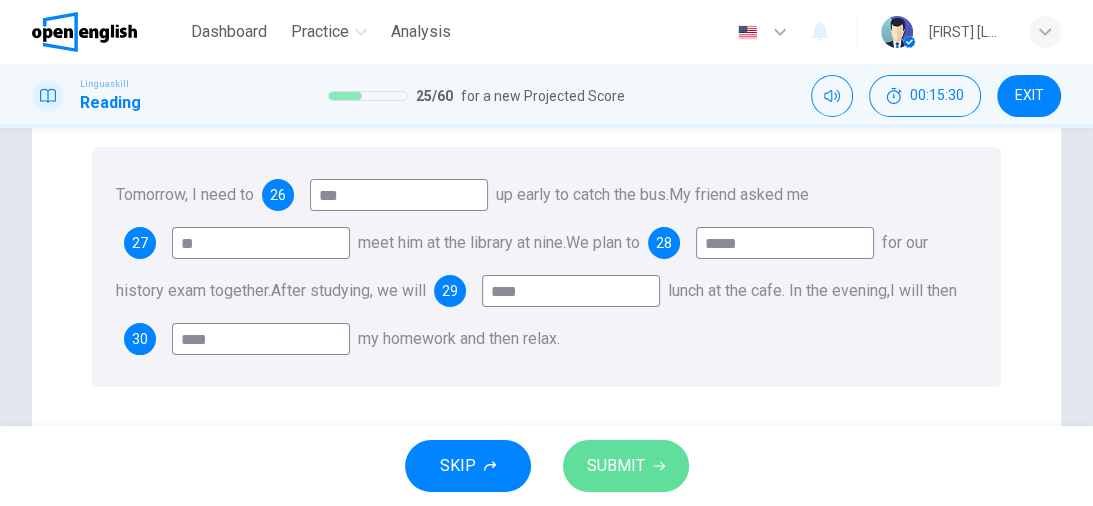 click on "SUBMIT" at bounding box center (616, 466) 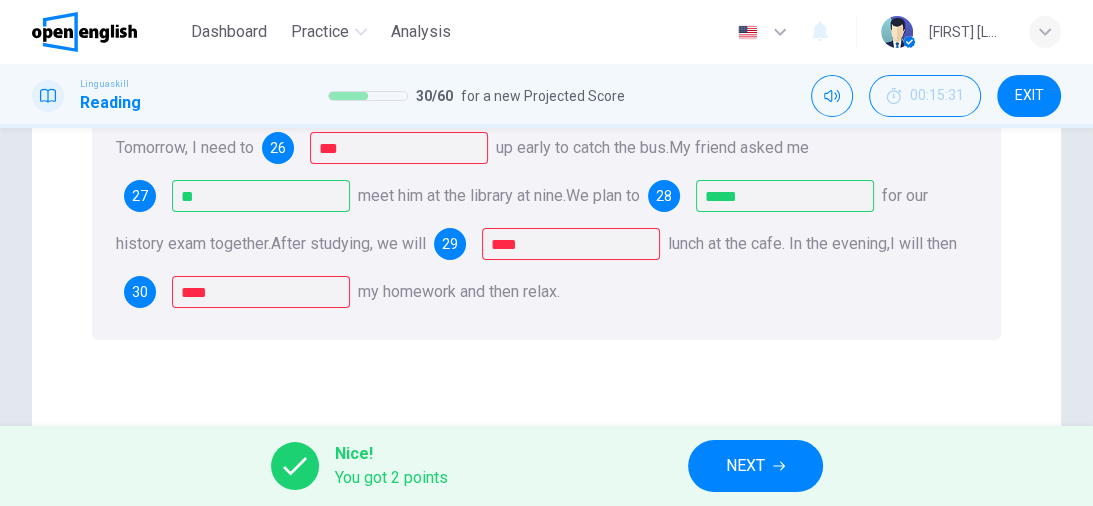 scroll, scrollTop: 265, scrollLeft: 0, axis: vertical 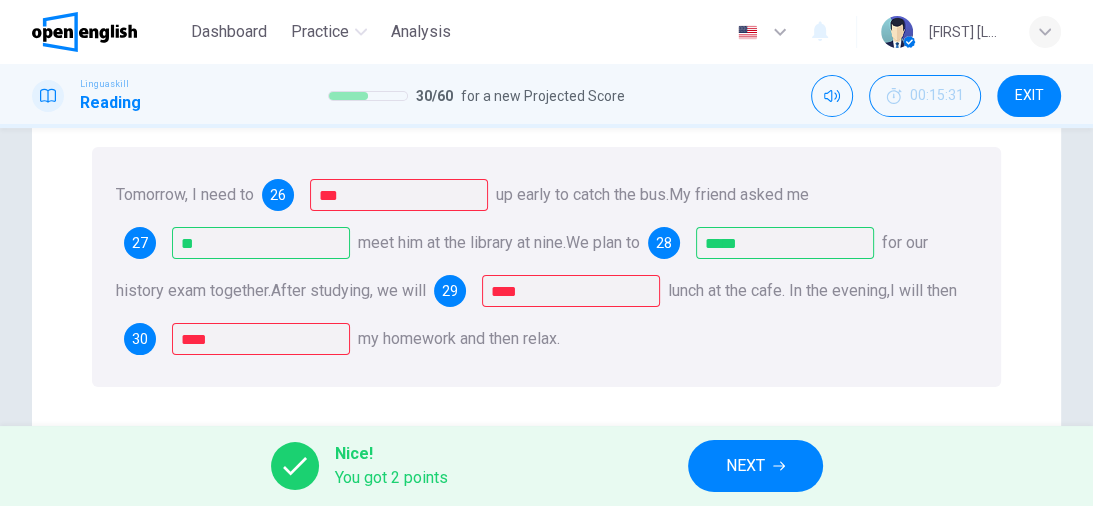click on "NEXT" at bounding box center (745, 466) 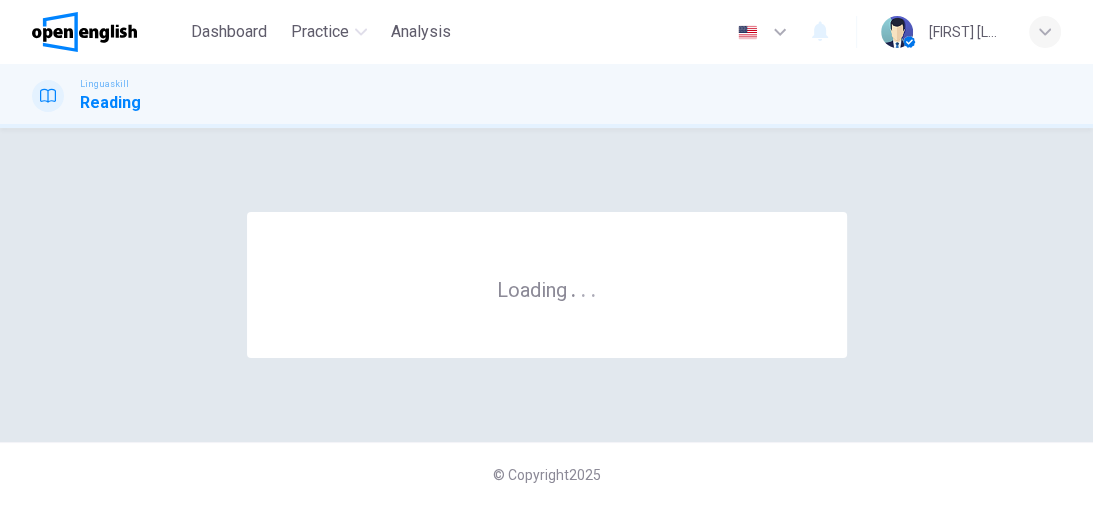 scroll, scrollTop: 0, scrollLeft: 0, axis: both 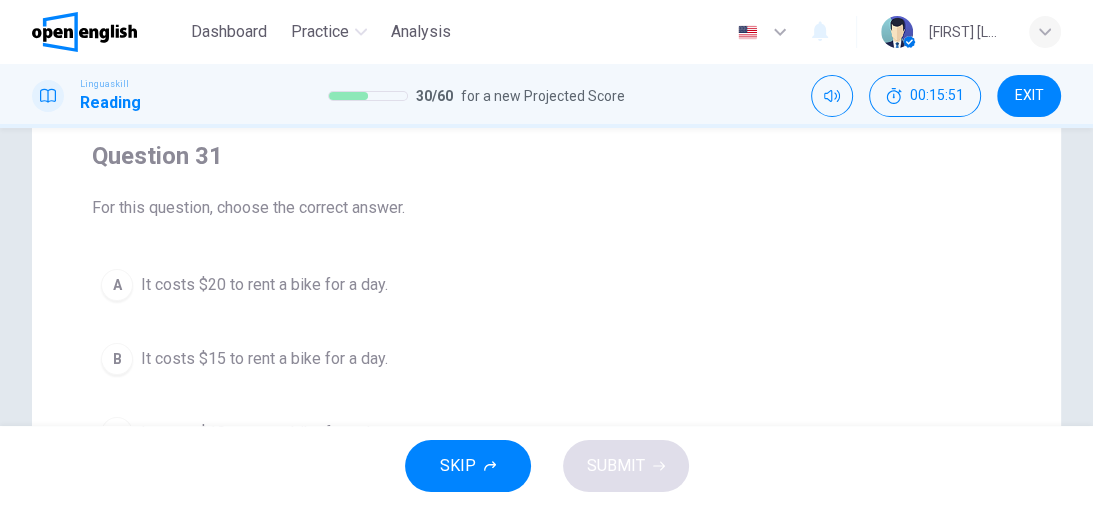 click on "B" at bounding box center [117, 359] 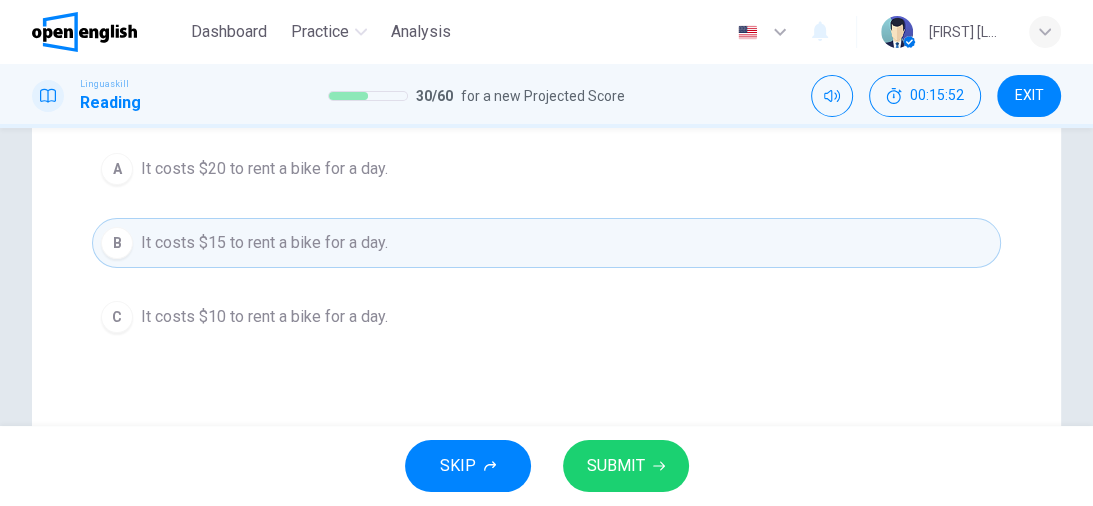 scroll, scrollTop: 320, scrollLeft: 0, axis: vertical 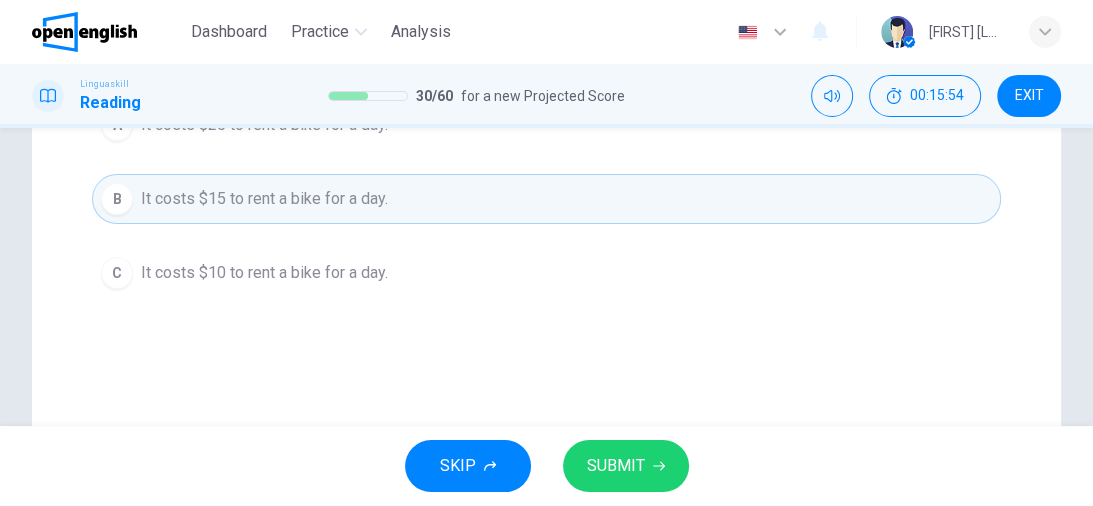 click on "SUBMIT" at bounding box center [616, 466] 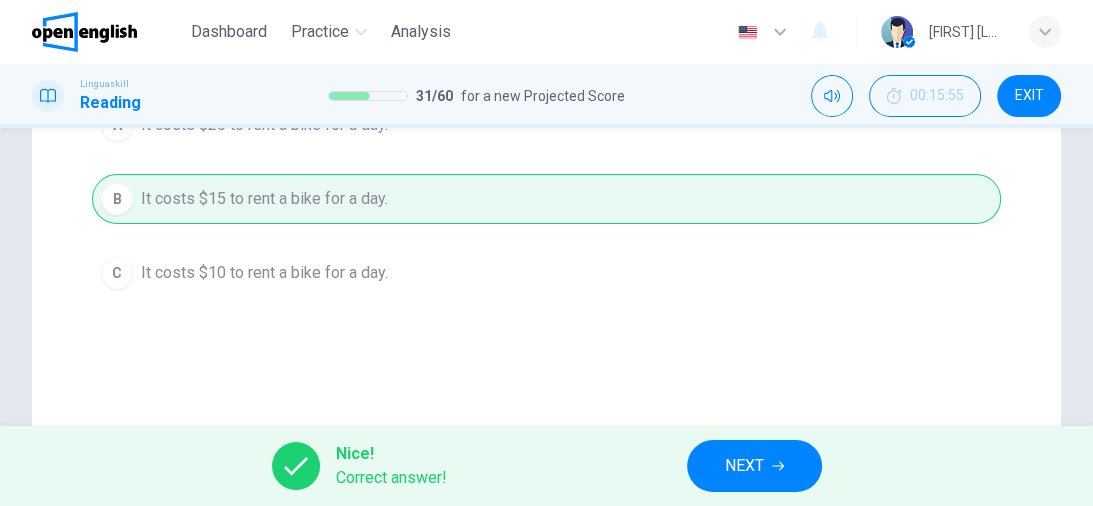 click on "NEXT" at bounding box center (744, 466) 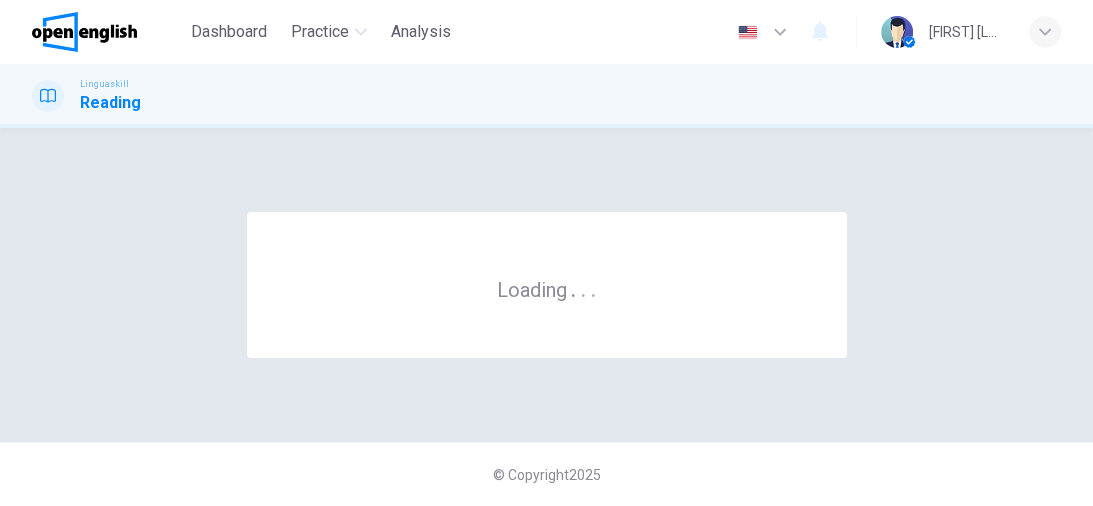 scroll, scrollTop: 0, scrollLeft: 0, axis: both 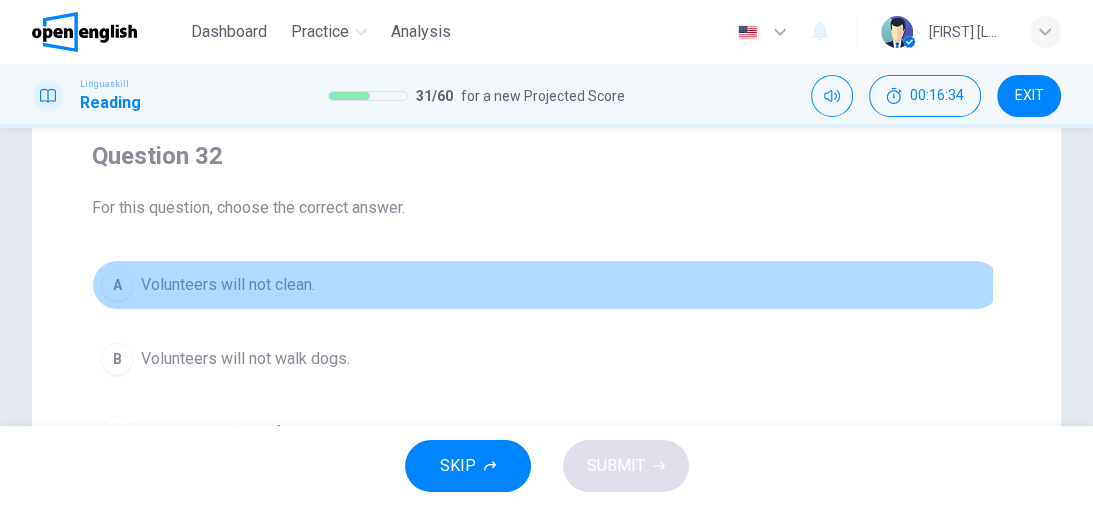 drag, startPoint x: 124, startPoint y: 283, endPoint x: 176, endPoint y: 292, distance: 52.773098 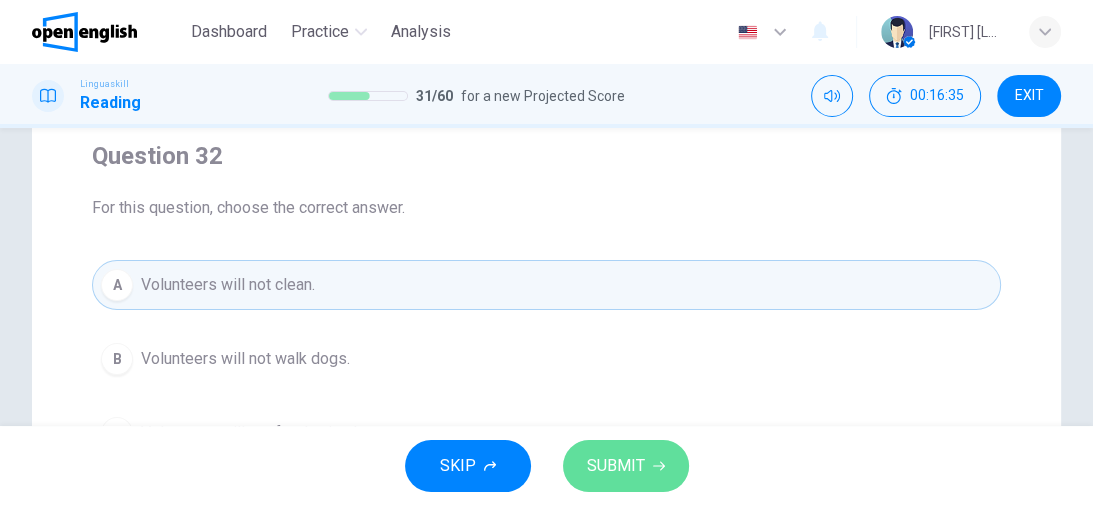 click on "SUBMIT" at bounding box center [616, 466] 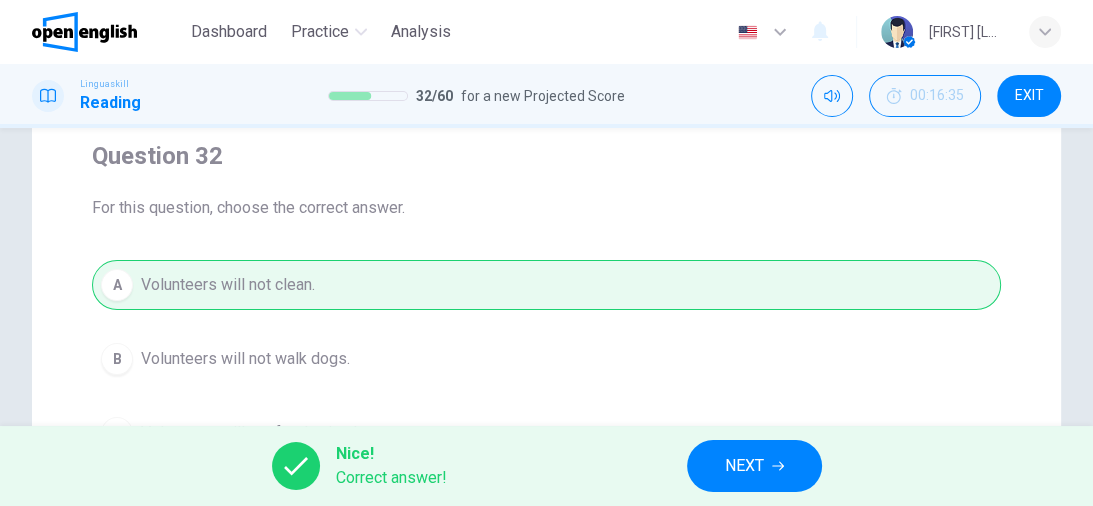 click on "NEXT" at bounding box center [744, 466] 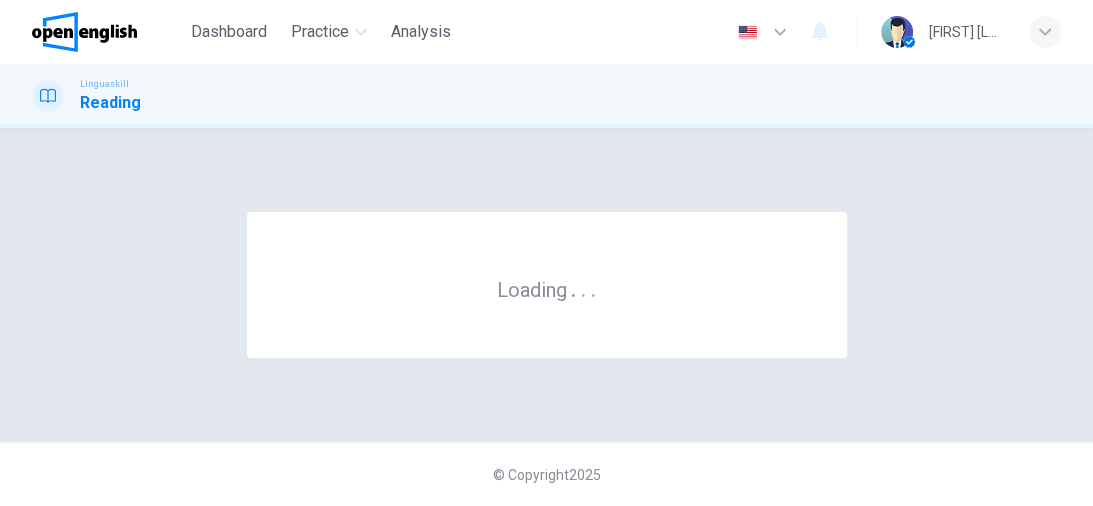 scroll, scrollTop: 0, scrollLeft: 0, axis: both 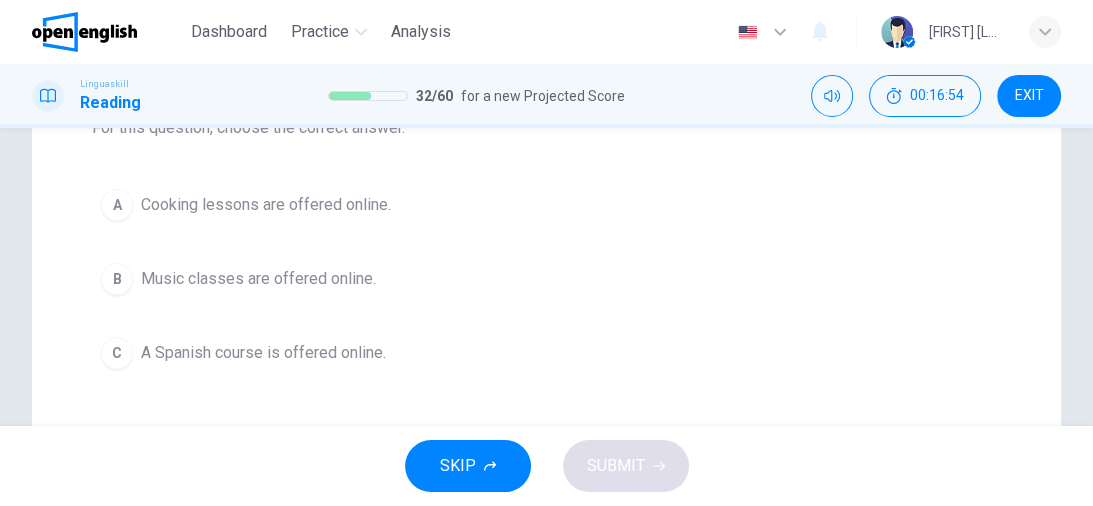click on "C" at bounding box center (117, 353) 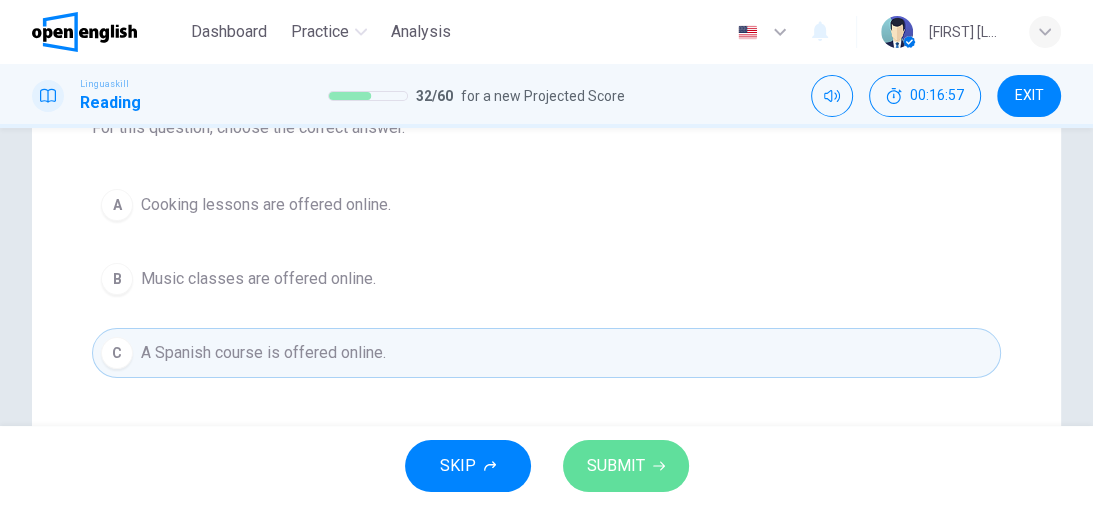 click on "SUBMIT" at bounding box center [626, 466] 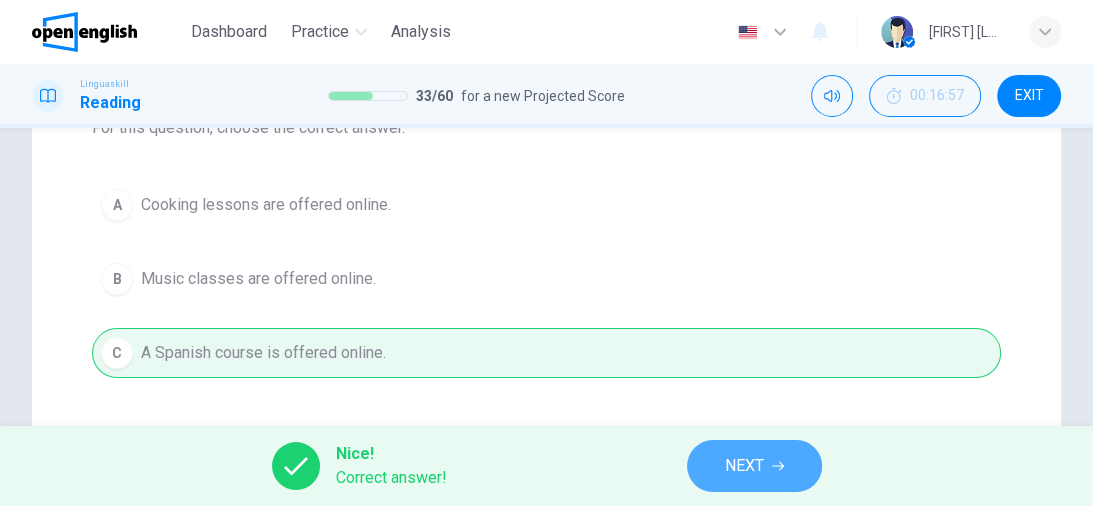 click on "NEXT" at bounding box center (754, 466) 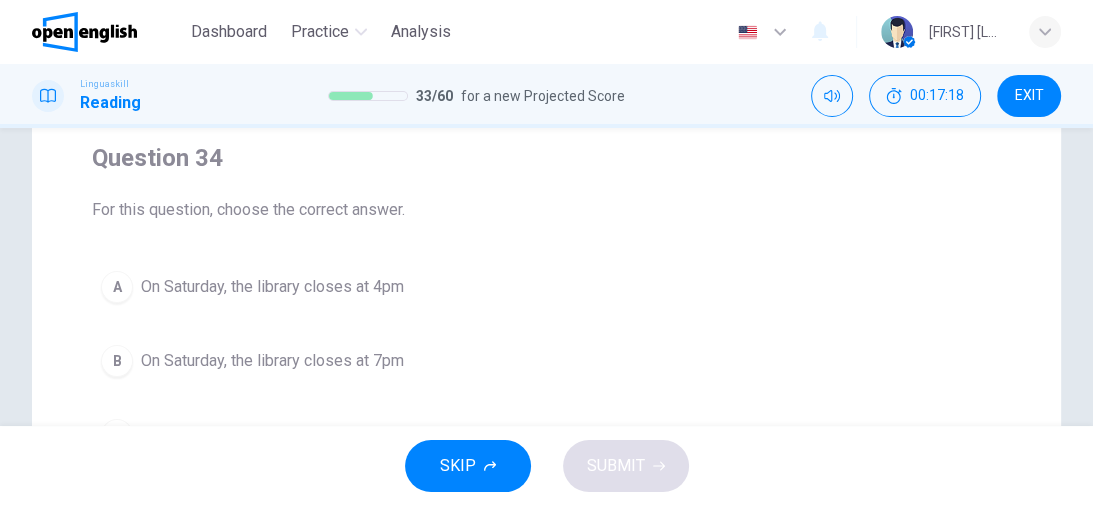 scroll, scrollTop: 240, scrollLeft: 0, axis: vertical 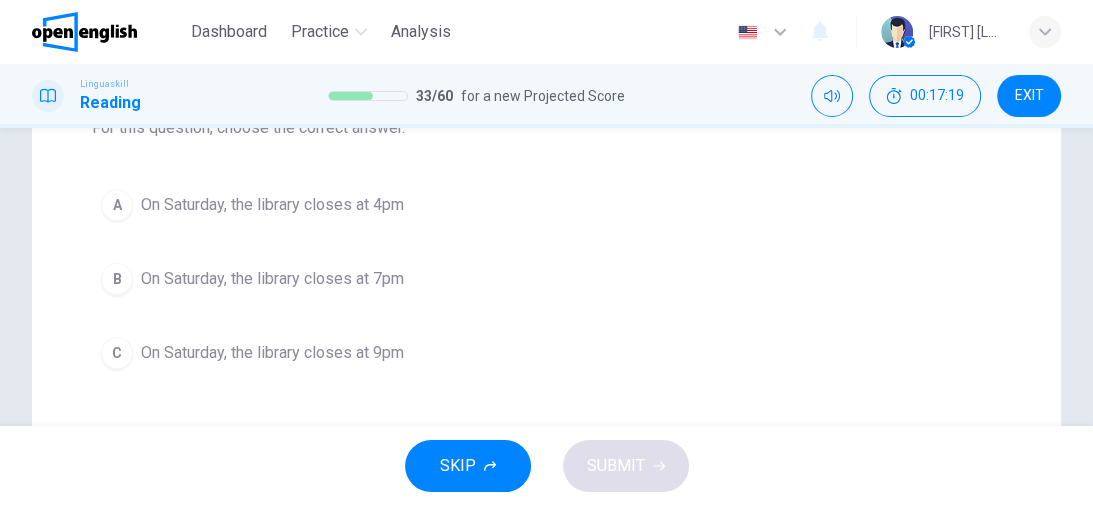 click on "A" at bounding box center [117, 205] 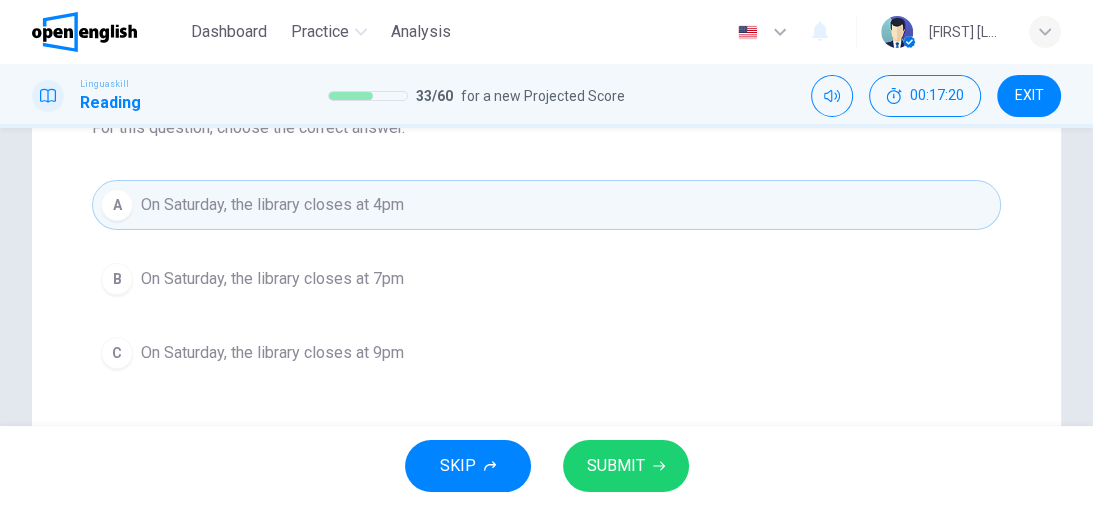 click on "SUBMIT" at bounding box center [626, 466] 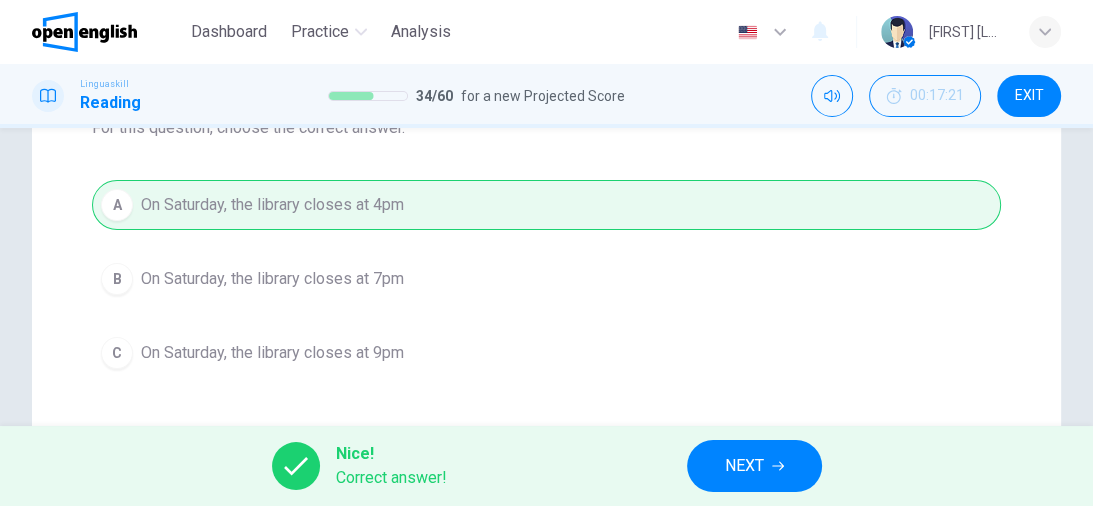 click on "NEXT" at bounding box center [754, 466] 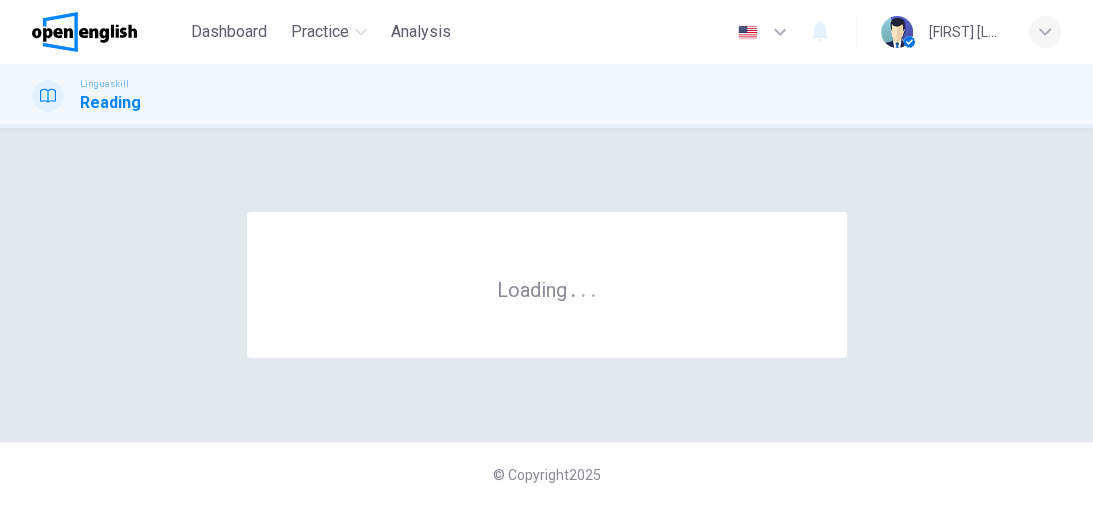 scroll, scrollTop: 0, scrollLeft: 0, axis: both 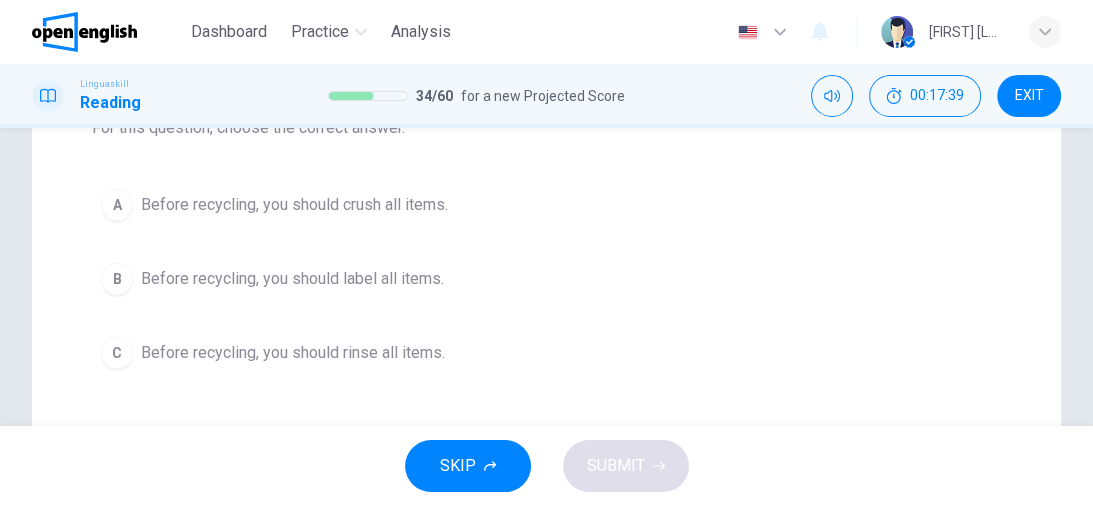 click on "C" at bounding box center (117, 353) 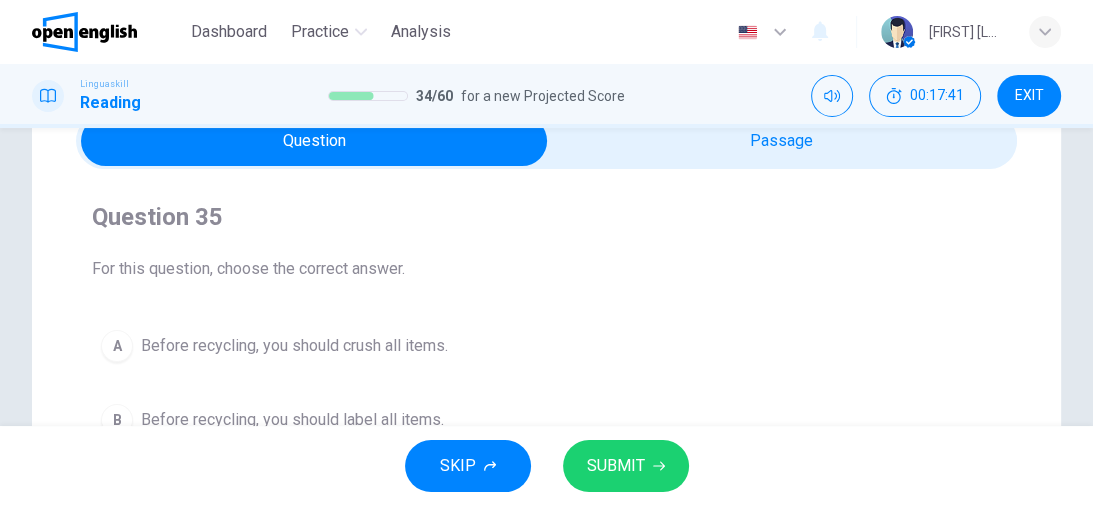 scroll, scrollTop: 80, scrollLeft: 0, axis: vertical 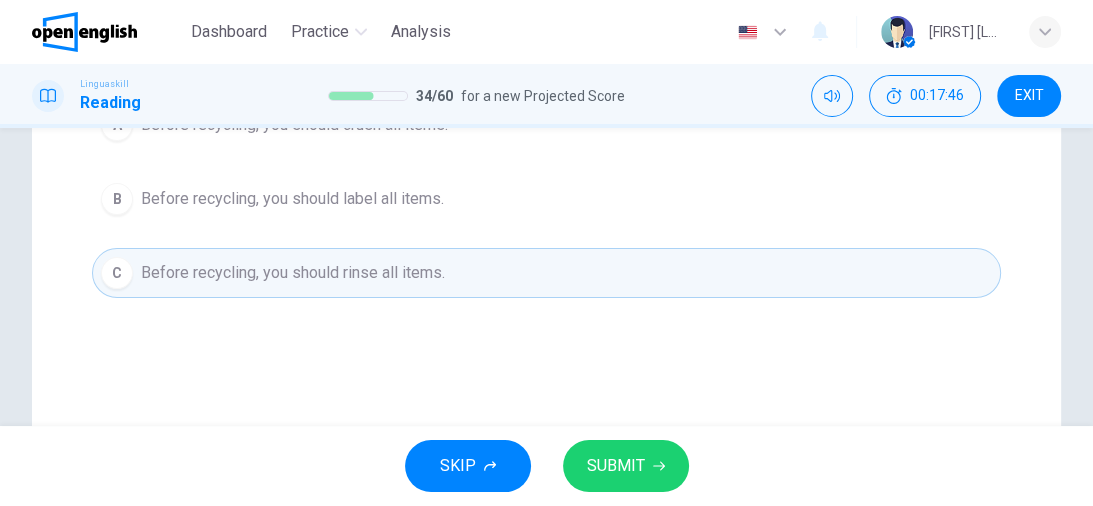 click on "SUBMIT" at bounding box center [616, 466] 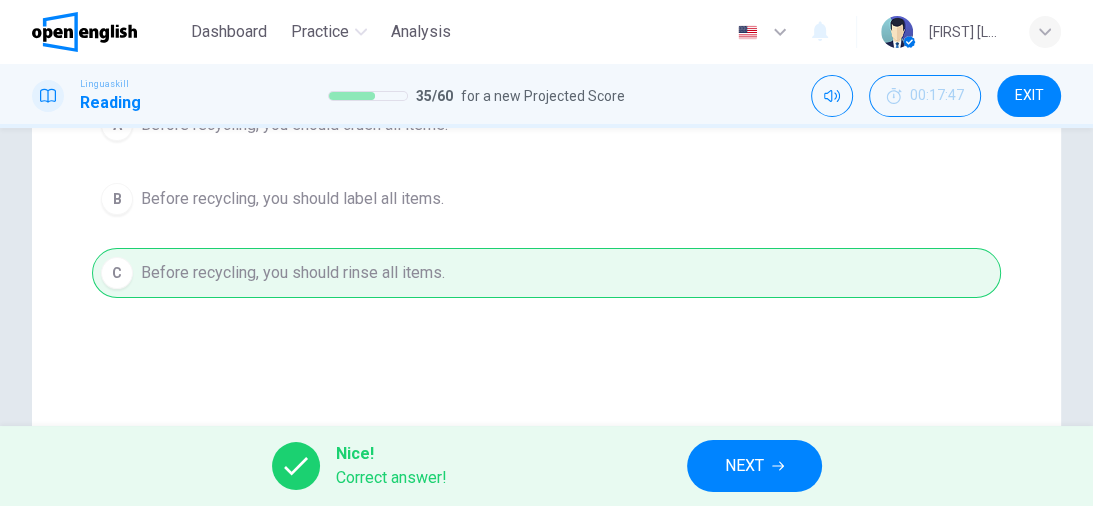 click on "NEXT" at bounding box center (744, 466) 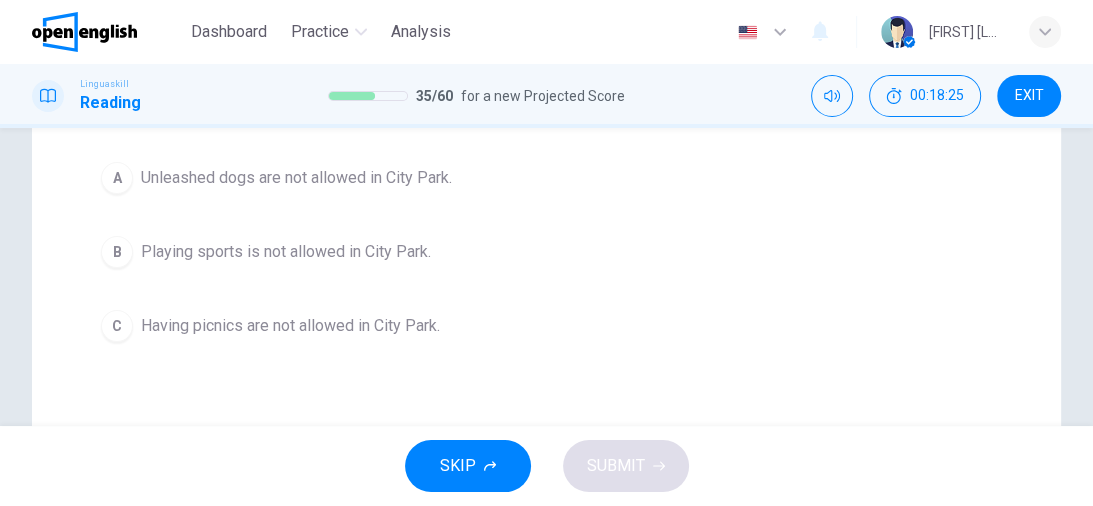 scroll, scrollTop: 160, scrollLeft: 0, axis: vertical 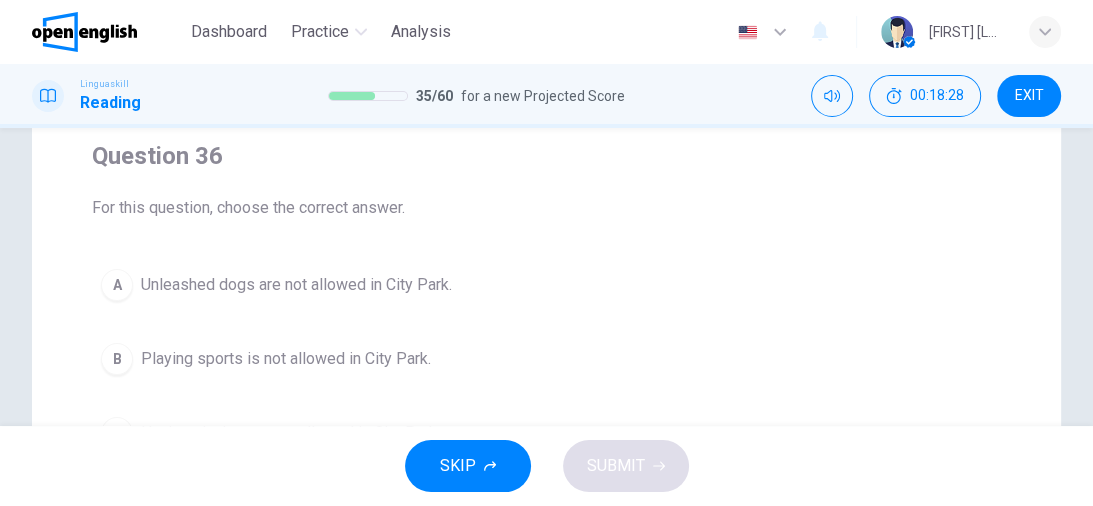 click on "A" at bounding box center (117, 285) 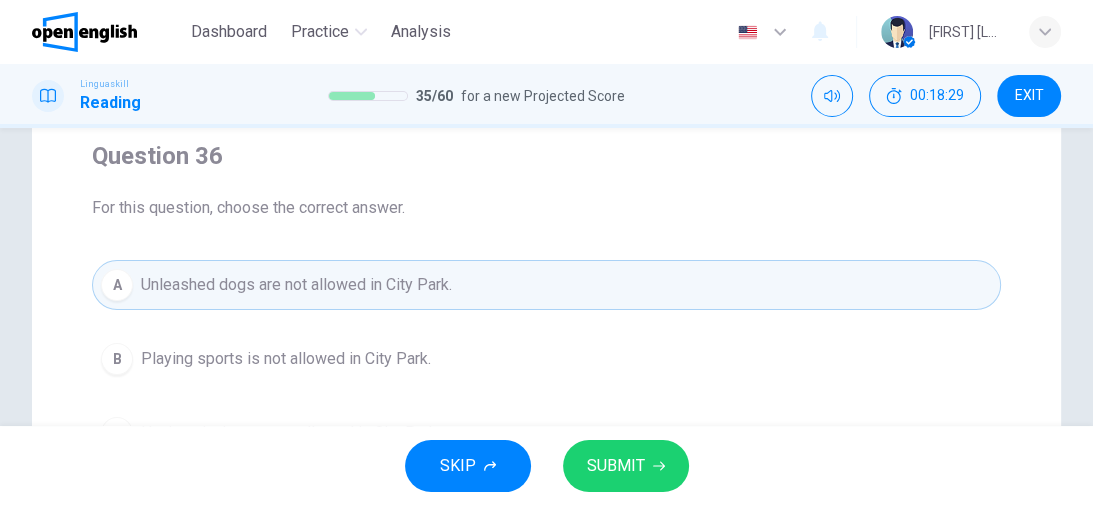 click on "SUBMIT" at bounding box center [616, 466] 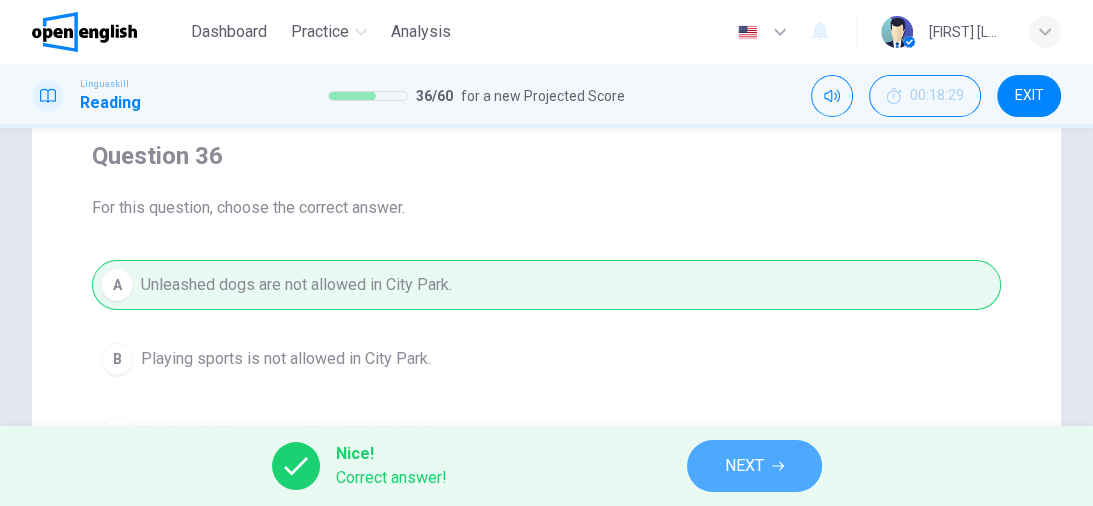 click on "NEXT" at bounding box center [744, 466] 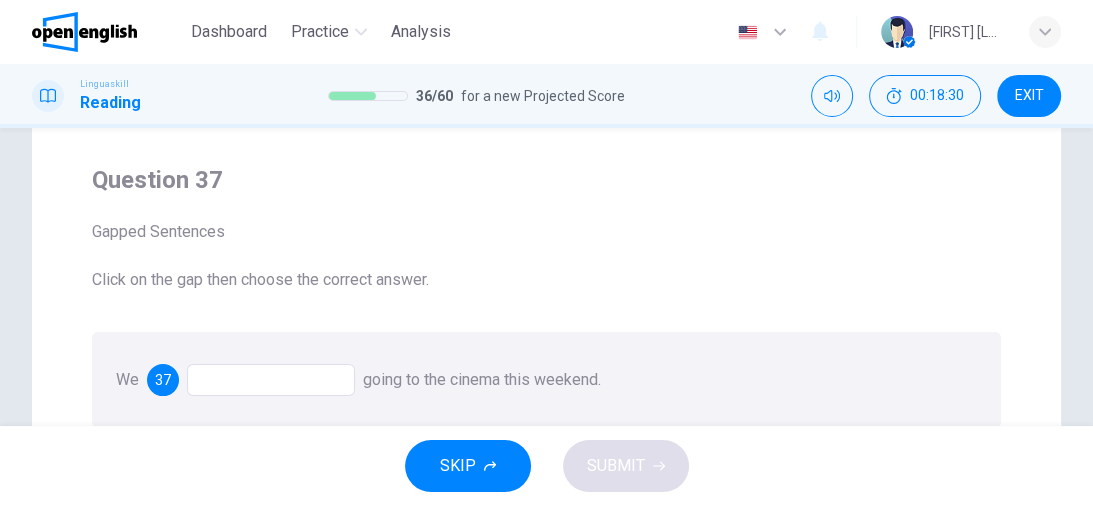 scroll, scrollTop: 160, scrollLeft: 0, axis: vertical 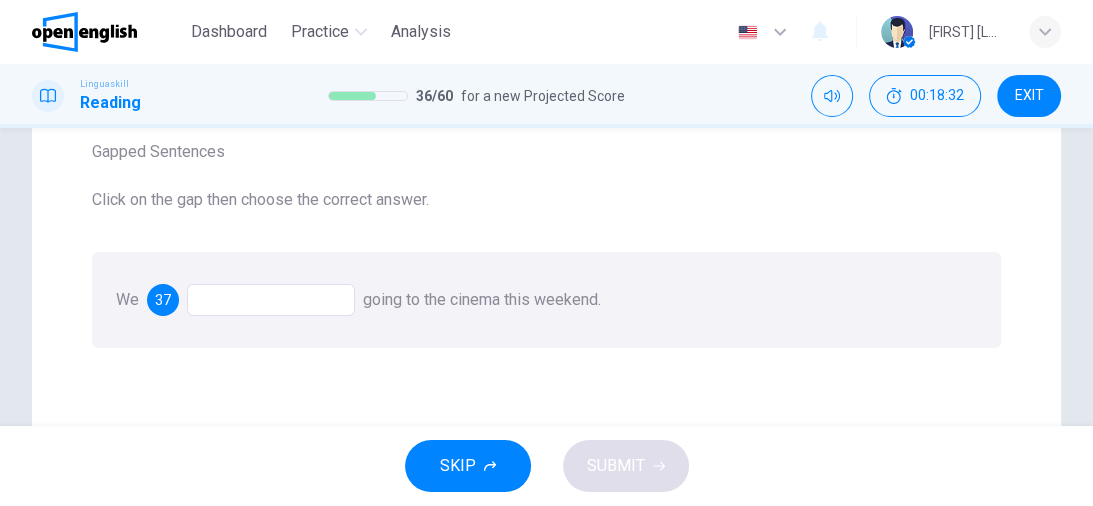 click at bounding box center [271, 300] 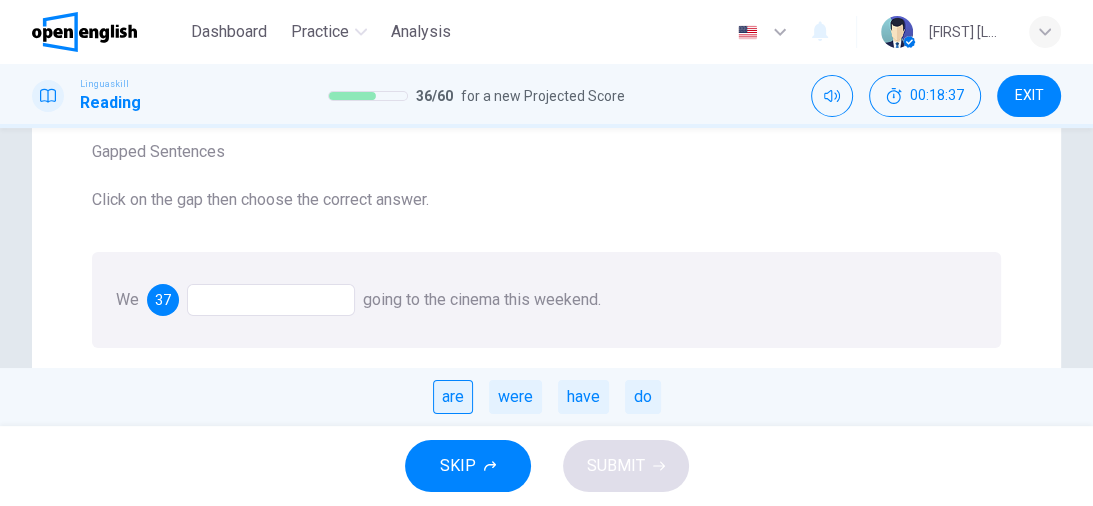 click on "are" at bounding box center [453, 397] 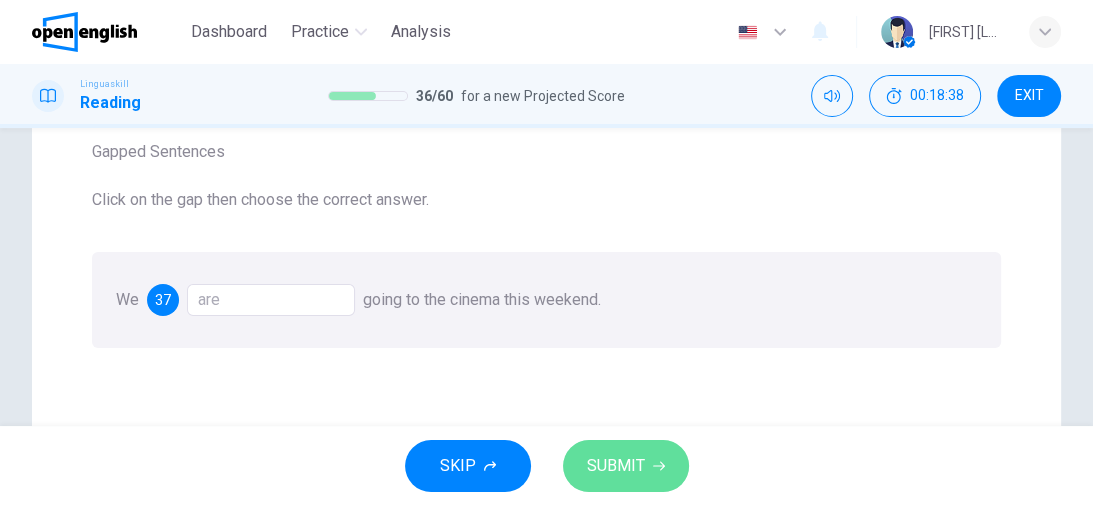 click on "SUBMIT" at bounding box center (616, 466) 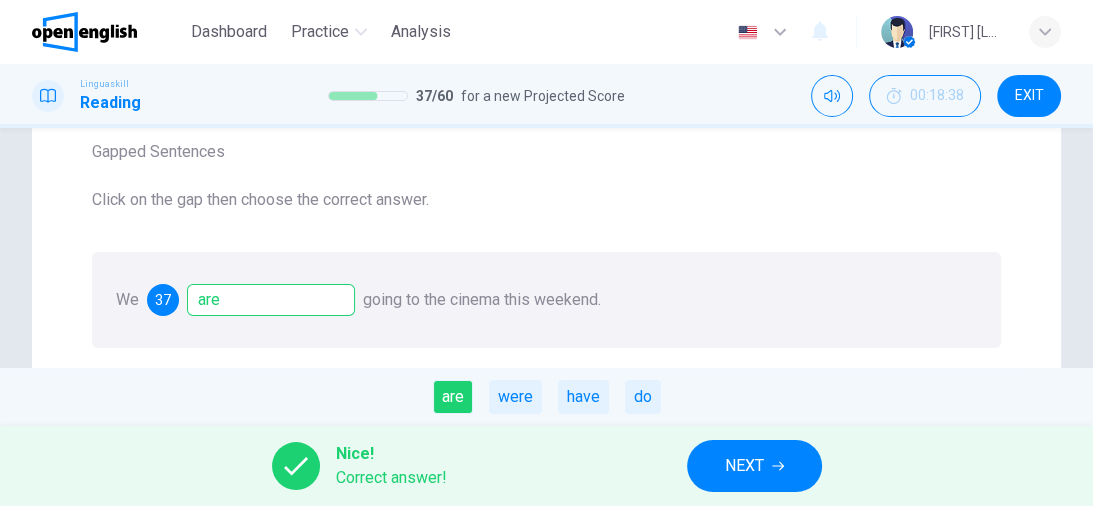 click on "NEXT" at bounding box center (754, 466) 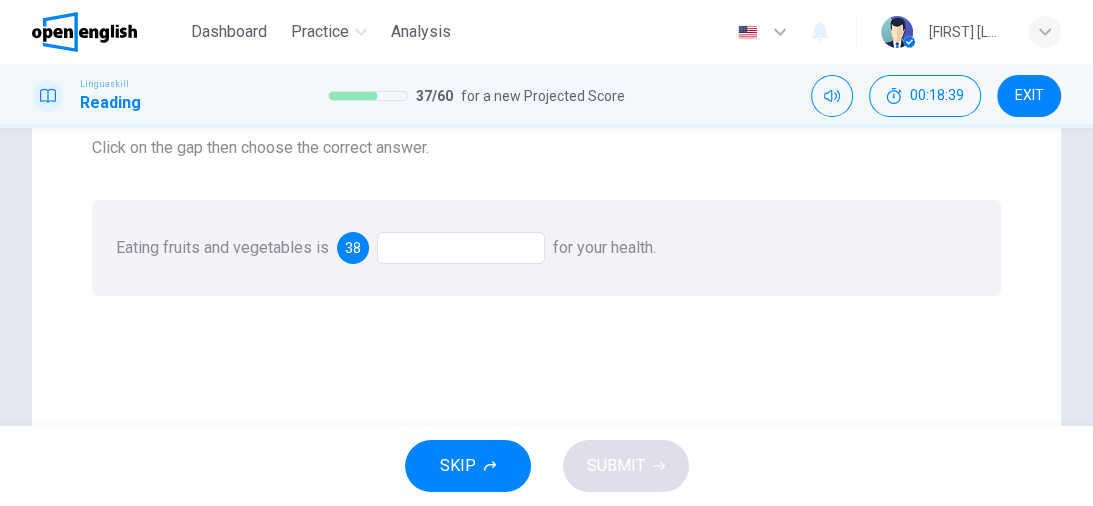 scroll, scrollTop: 240, scrollLeft: 0, axis: vertical 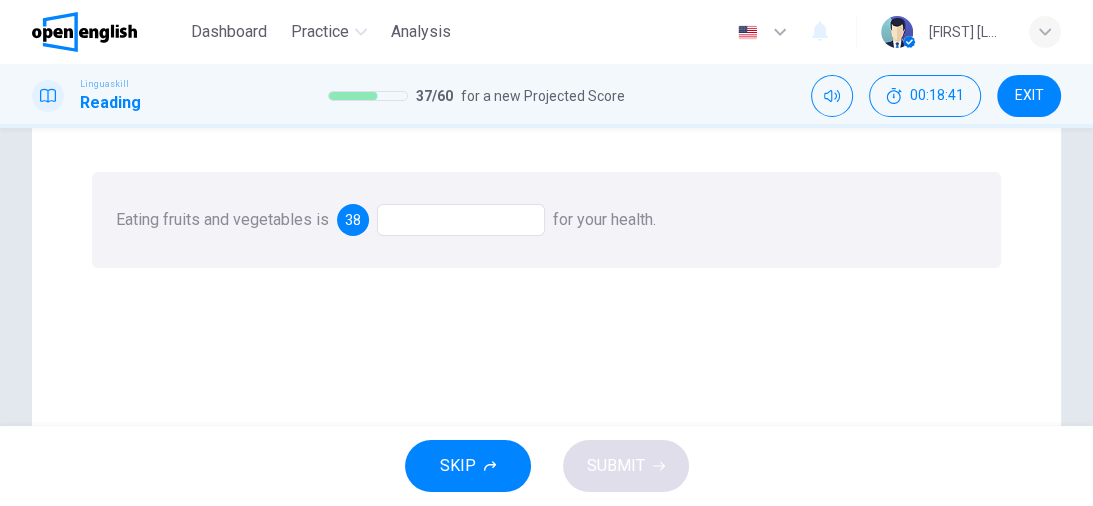 click at bounding box center (461, 220) 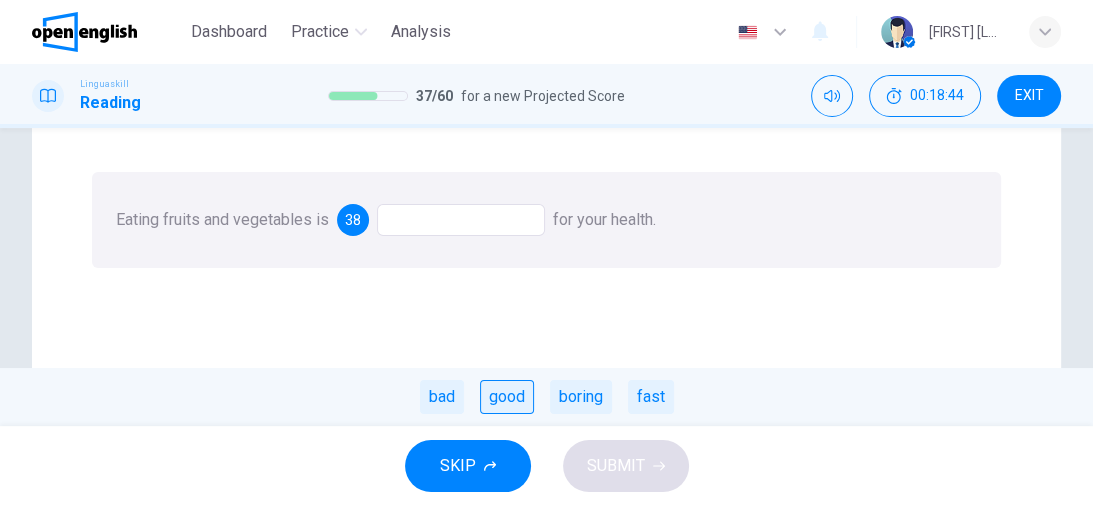 click on "good" at bounding box center [507, 397] 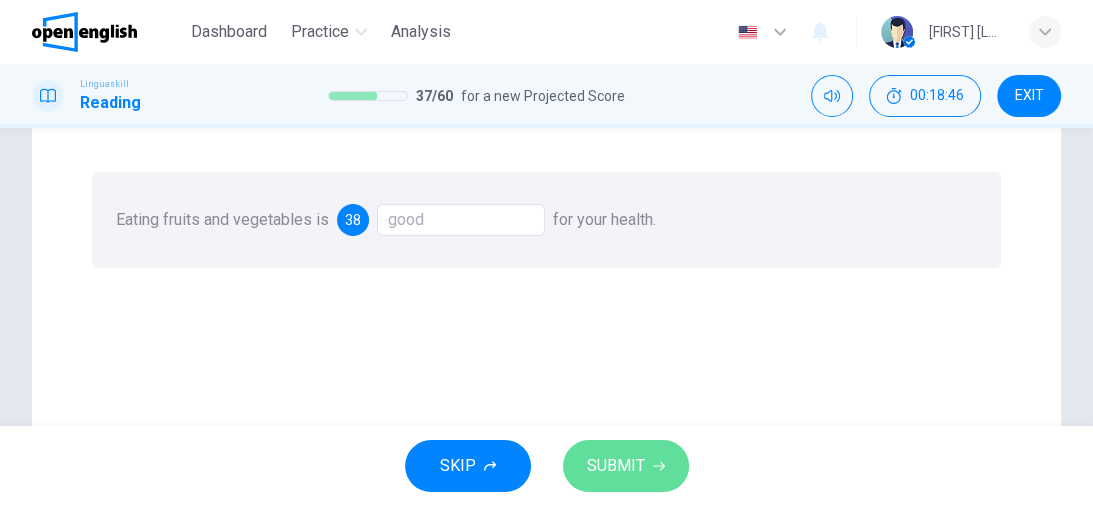 click on "SUBMIT" at bounding box center (616, 466) 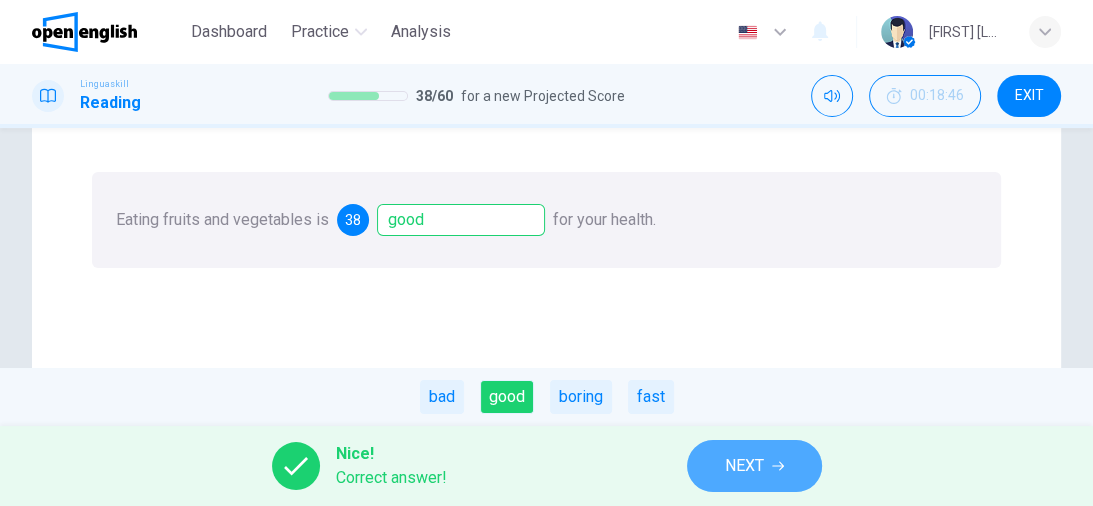 click on "NEXT" at bounding box center (744, 466) 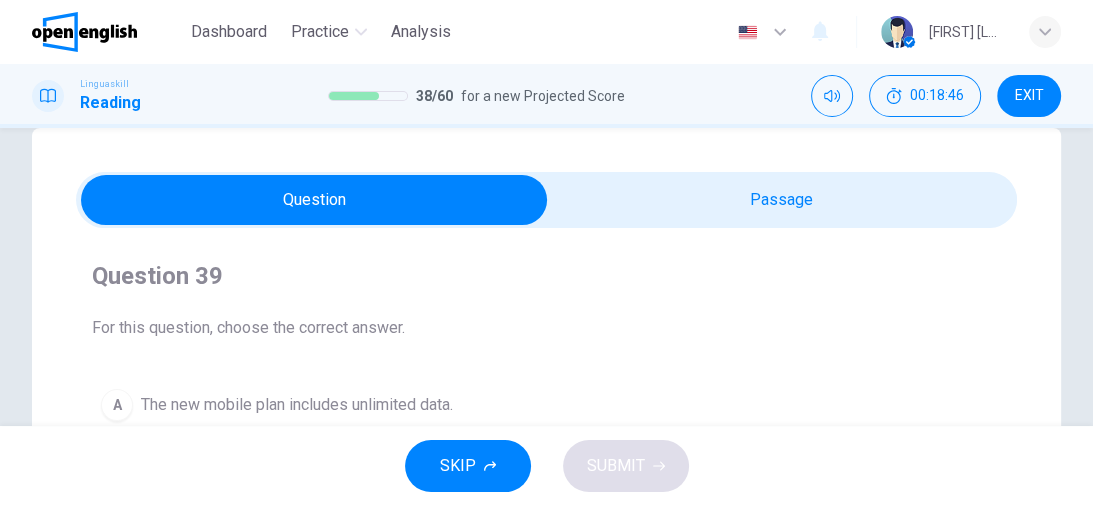 scroll, scrollTop: 80, scrollLeft: 0, axis: vertical 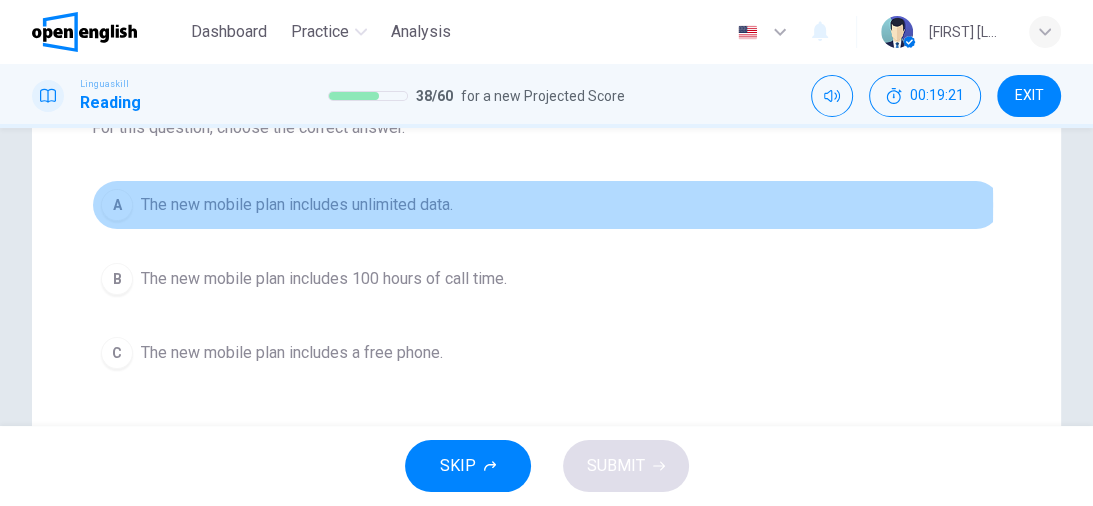 click on "A" at bounding box center [117, 205] 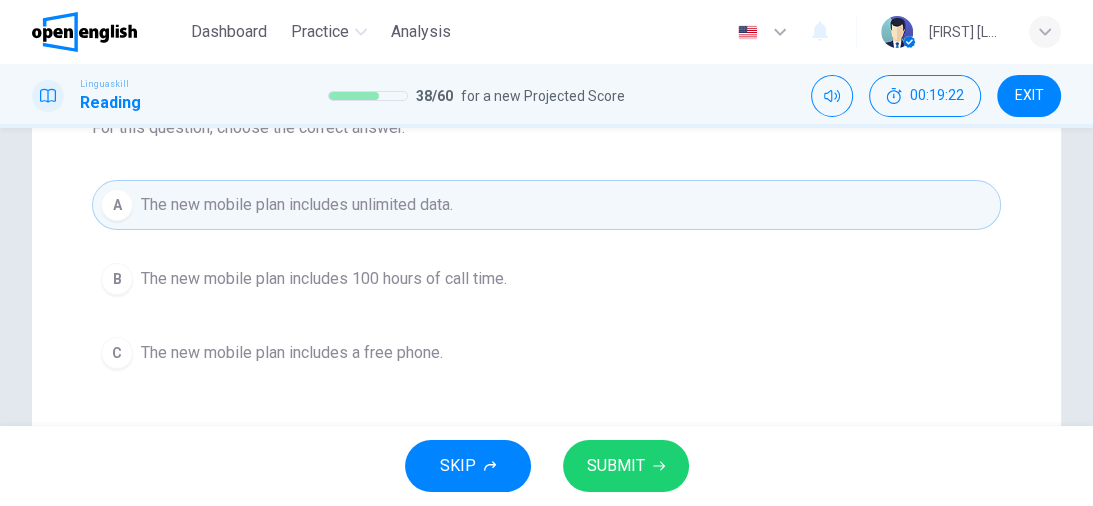 click on "SUBMIT" at bounding box center [616, 466] 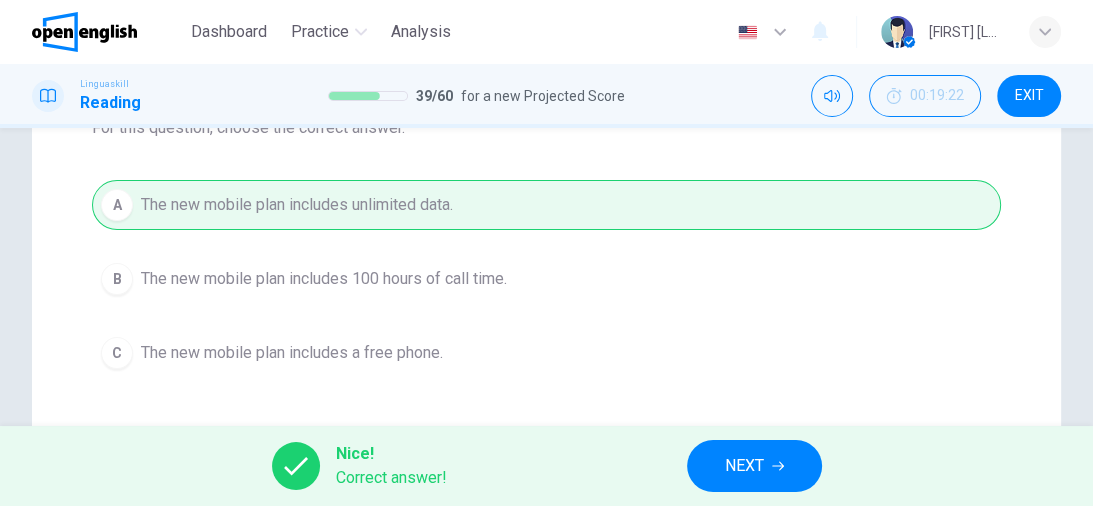 click on "NEXT" at bounding box center [754, 466] 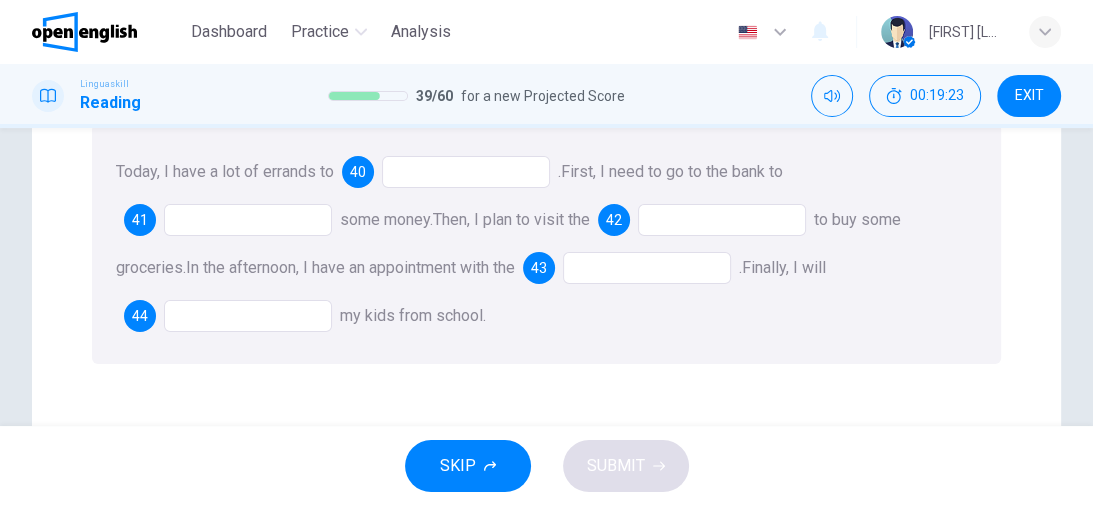 scroll, scrollTop: 160, scrollLeft: 0, axis: vertical 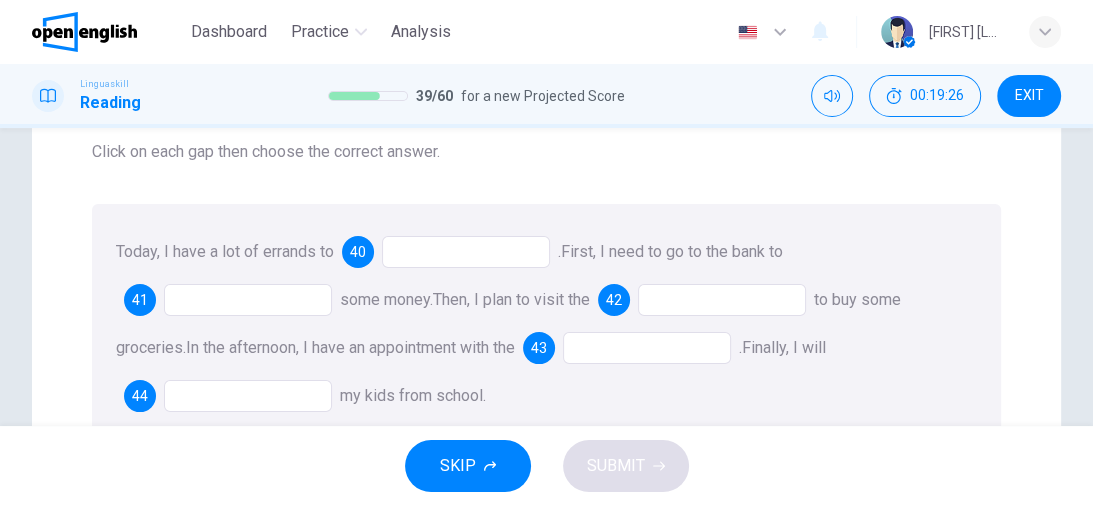 click at bounding box center [466, 252] 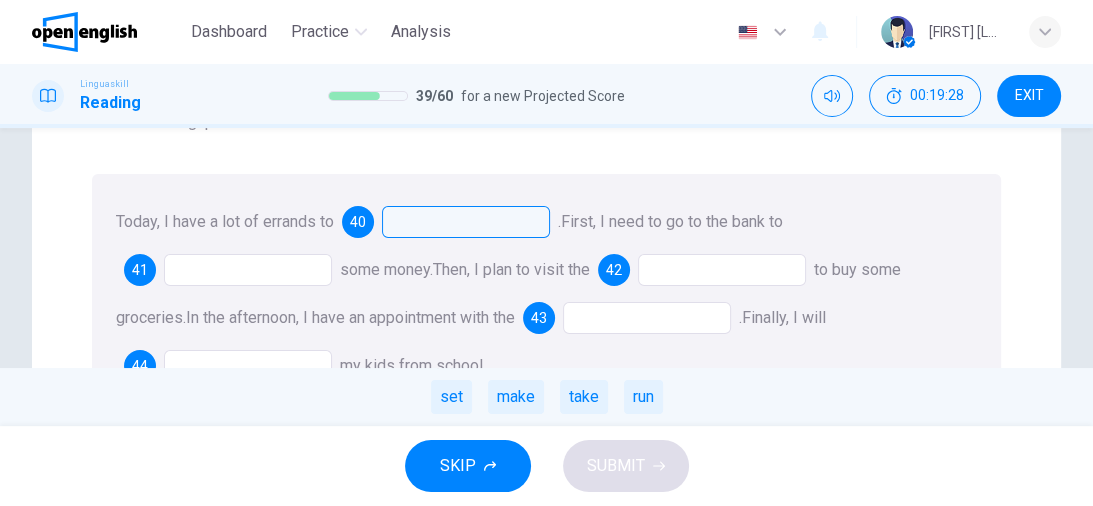 scroll, scrollTop: 240, scrollLeft: 0, axis: vertical 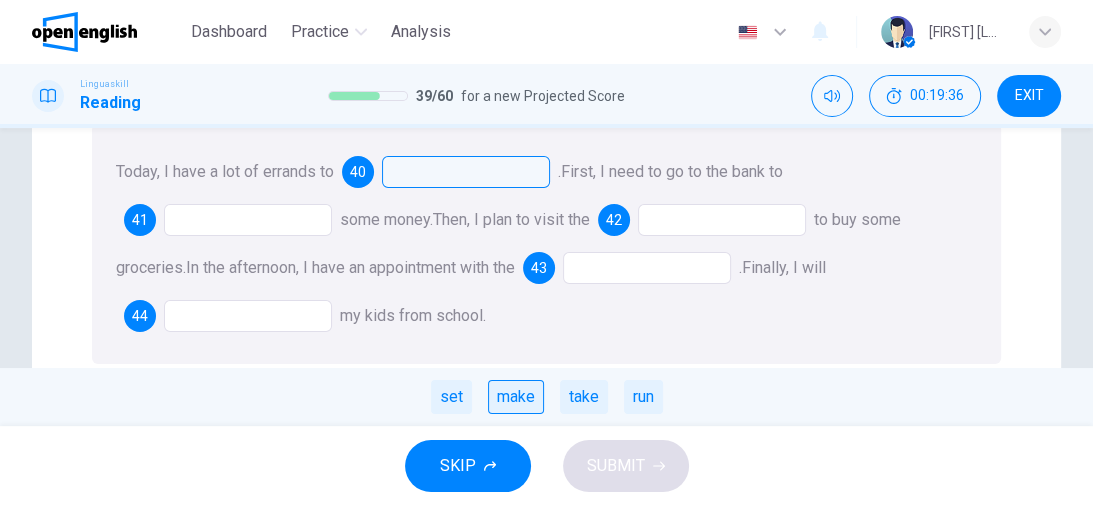 click on "make" at bounding box center (516, 397) 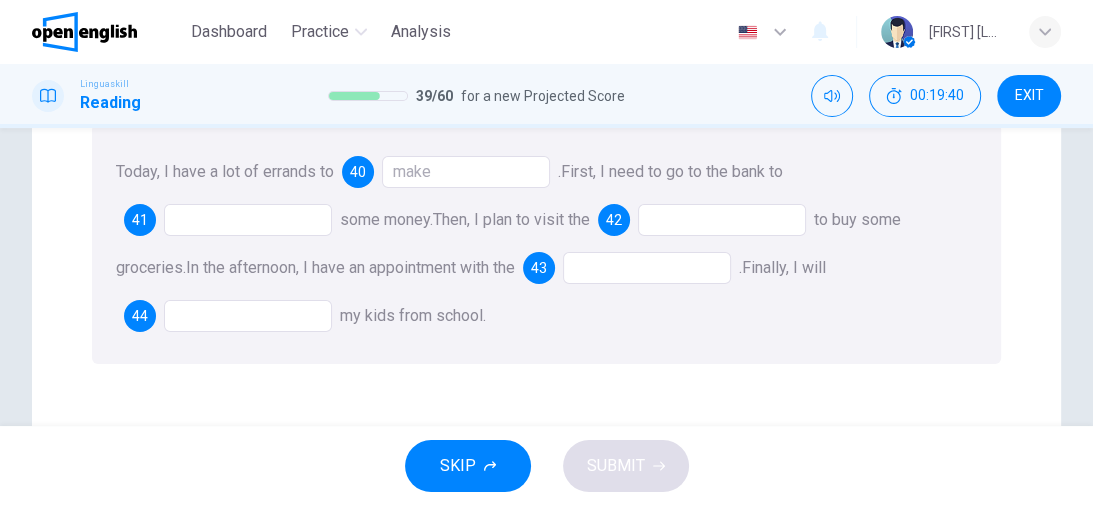 click at bounding box center (248, 220) 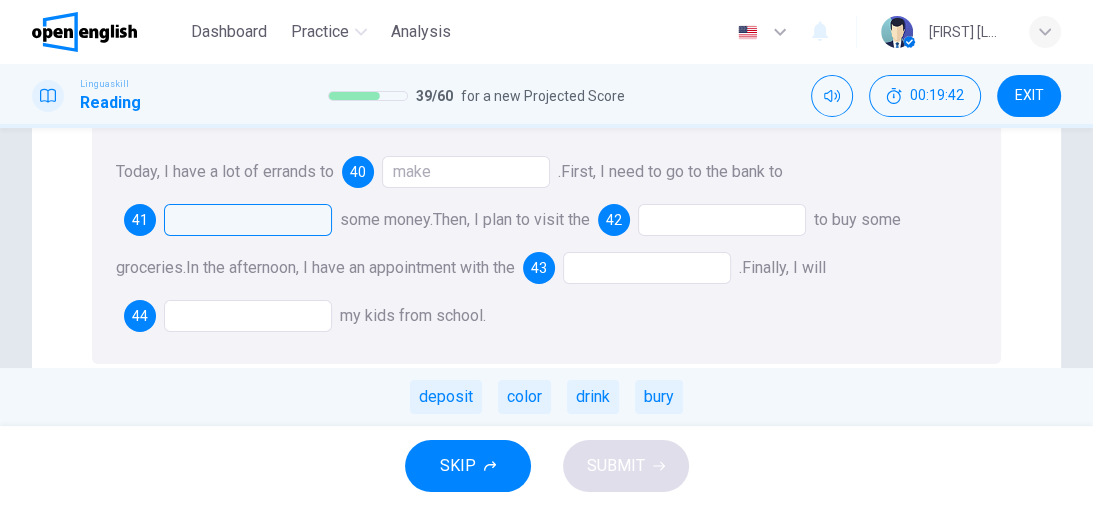 click on "deposit" at bounding box center [446, 397] 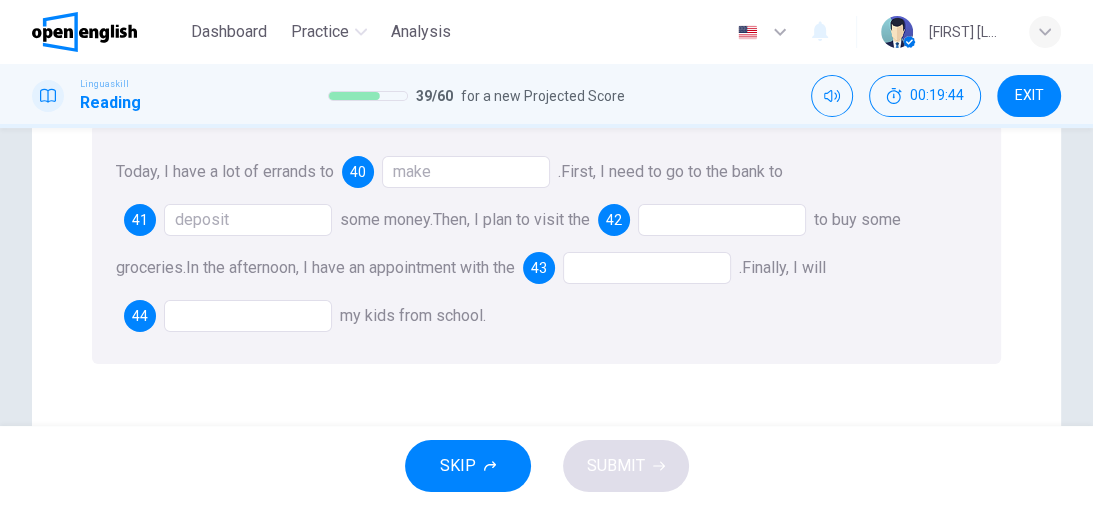 click at bounding box center (722, 220) 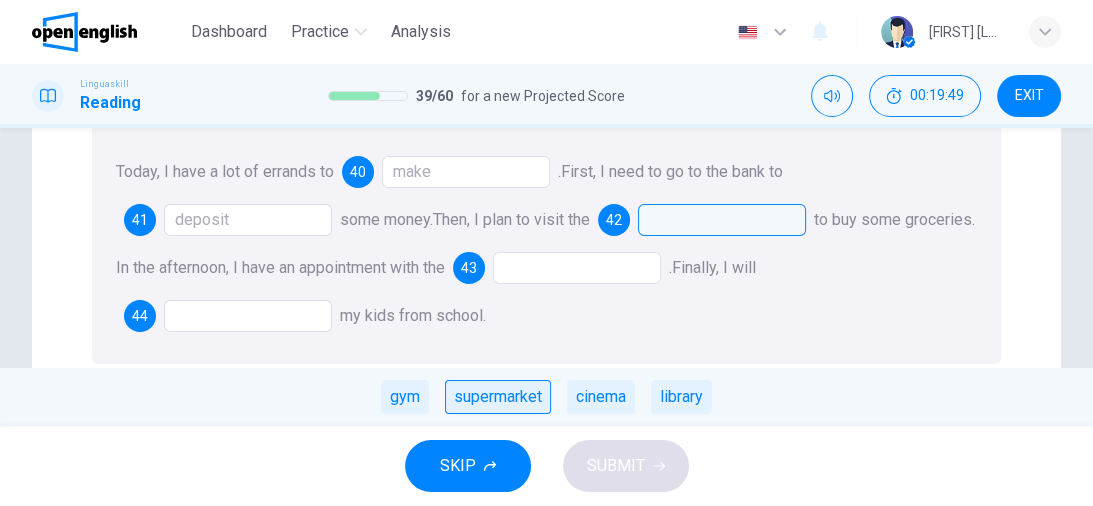 click on "supermarket" at bounding box center (498, 397) 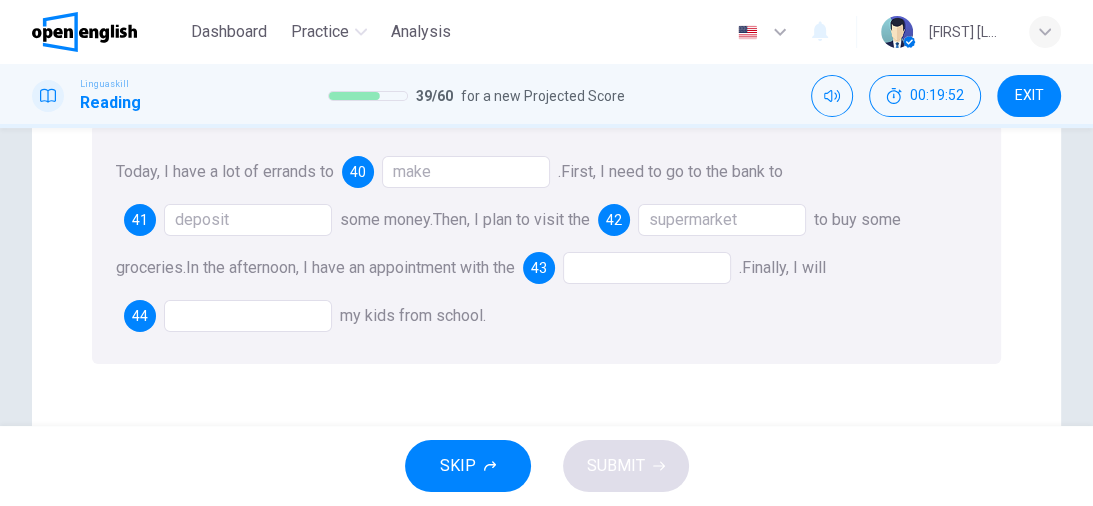click at bounding box center [647, 268] 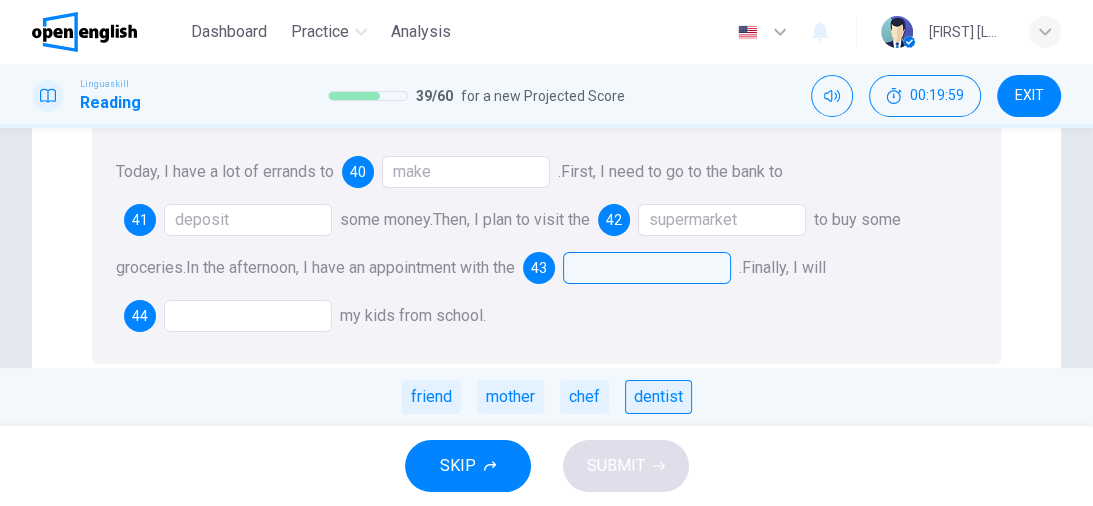 click on "dentist" at bounding box center (658, 397) 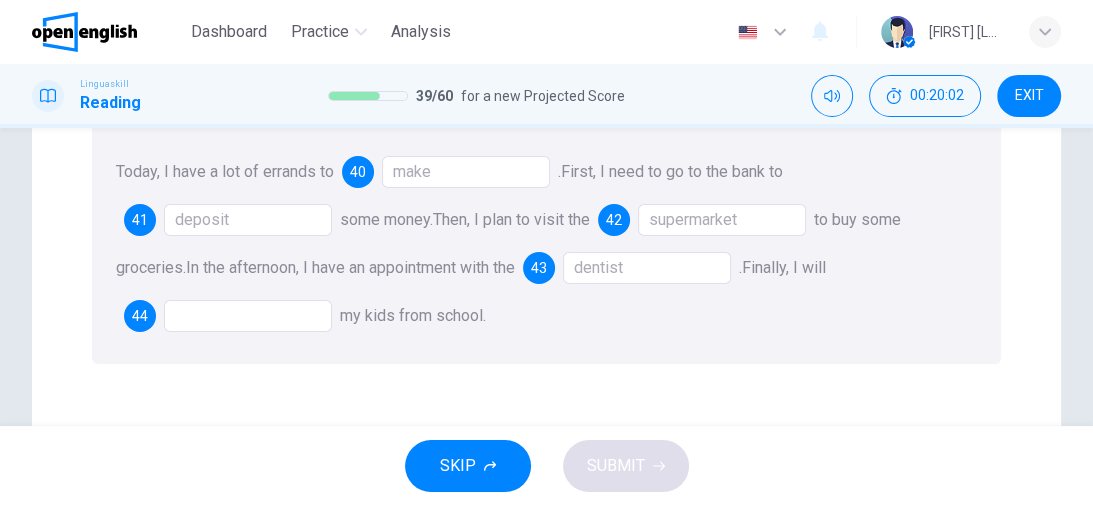 click at bounding box center (248, 316) 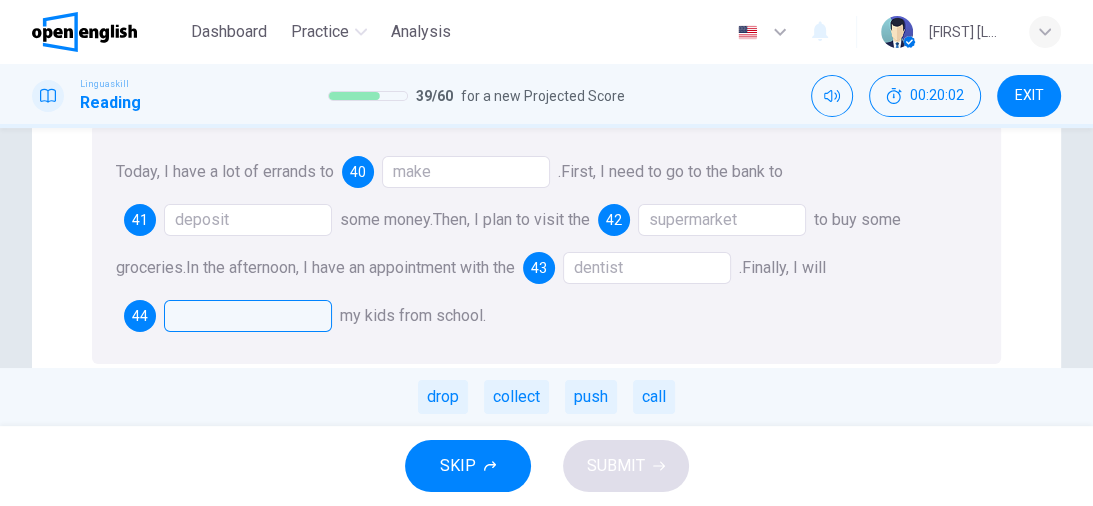 click at bounding box center [248, 316] 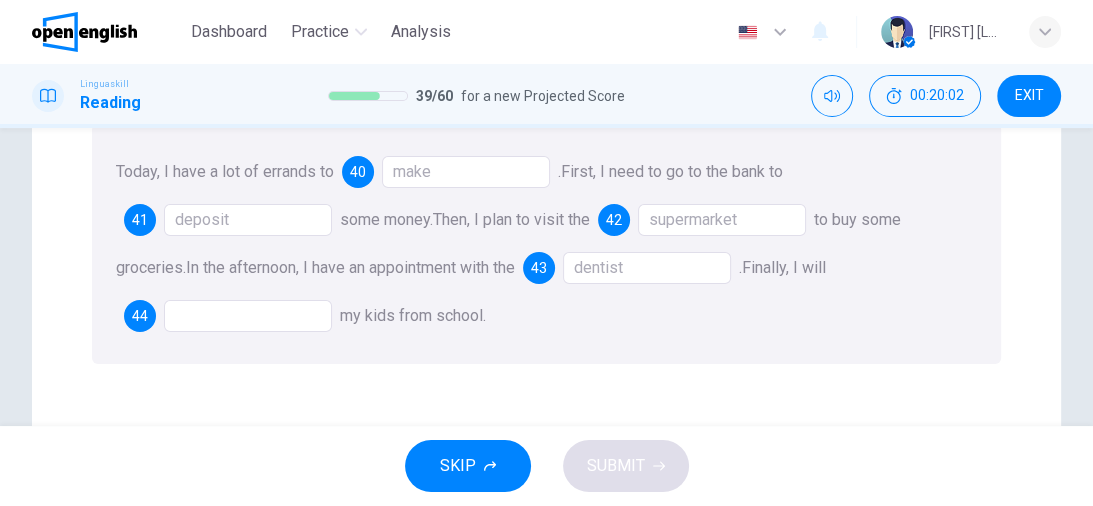 click at bounding box center (248, 316) 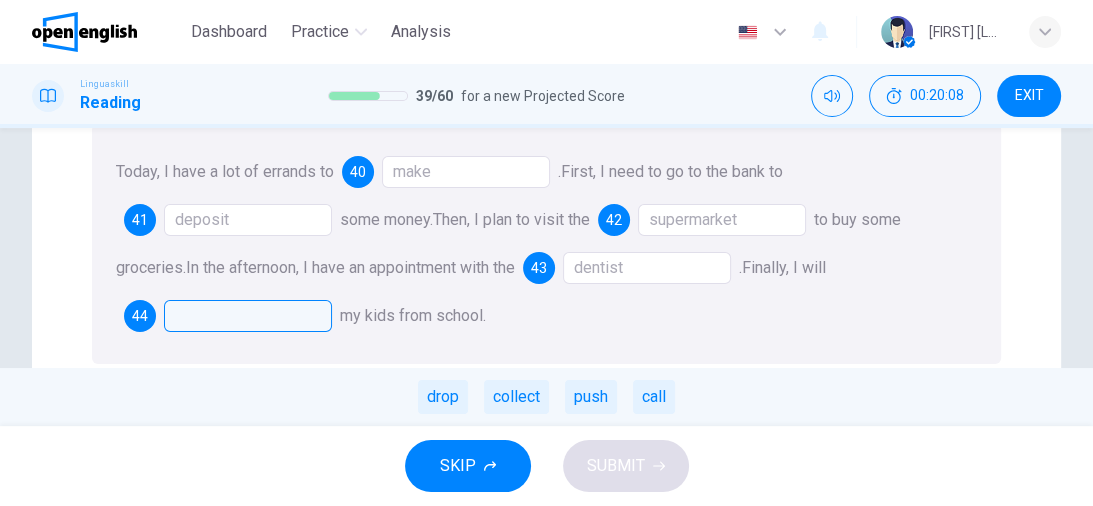 click on "drop" at bounding box center [443, 397] 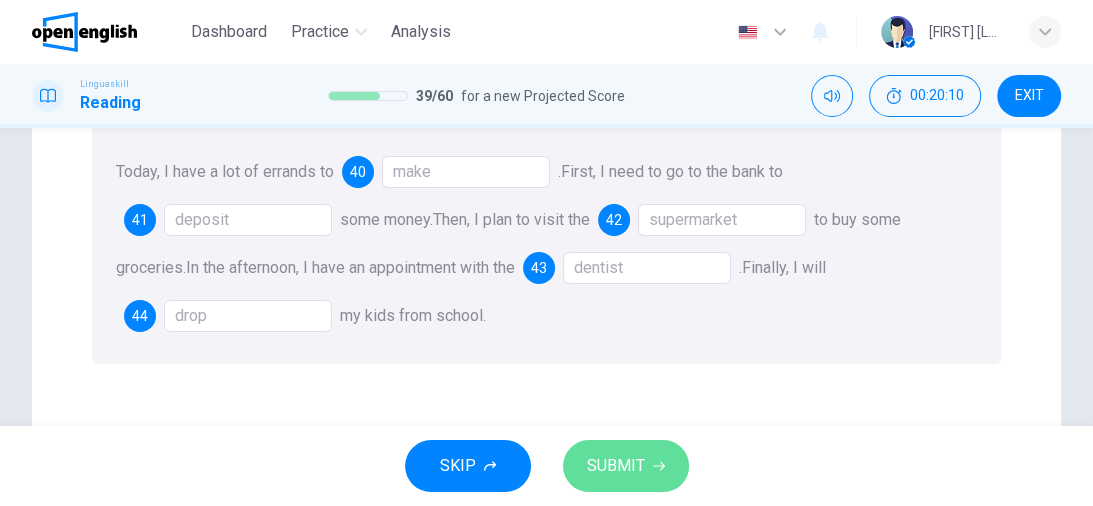 click on "SUBMIT" at bounding box center [616, 466] 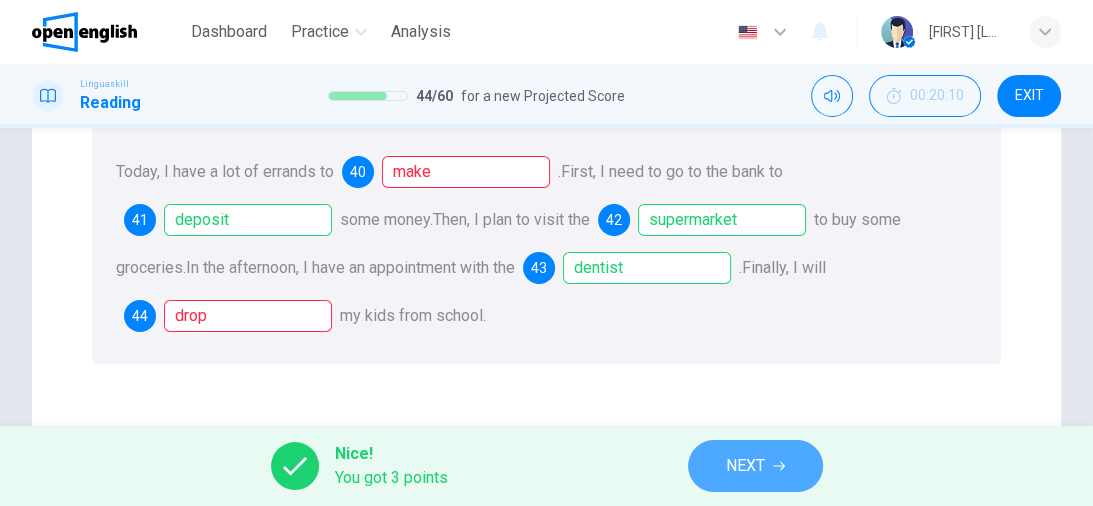 click on "NEXT" at bounding box center [755, 466] 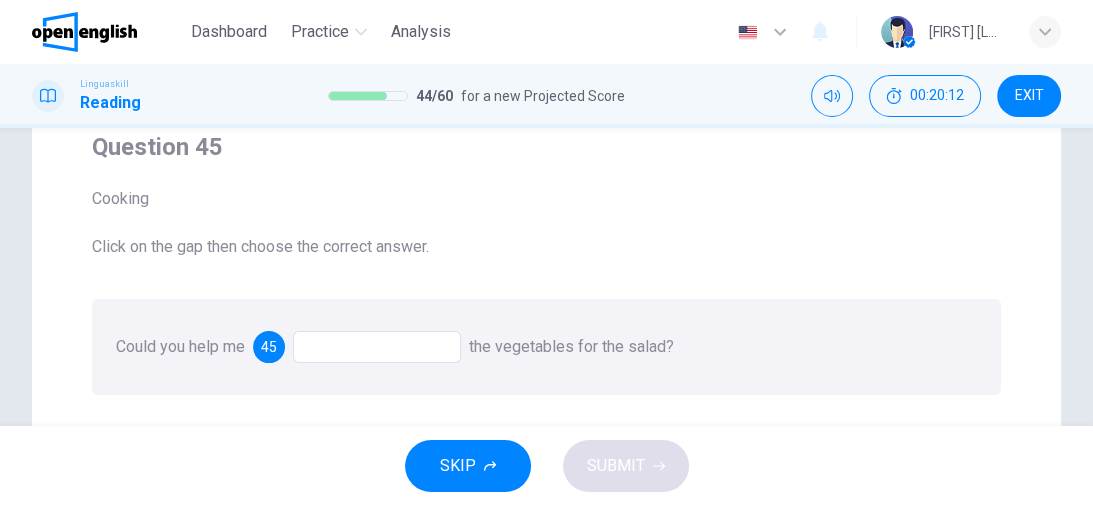 scroll, scrollTop: 80, scrollLeft: 0, axis: vertical 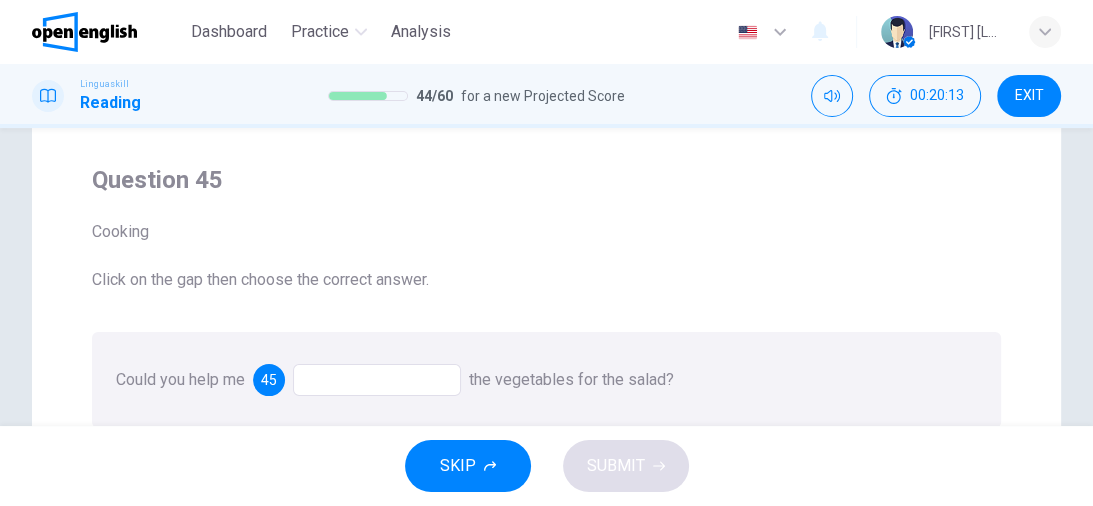 click at bounding box center (377, 380) 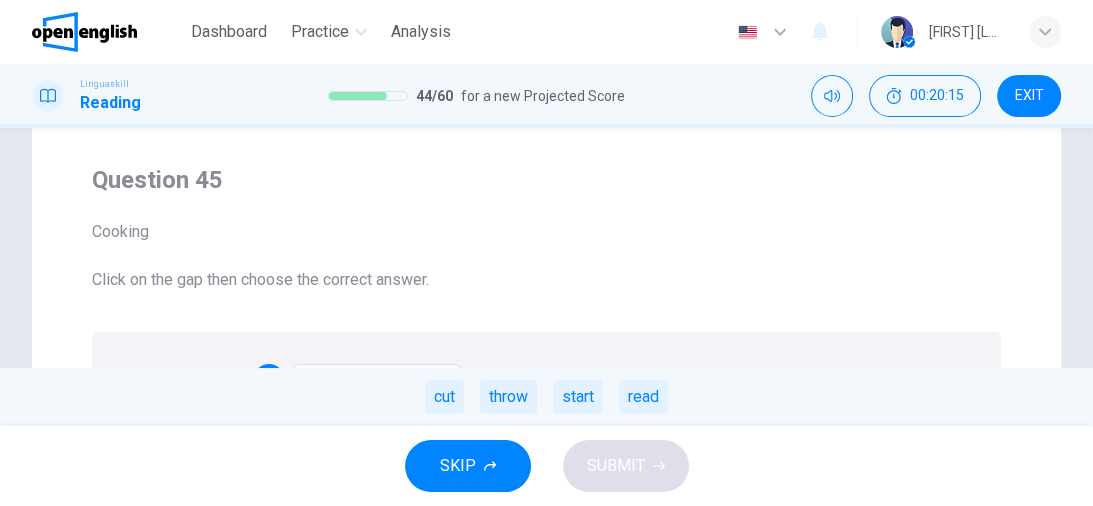 click on "Question 45 Cooking Click on the gap then choose the correct answer. Could you help me  45  the vegetables for the salad? cut throw start read" at bounding box center (546, 296) 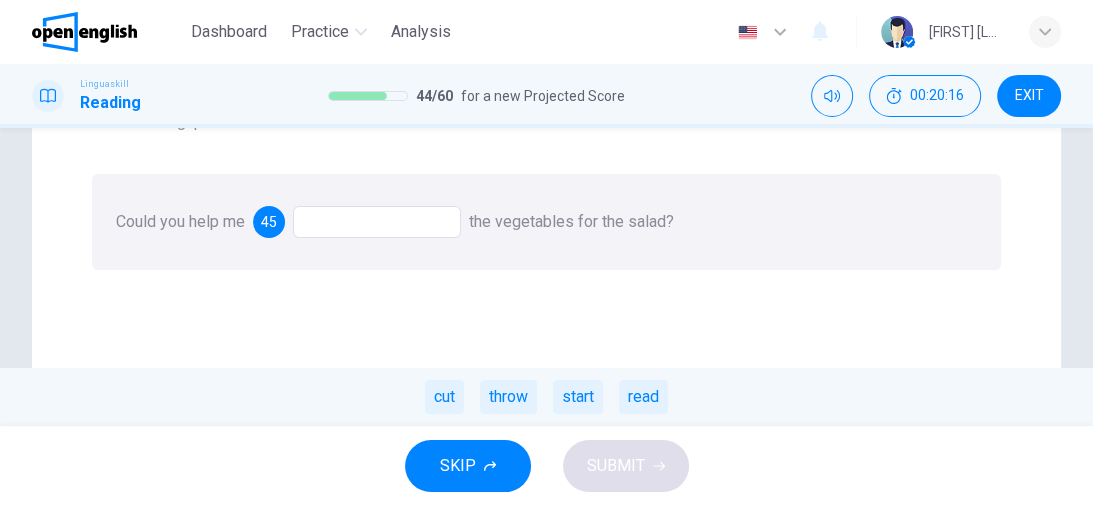 scroll, scrollTop: 240, scrollLeft: 0, axis: vertical 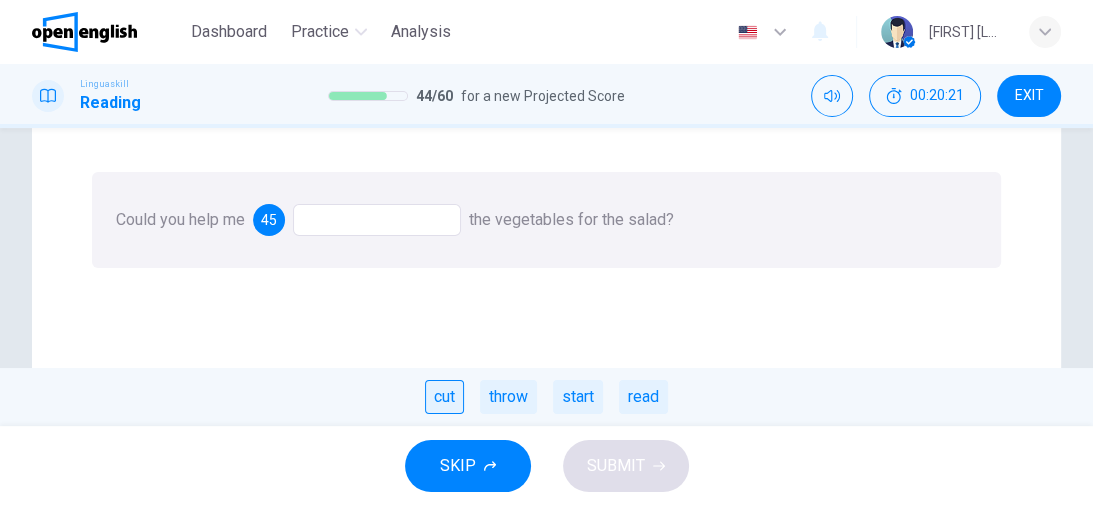 click on "cut" at bounding box center [444, 397] 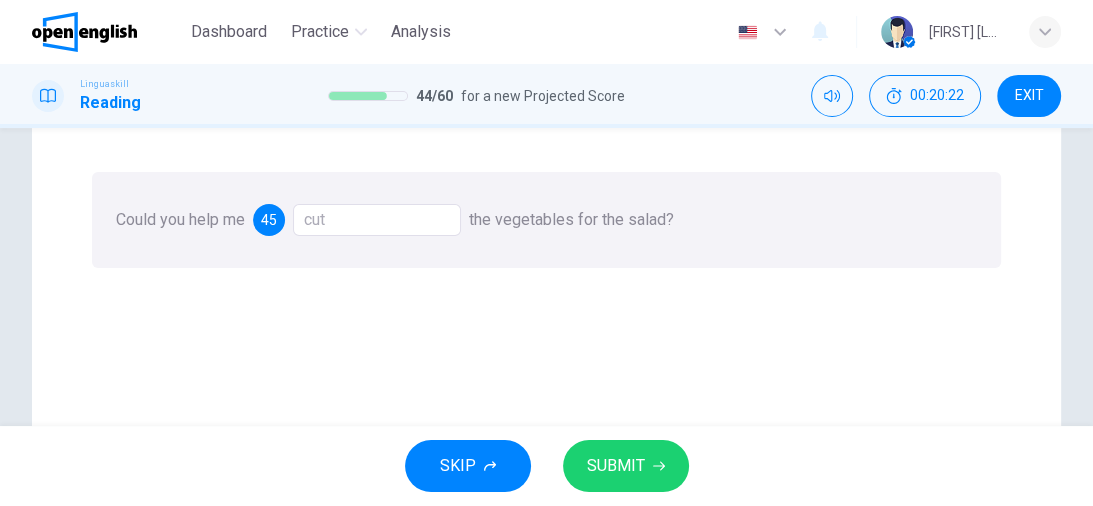 click on "SUBMIT" at bounding box center (616, 466) 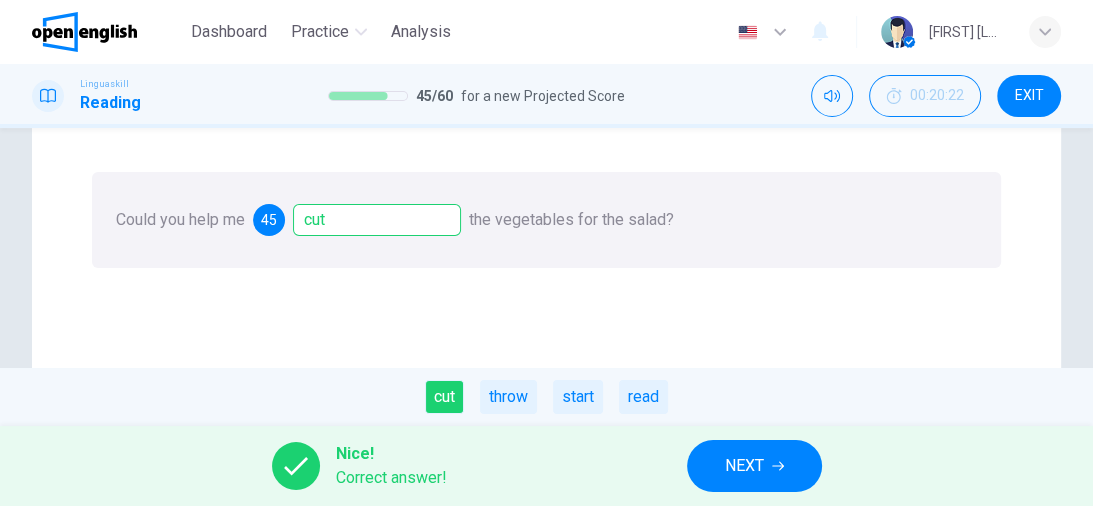click on "NEXT" at bounding box center [744, 466] 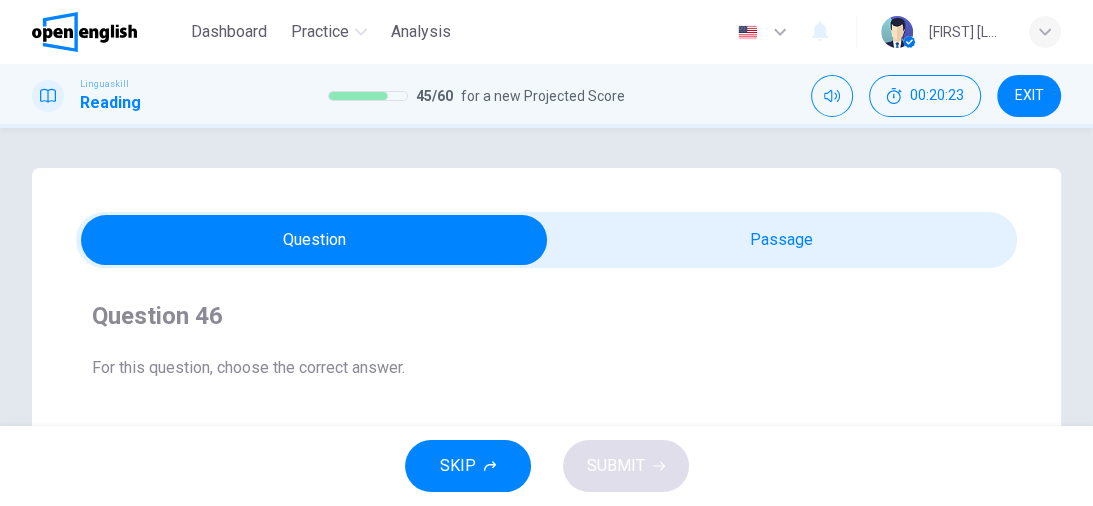 scroll, scrollTop: 80, scrollLeft: 0, axis: vertical 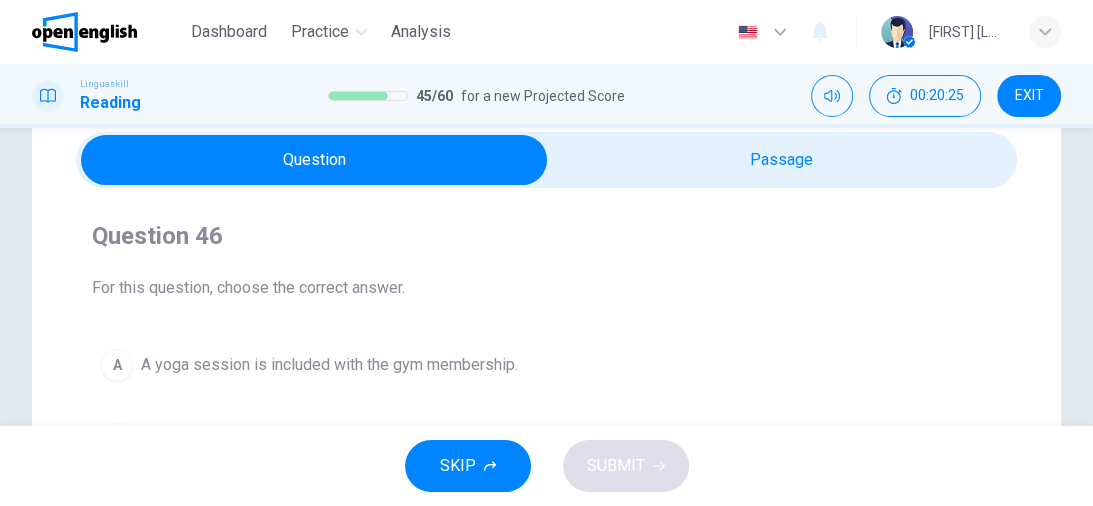 click on "Question 46 For this question, choose the correct answer. A A yoga session is included with the gym membership. B A swimming class is included with the gym membership. C A personal training session is included with the gym membership." at bounding box center (546, 379) 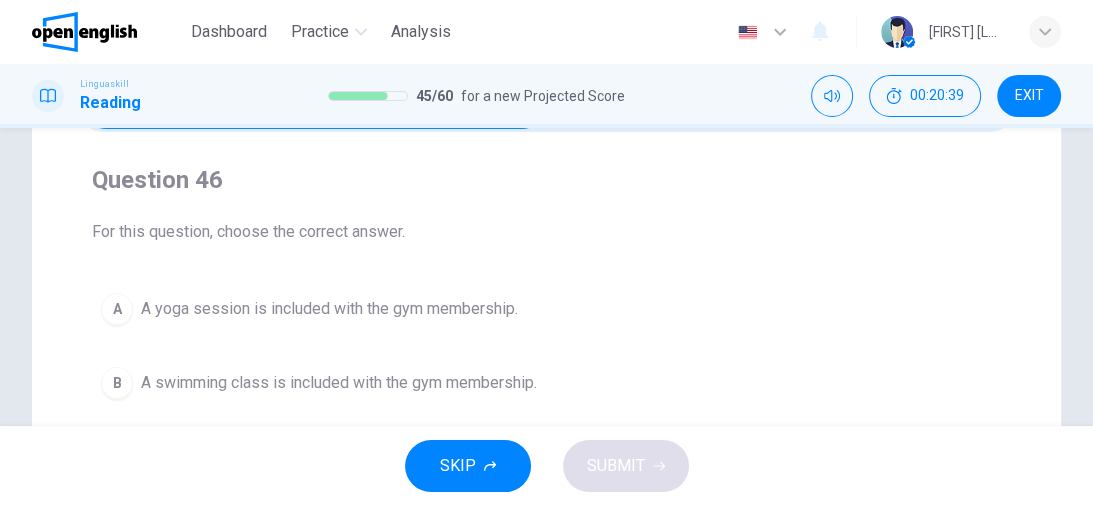 scroll, scrollTop: 240, scrollLeft: 0, axis: vertical 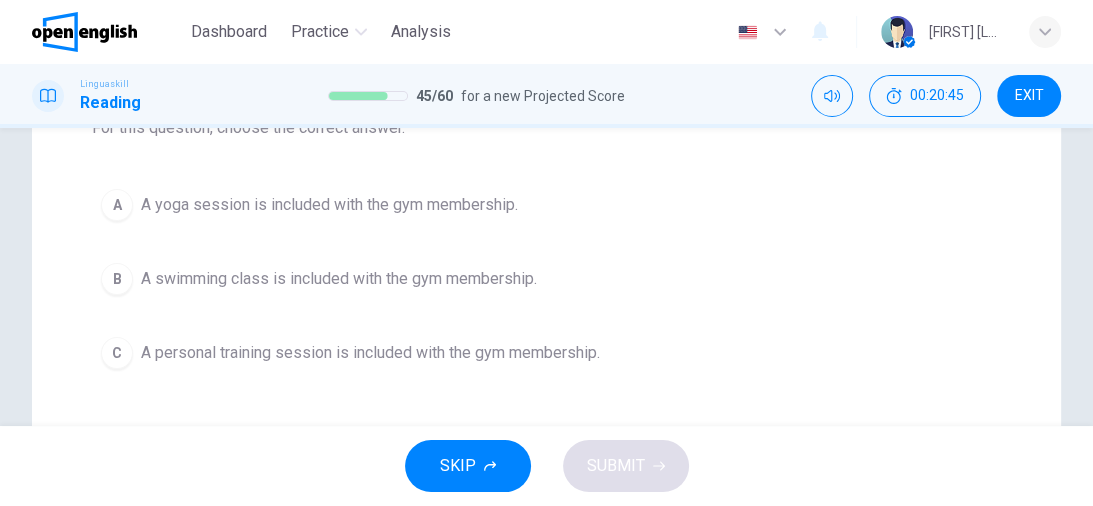 click on "C" at bounding box center (117, 353) 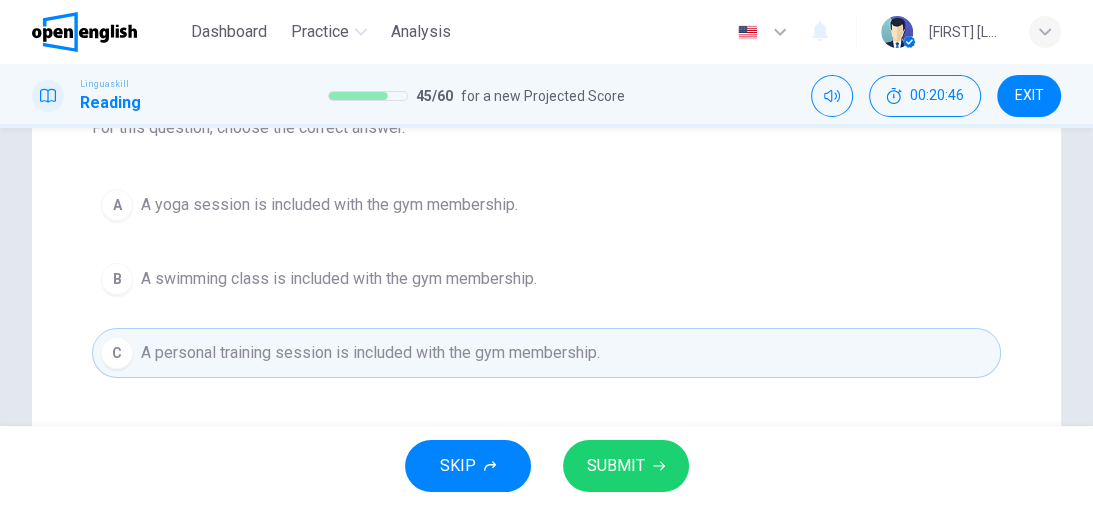 click on "SUBMIT" at bounding box center [626, 466] 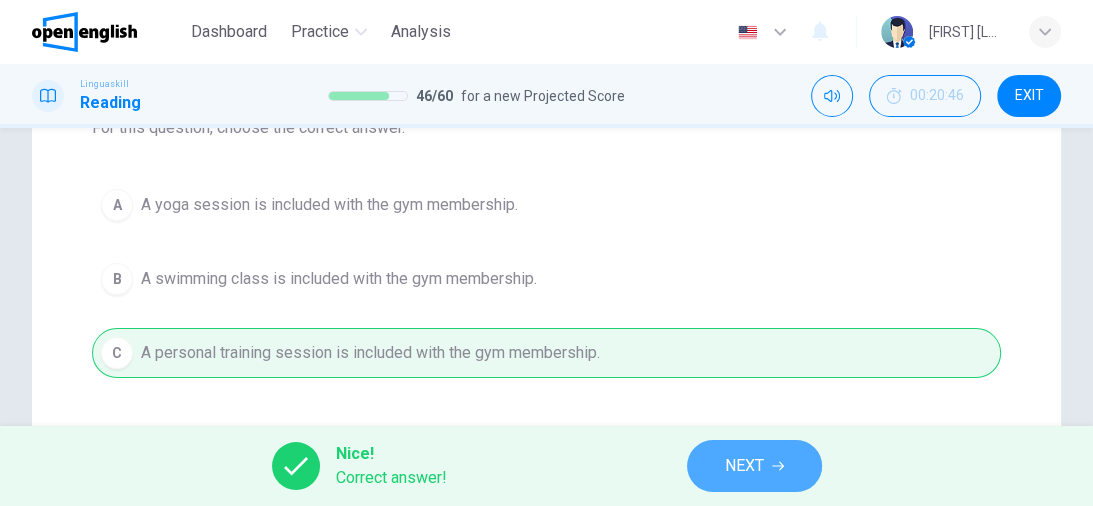 click on "NEXT" at bounding box center [744, 466] 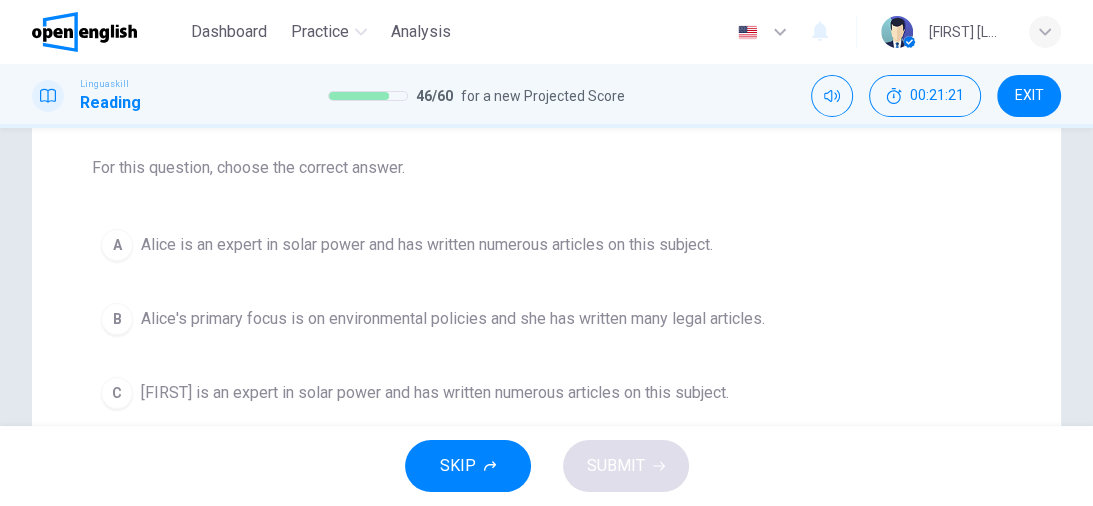 scroll, scrollTop: 160, scrollLeft: 0, axis: vertical 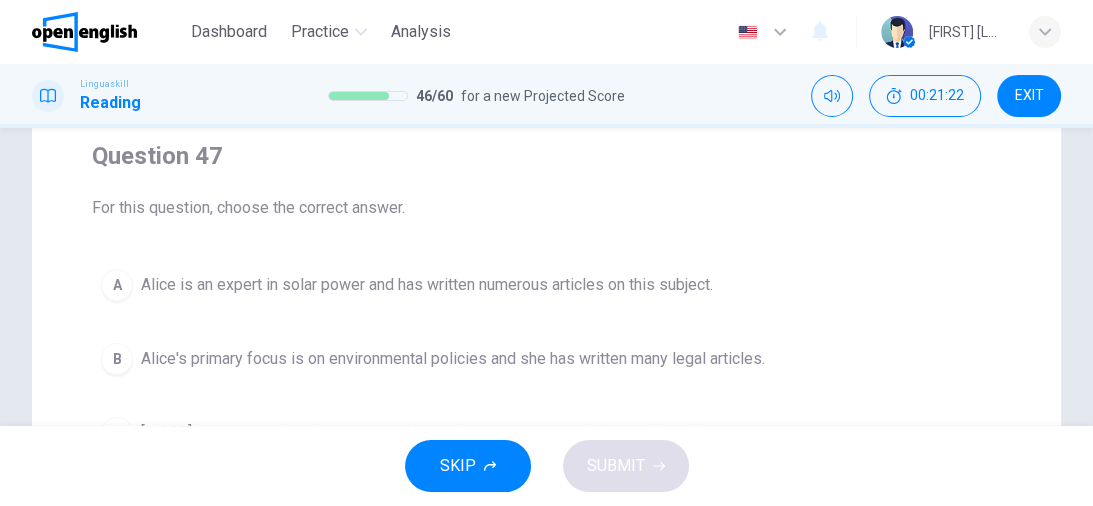 click on "A" at bounding box center [117, 285] 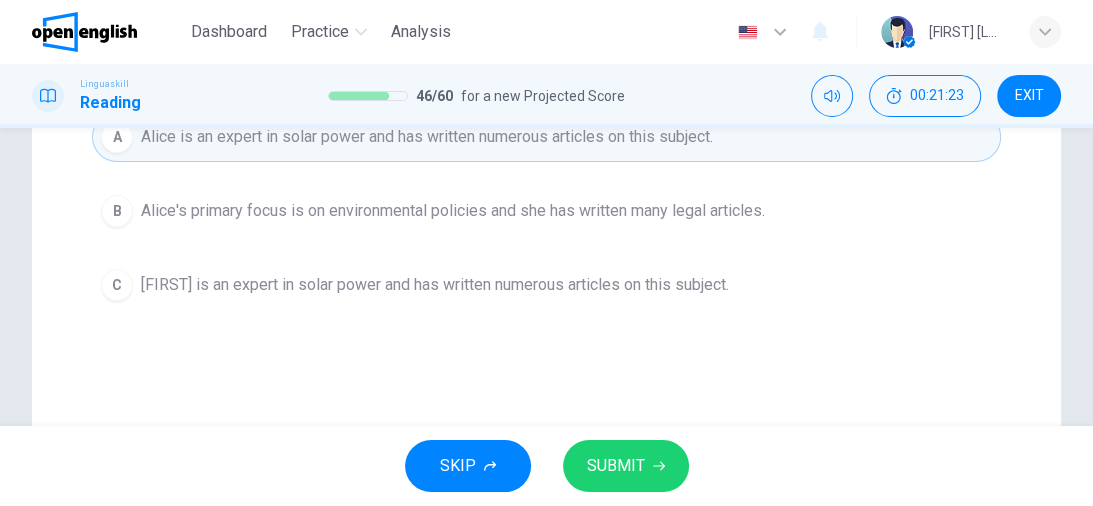 scroll, scrollTop: 320, scrollLeft: 0, axis: vertical 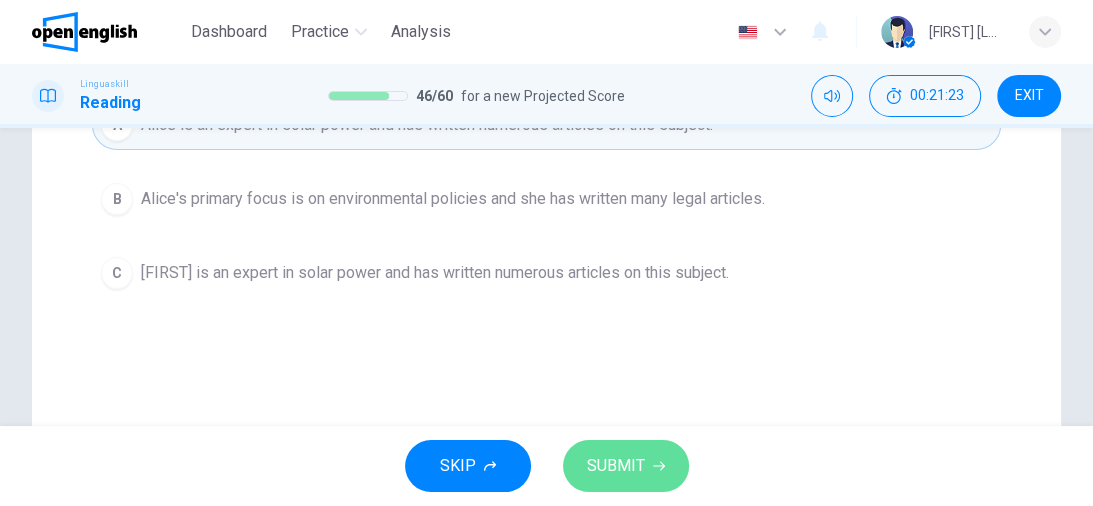 click on "SUBMIT" at bounding box center (616, 466) 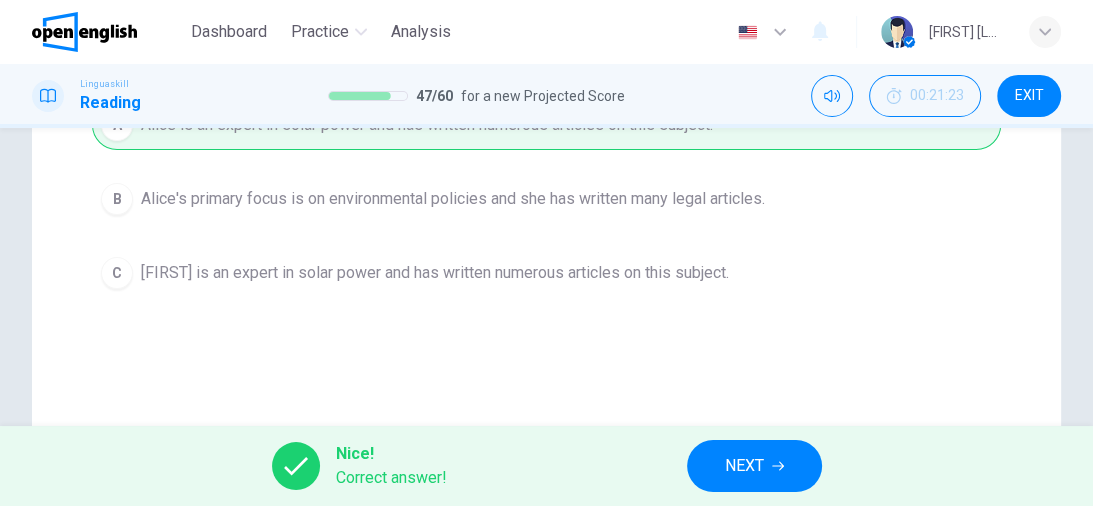 click on "NEXT" at bounding box center (754, 466) 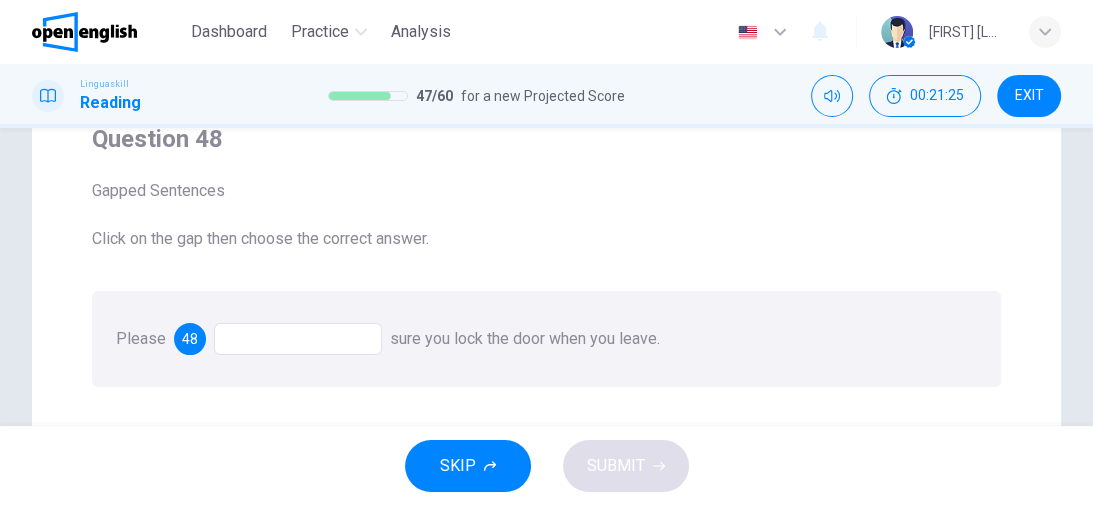 scroll, scrollTop: 160, scrollLeft: 0, axis: vertical 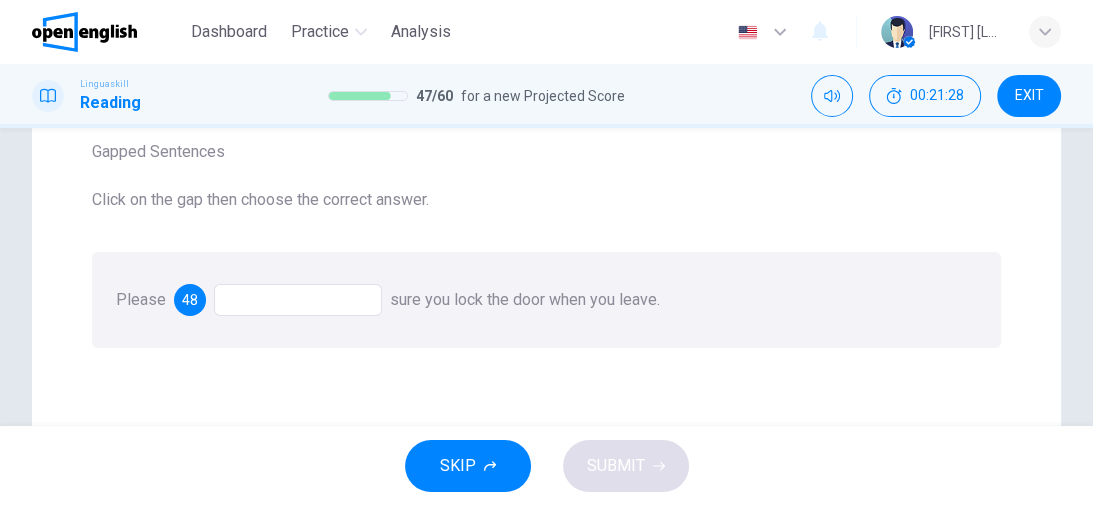 click at bounding box center [298, 300] 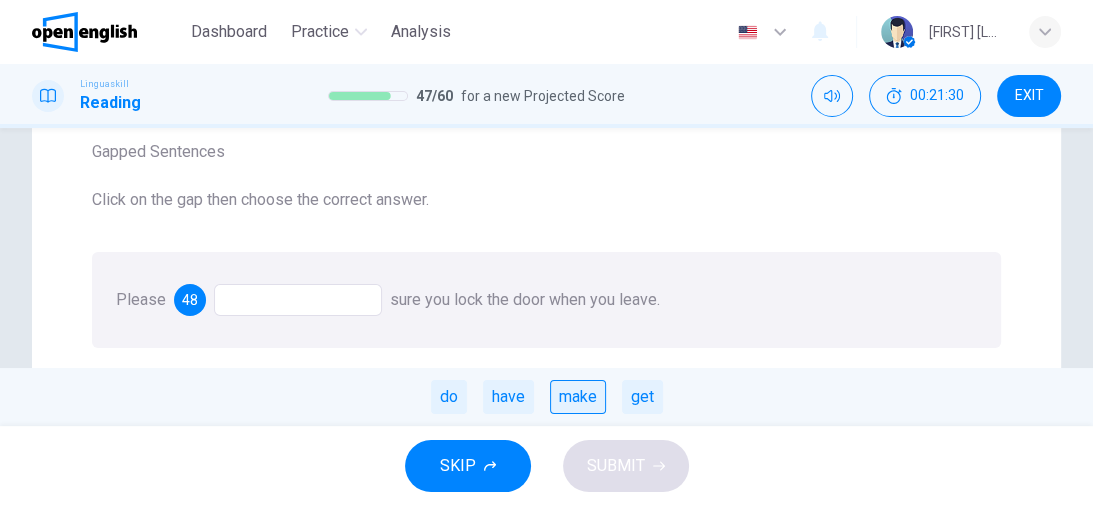 click on "make" at bounding box center [578, 397] 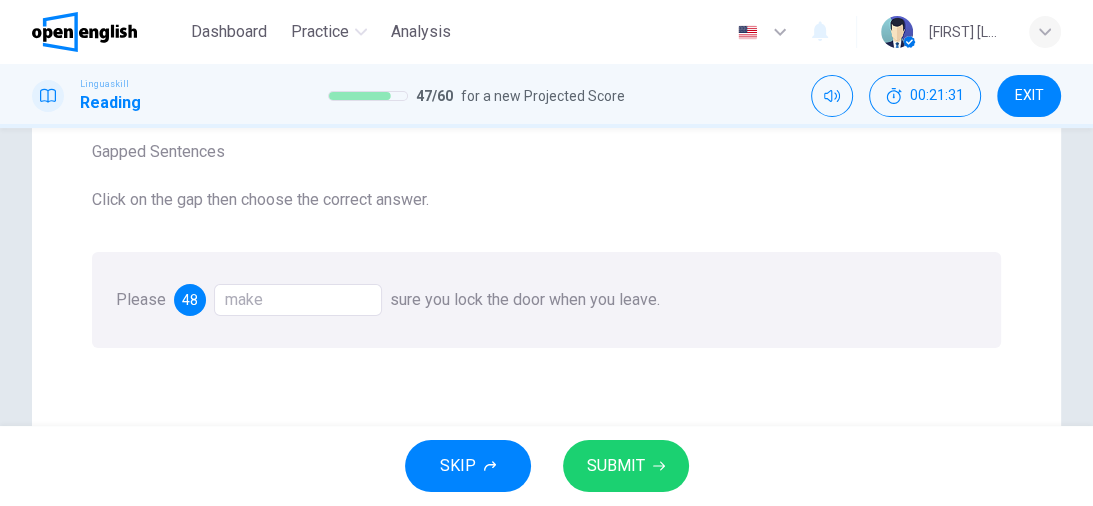 click on "SUBMIT" at bounding box center (616, 466) 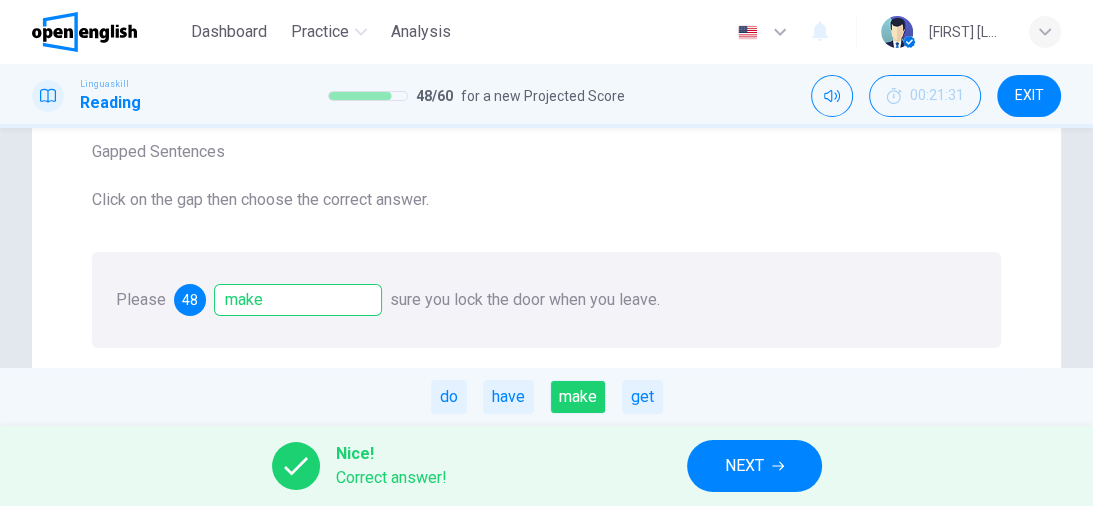 click on "NEXT" at bounding box center (754, 466) 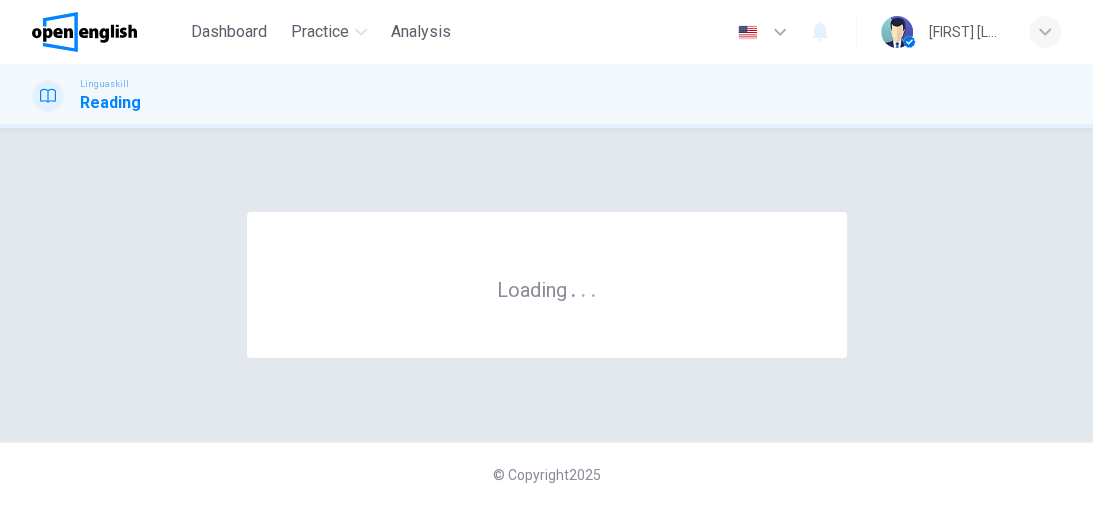 scroll, scrollTop: 0, scrollLeft: 0, axis: both 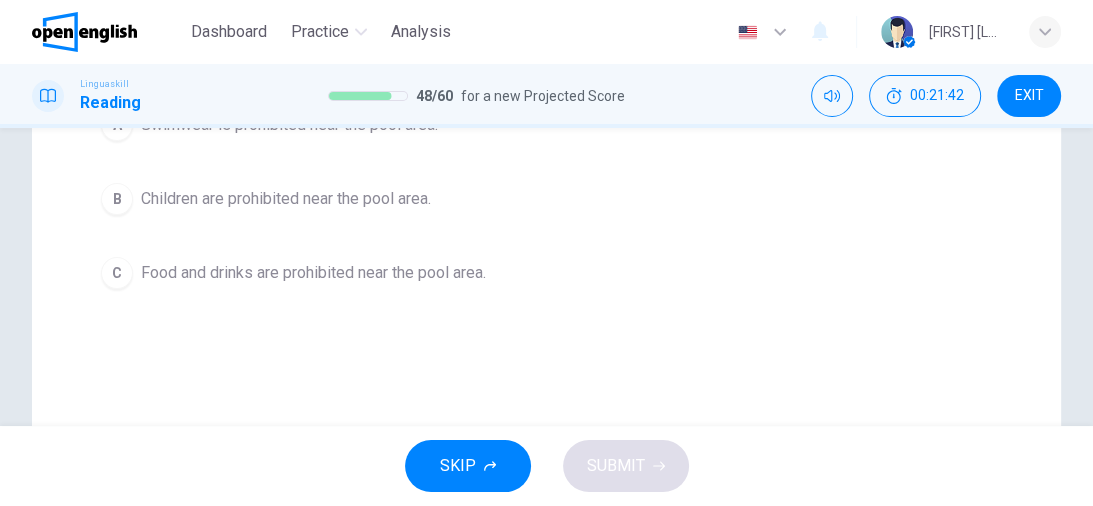 click on "C" at bounding box center [117, 273] 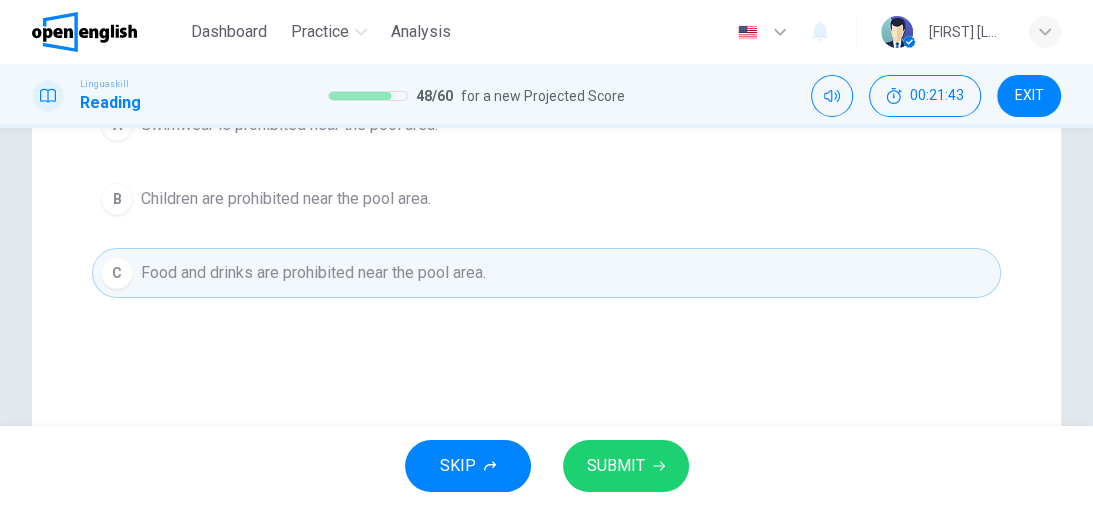 click on "SUBMIT" at bounding box center (616, 466) 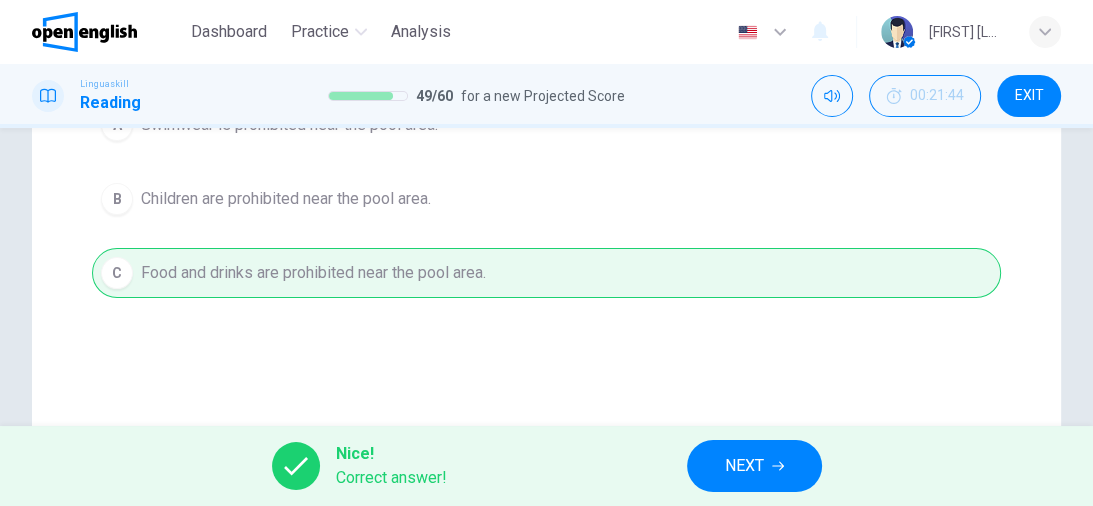 click on "NEXT" at bounding box center (744, 466) 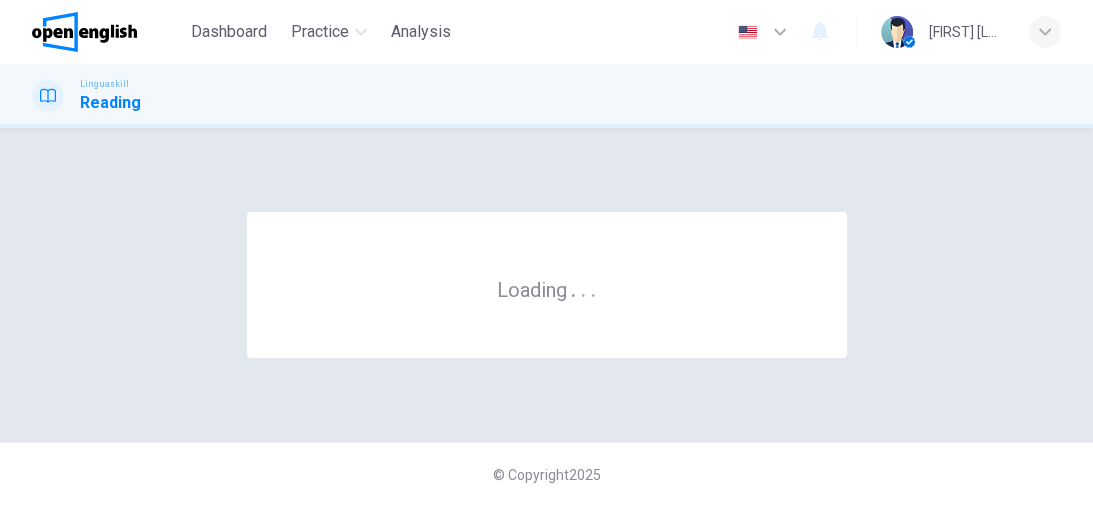 scroll, scrollTop: 0, scrollLeft: 0, axis: both 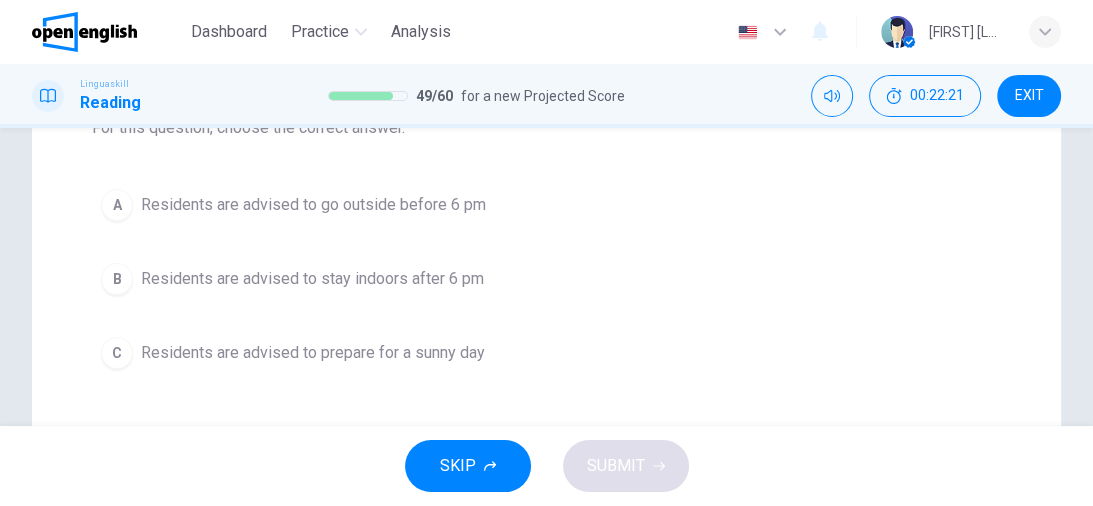 click on "Weather Warning Due to the severe weather forecast, residents are advised to stay indoors after 6 pm today. Heavy rain and strong winds are expected. Question 50 For this question, choose the correct answer. A Residents are advised to go outside before 6 pm B Residents are advised to stay indoors after 6 pm C Residents are advised to prepare for a sunny day" at bounding box center [546, 330] 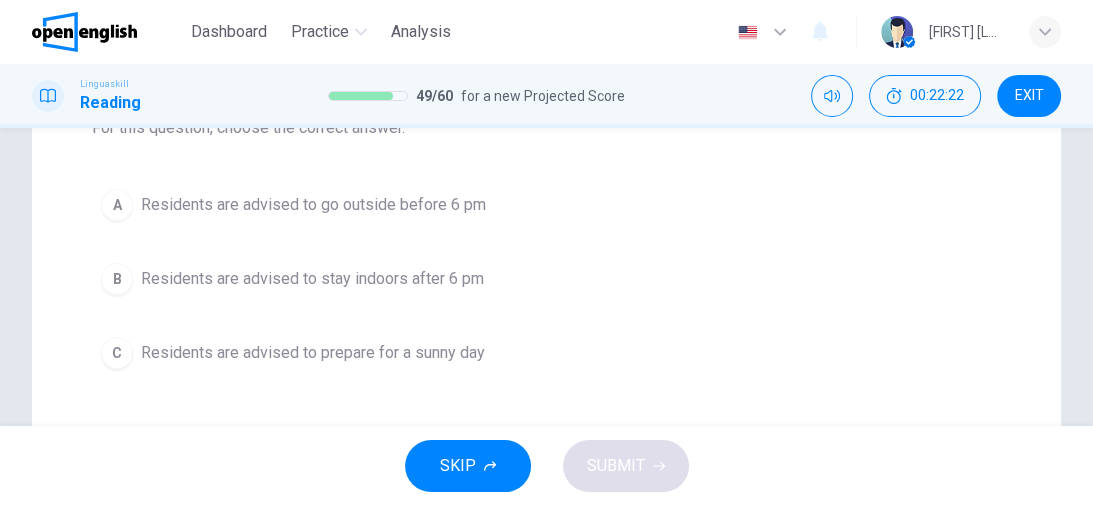 drag, startPoint x: 104, startPoint y: 272, endPoint x: 157, endPoint y: 289, distance: 55.65968 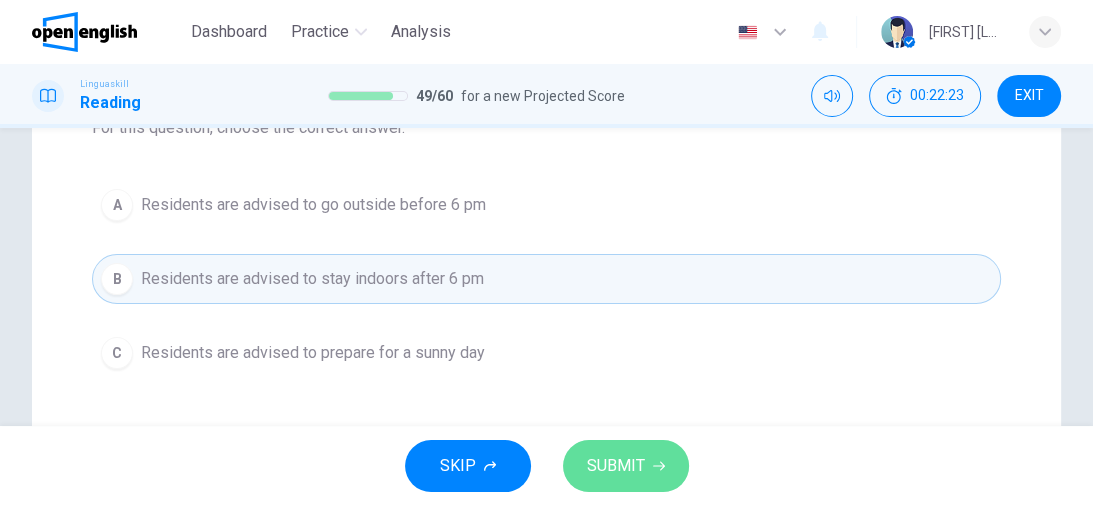 click 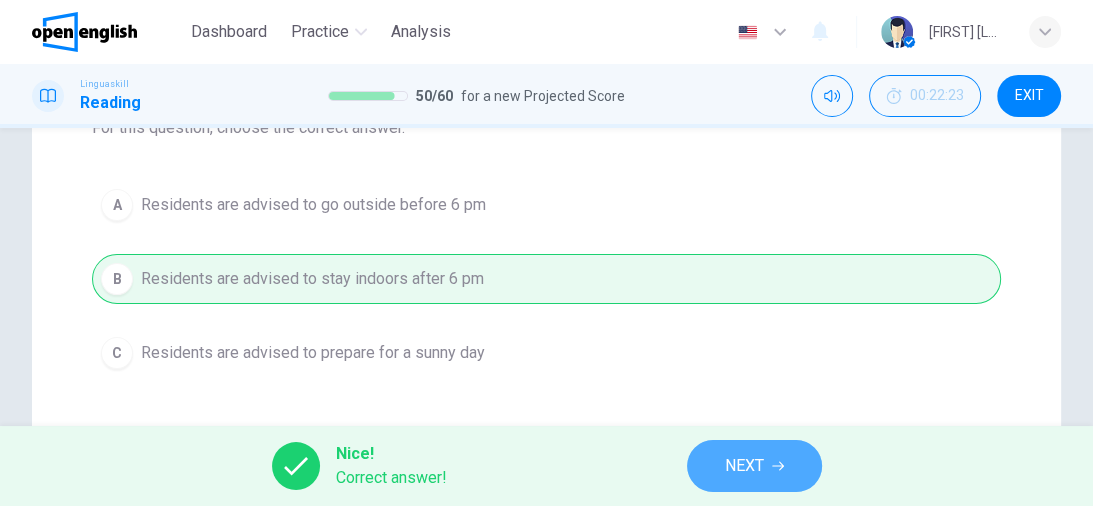 click on "NEXT" at bounding box center (754, 466) 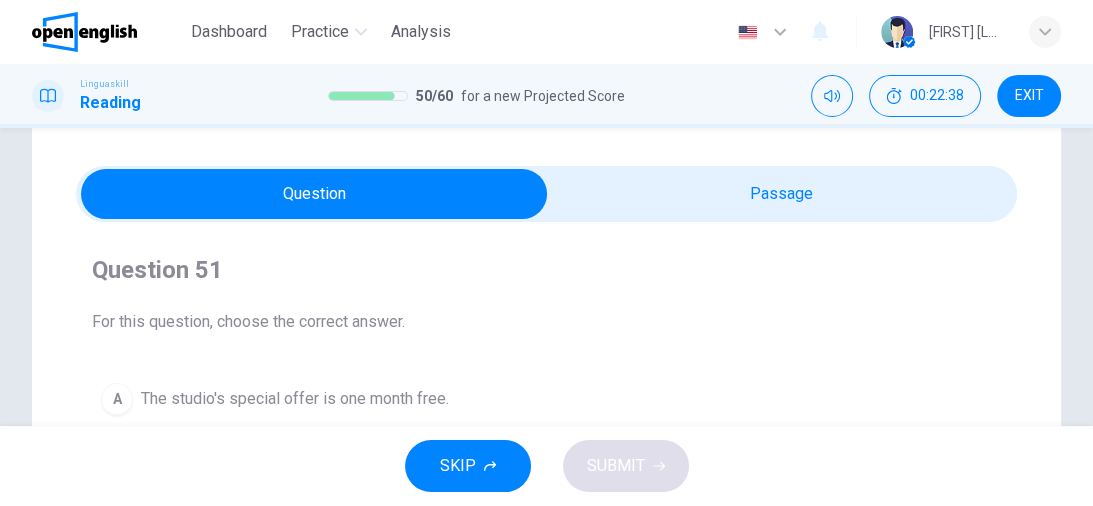 scroll, scrollTop: 0, scrollLeft: 0, axis: both 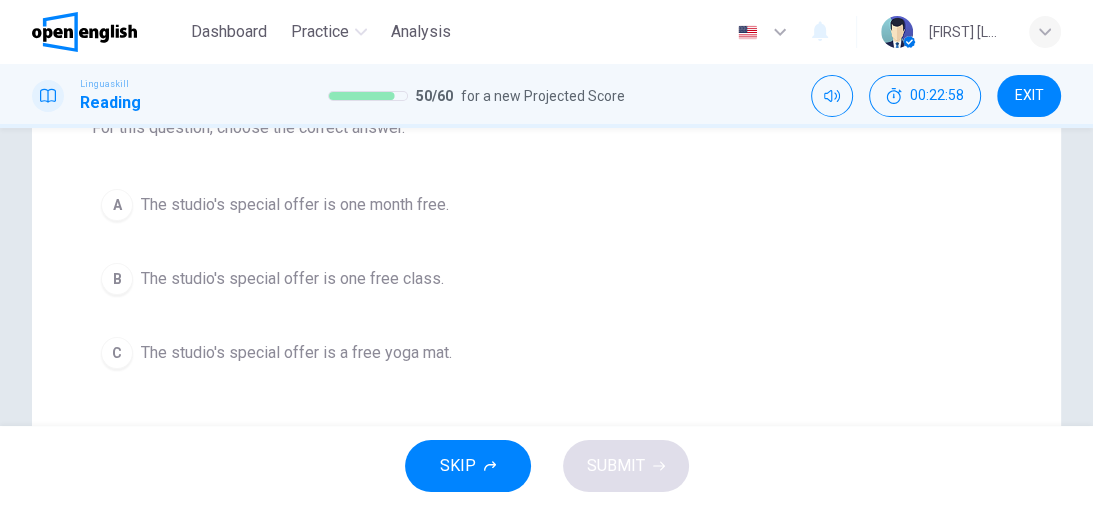 click on "C" at bounding box center (117, 353) 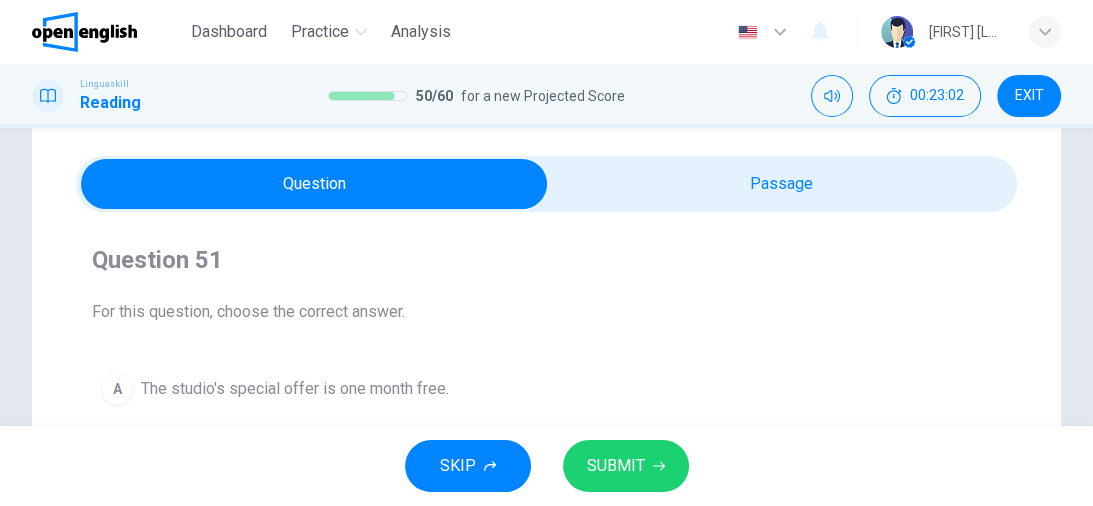scroll, scrollTop: 0, scrollLeft: 0, axis: both 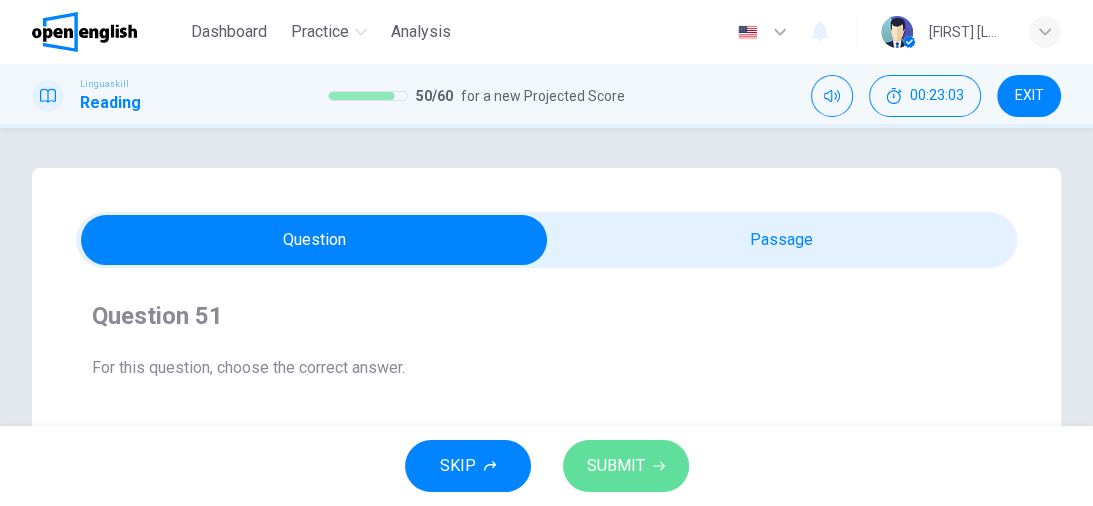 click on "SUBMIT" at bounding box center (616, 466) 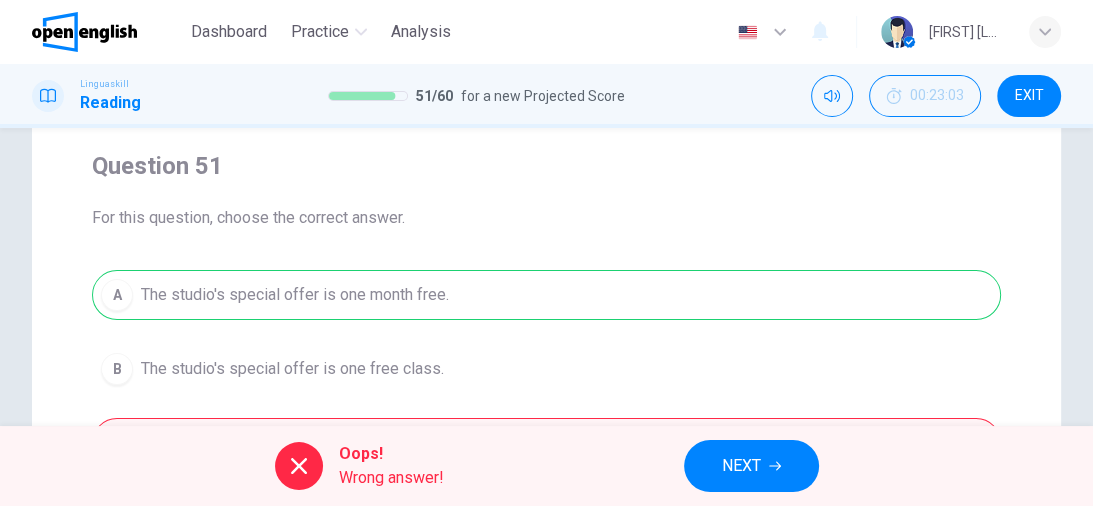 scroll, scrollTop: 160, scrollLeft: 0, axis: vertical 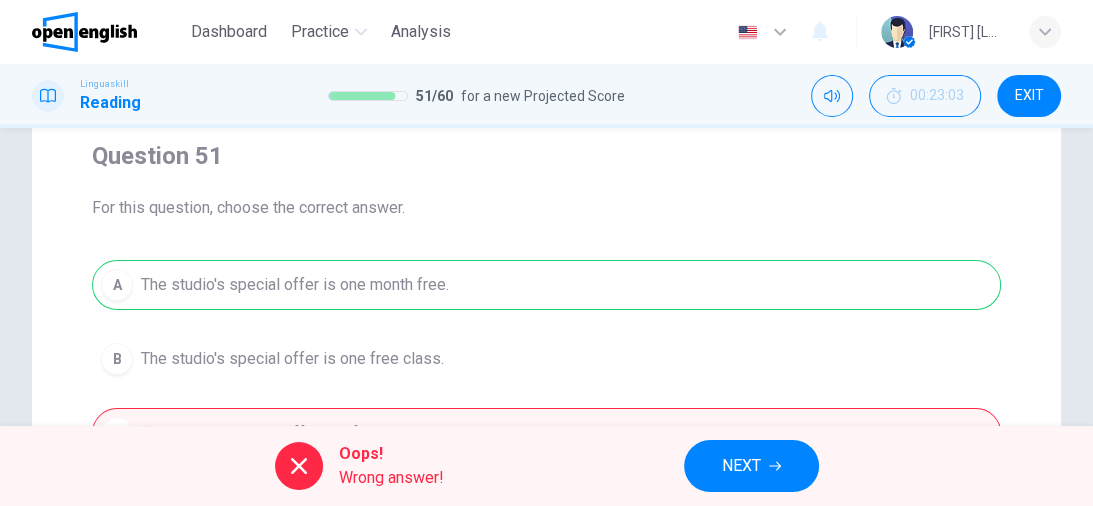 click on "NEXT" at bounding box center [751, 466] 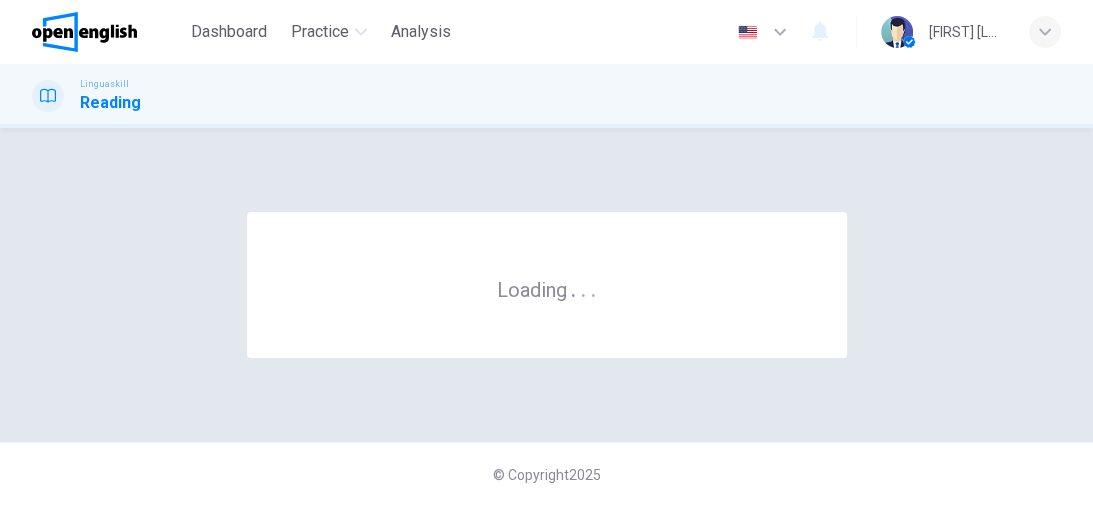 scroll, scrollTop: 0, scrollLeft: 0, axis: both 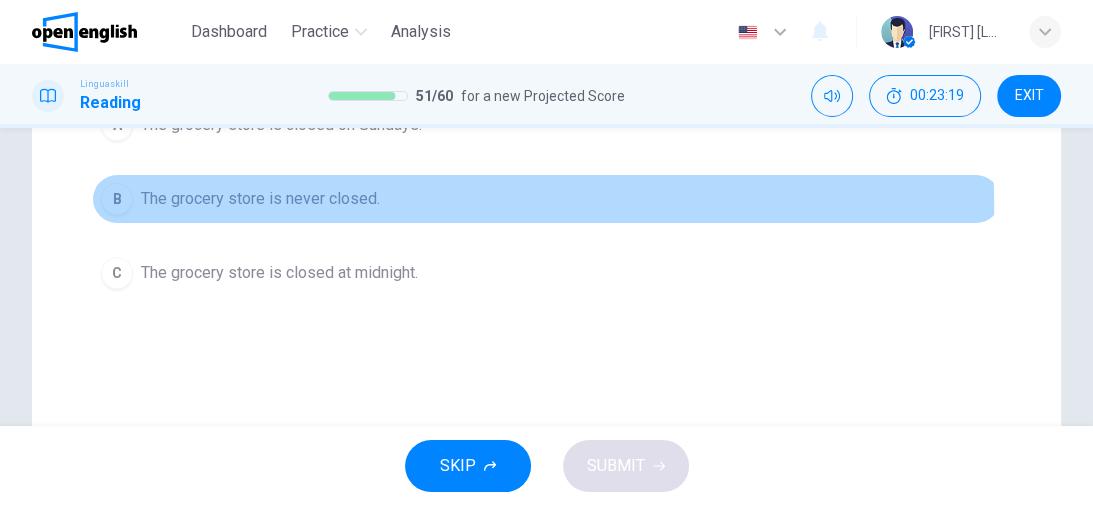 click on "B" at bounding box center [117, 199] 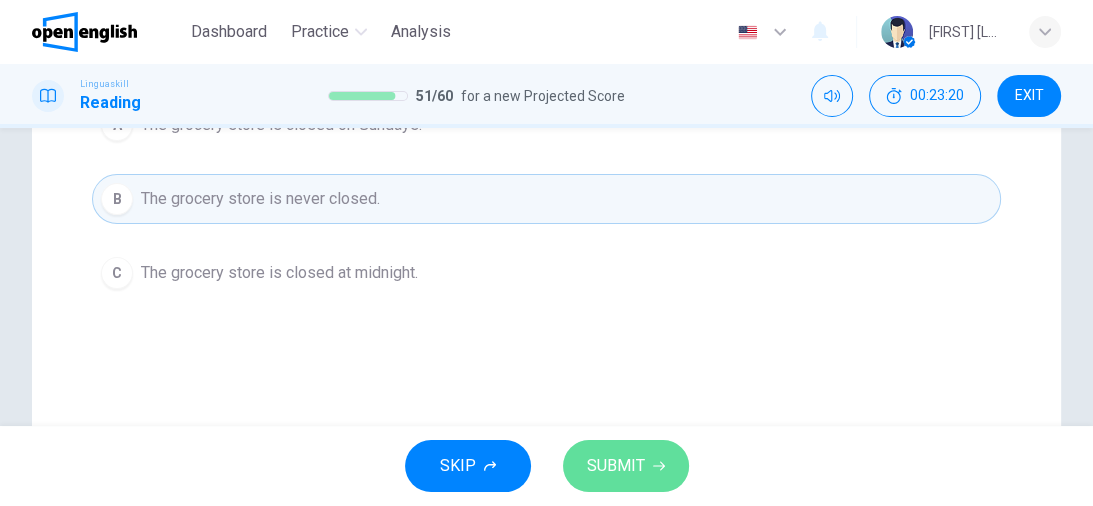 click on "SUBMIT" at bounding box center [616, 466] 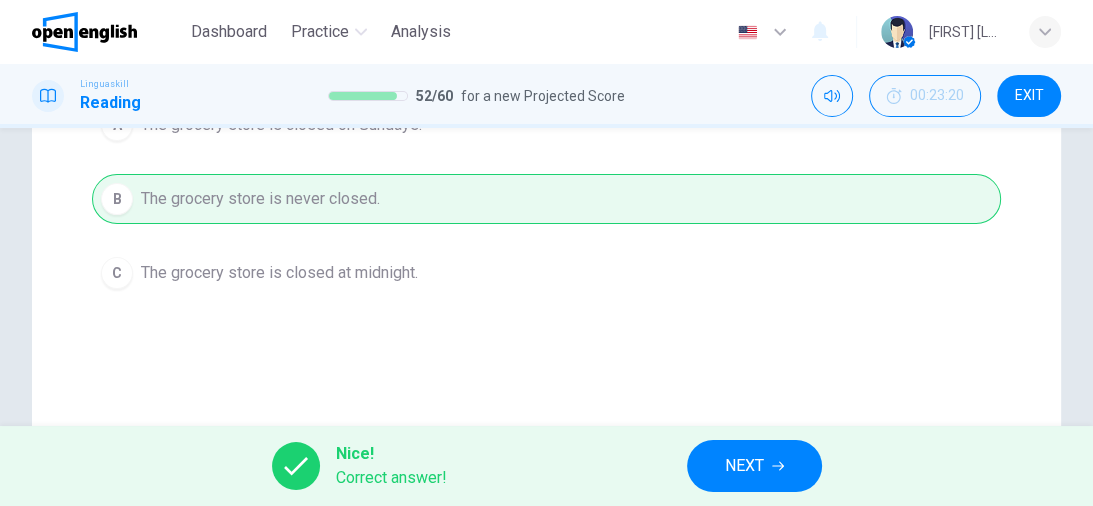click on "NEXT" at bounding box center (754, 466) 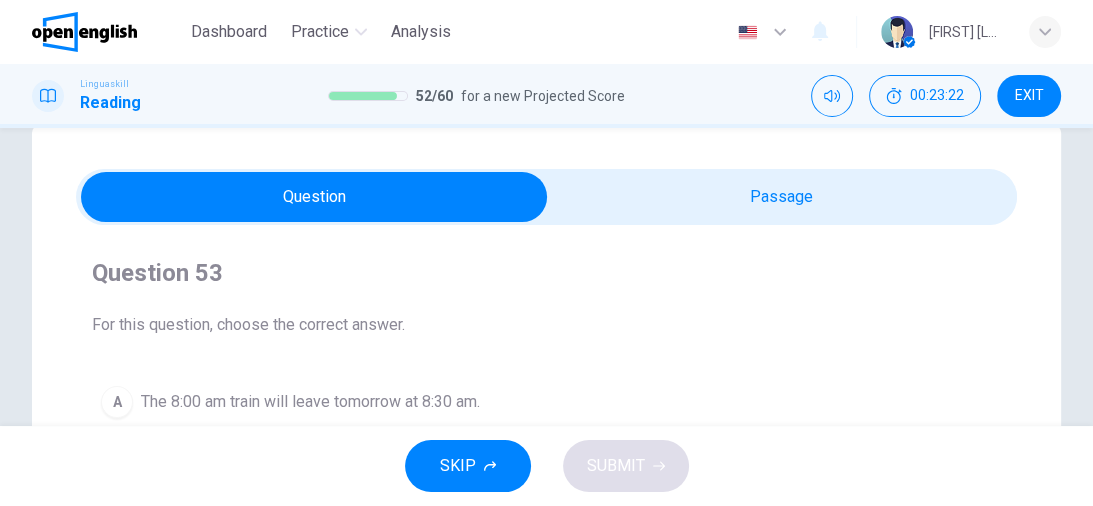 scroll, scrollTop: 80, scrollLeft: 0, axis: vertical 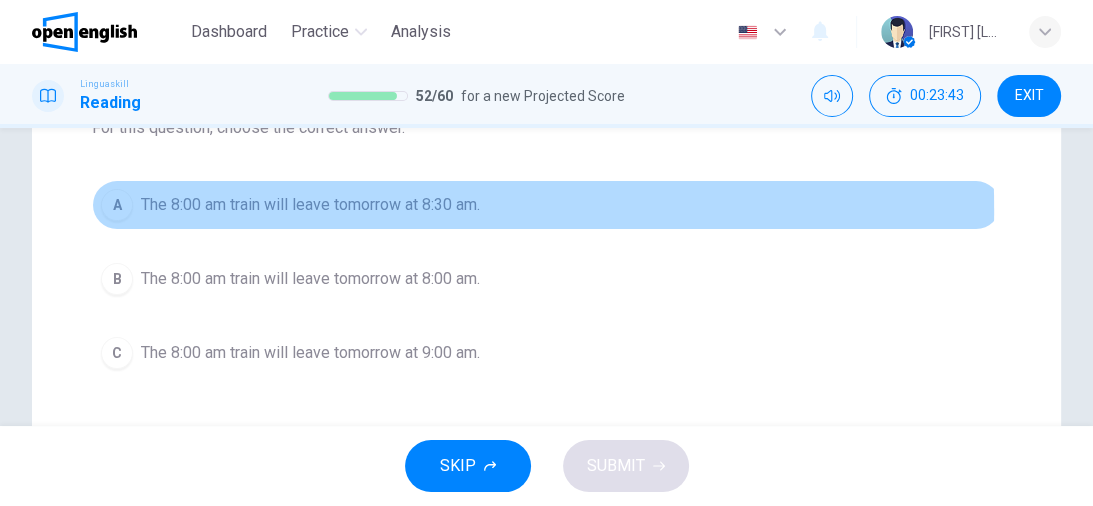 click on "A" at bounding box center (117, 205) 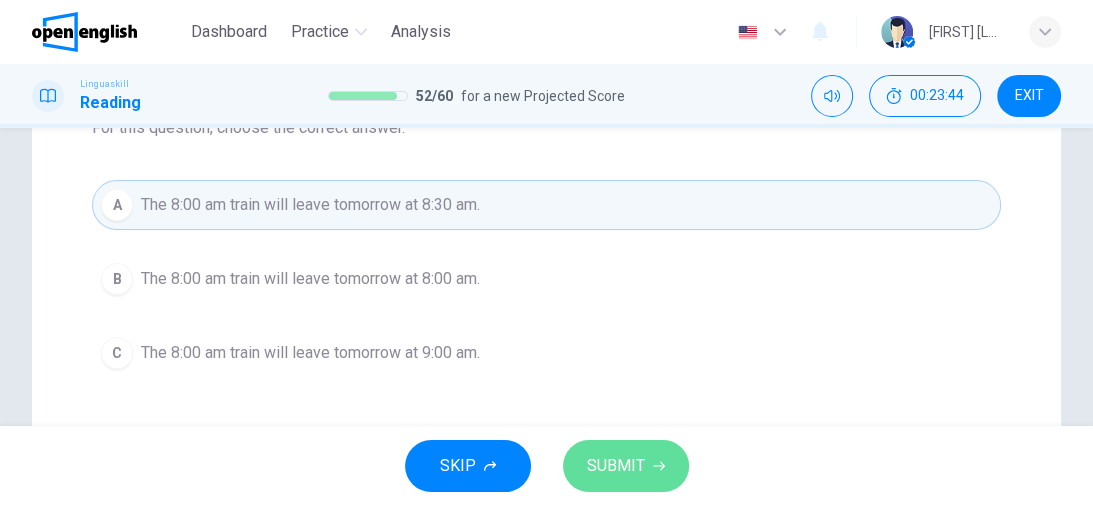 click on "SUBMIT" at bounding box center [616, 466] 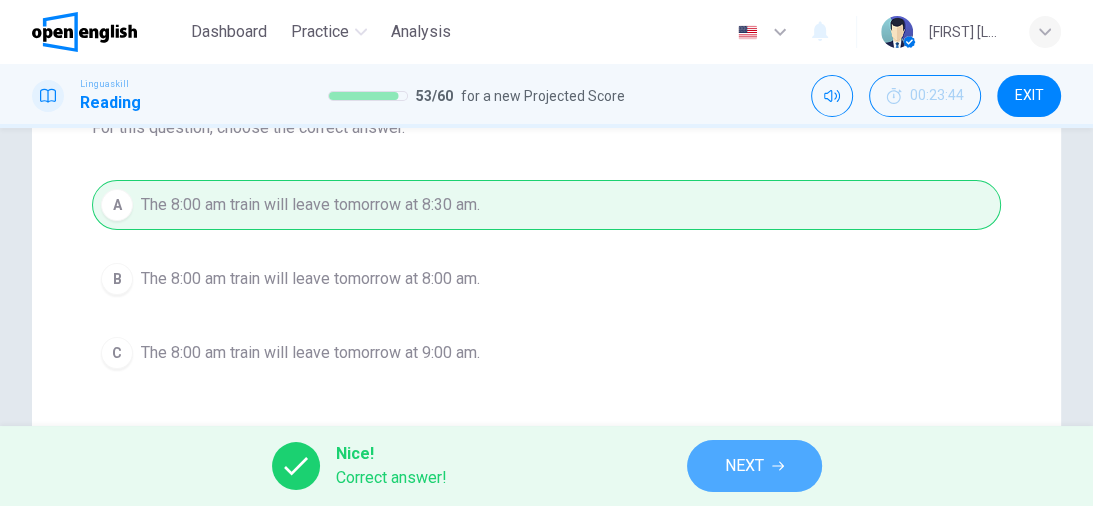click on "NEXT" at bounding box center [754, 466] 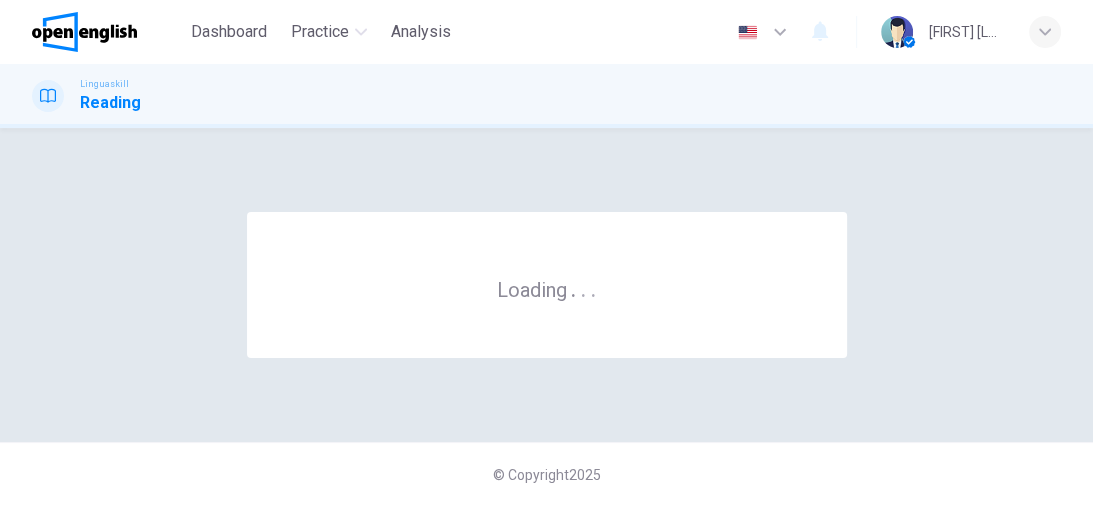 scroll, scrollTop: 0, scrollLeft: 0, axis: both 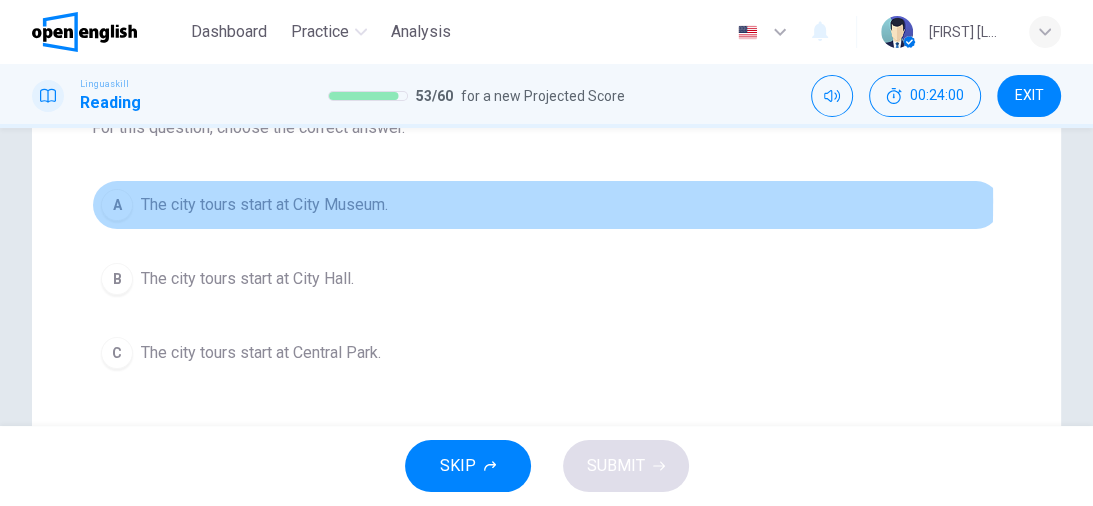 click on "A" at bounding box center (117, 205) 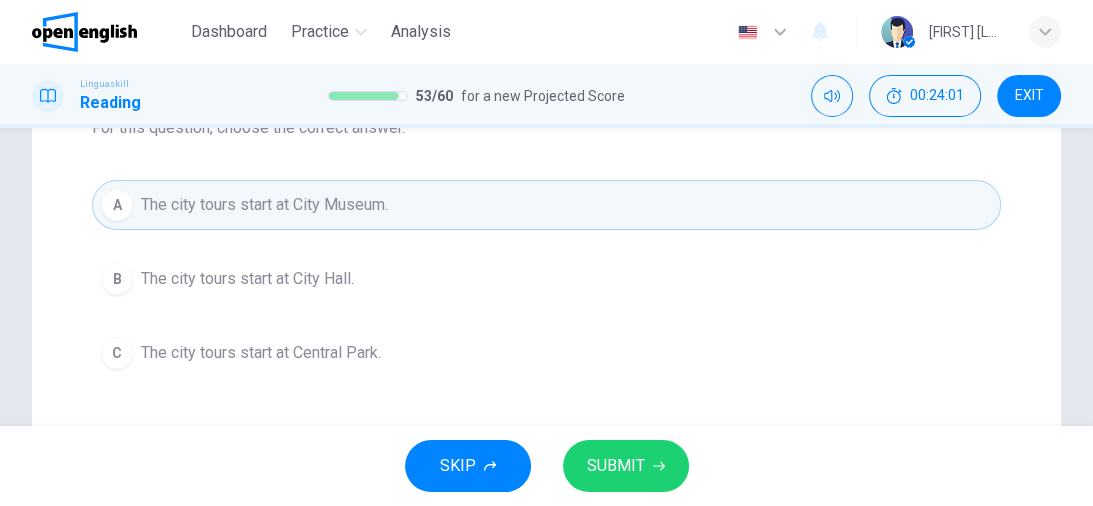 click on "SUBMIT" at bounding box center [626, 466] 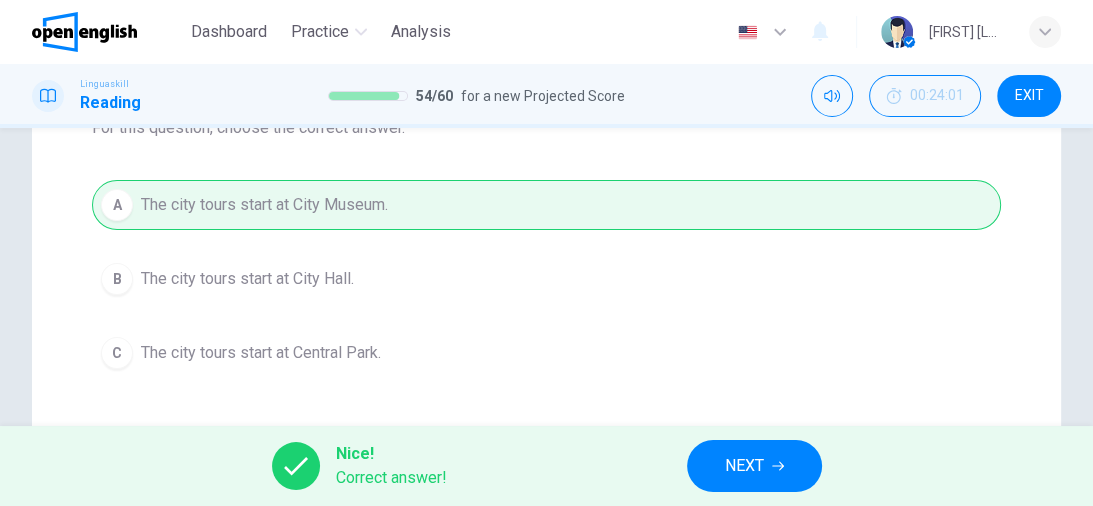 click on "NEXT" at bounding box center (744, 466) 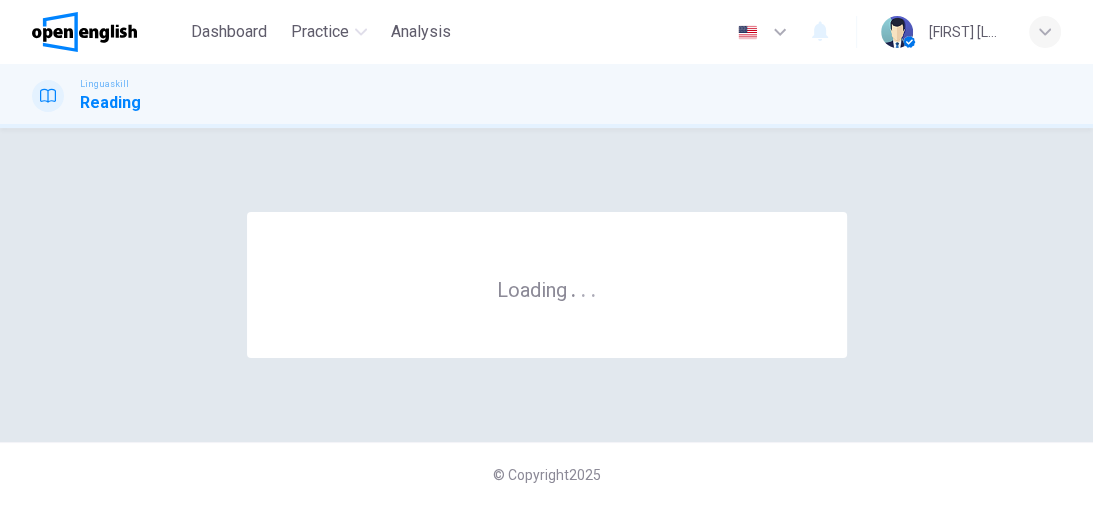 scroll, scrollTop: 0, scrollLeft: 0, axis: both 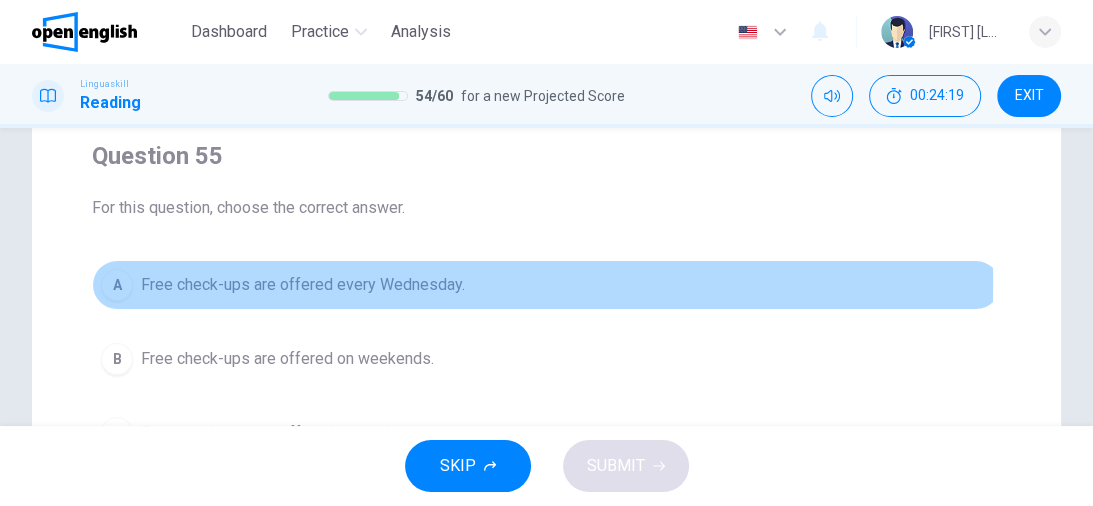 drag, startPoint x: 115, startPoint y: 283, endPoint x: 315, endPoint y: 280, distance: 200.02249 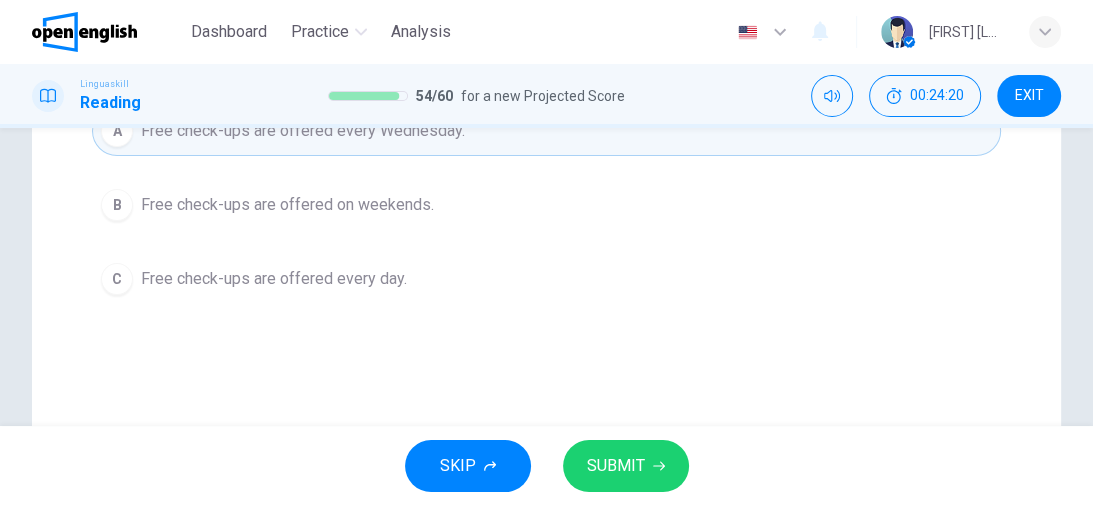 scroll, scrollTop: 320, scrollLeft: 0, axis: vertical 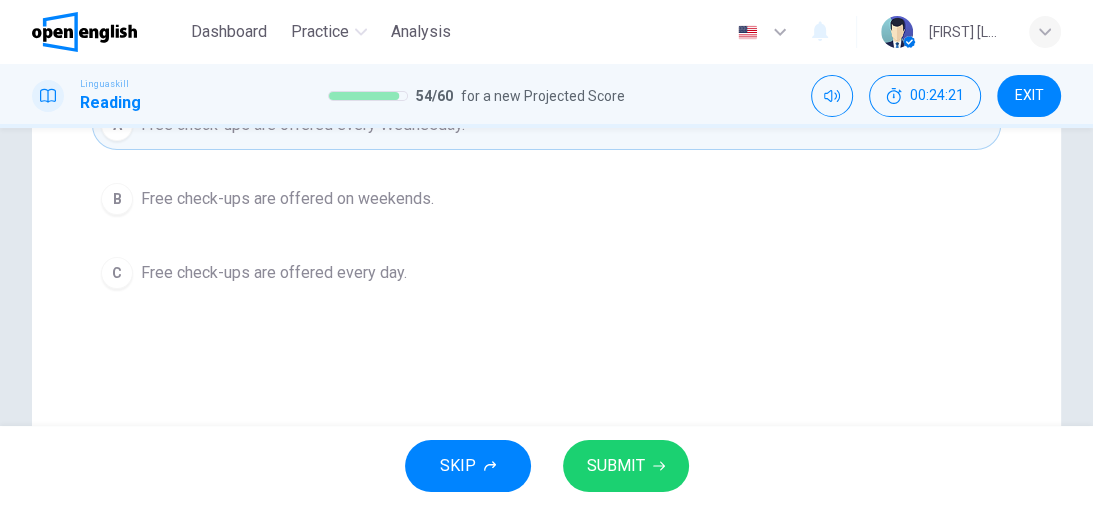 click on "SUBMIT" at bounding box center [626, 466] 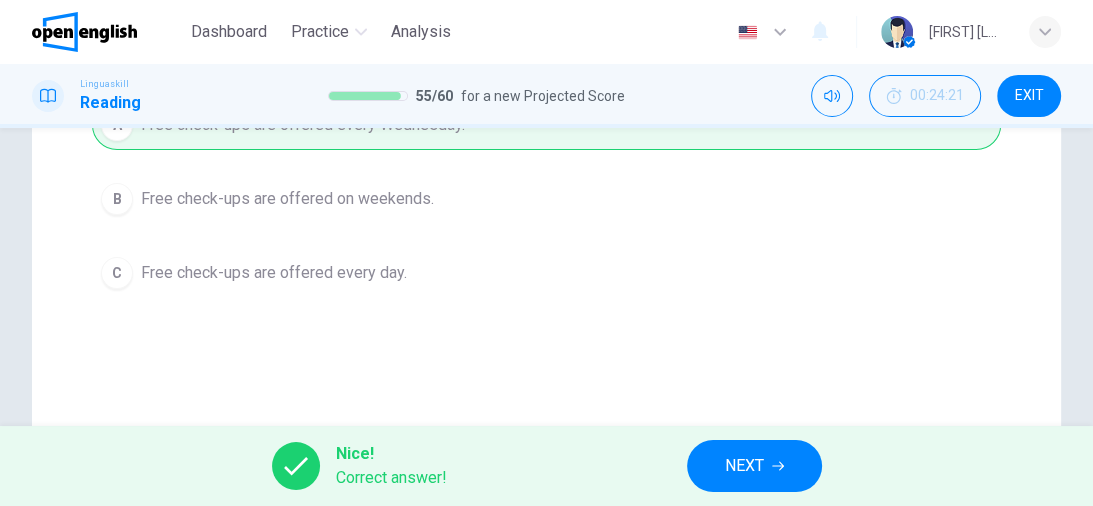 click on "NEXT" at bounding box center [744, 466] 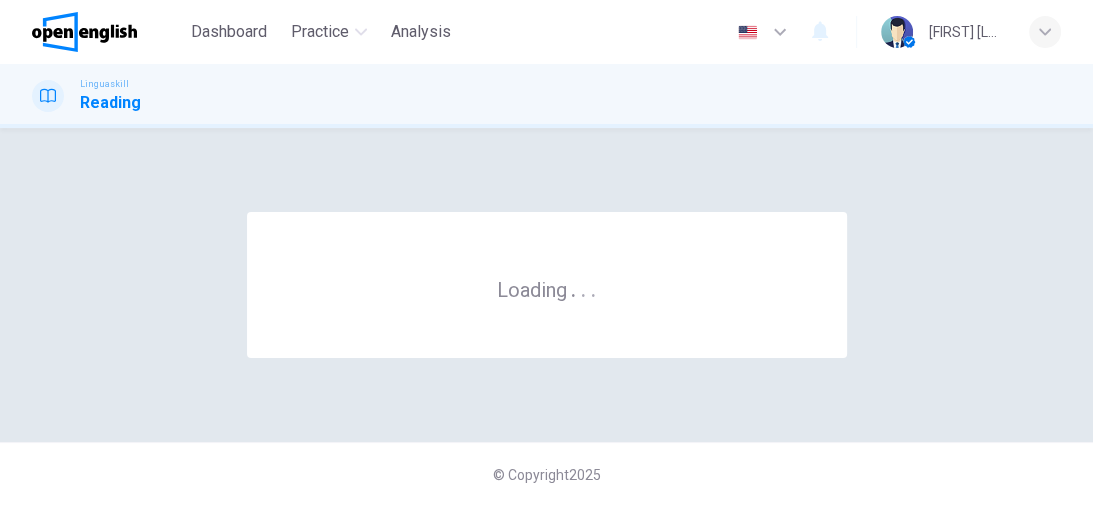scroll, scrollTop: 0, scrollLeft: 0, axis: both 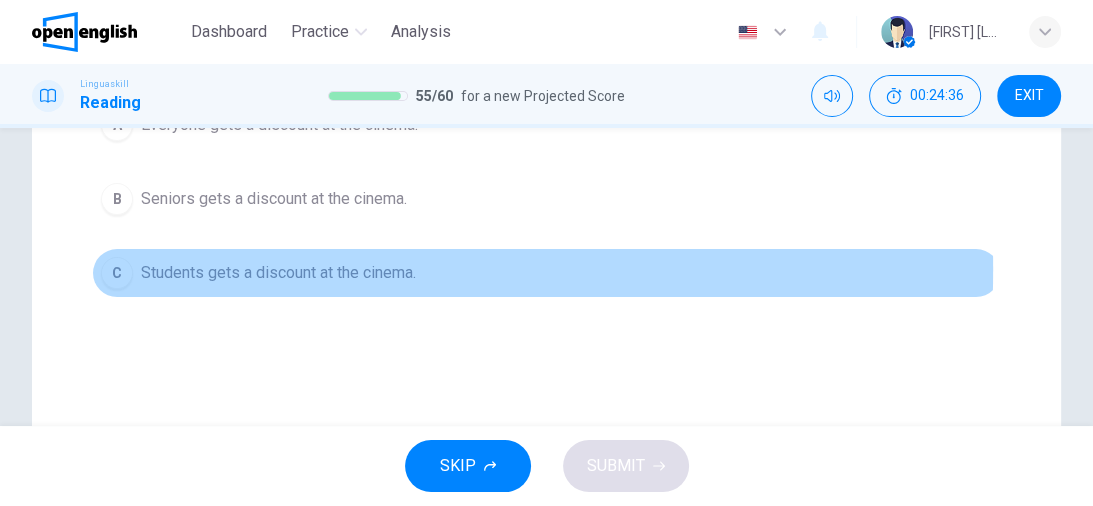 click on "C" at bounding box center (117, 273) 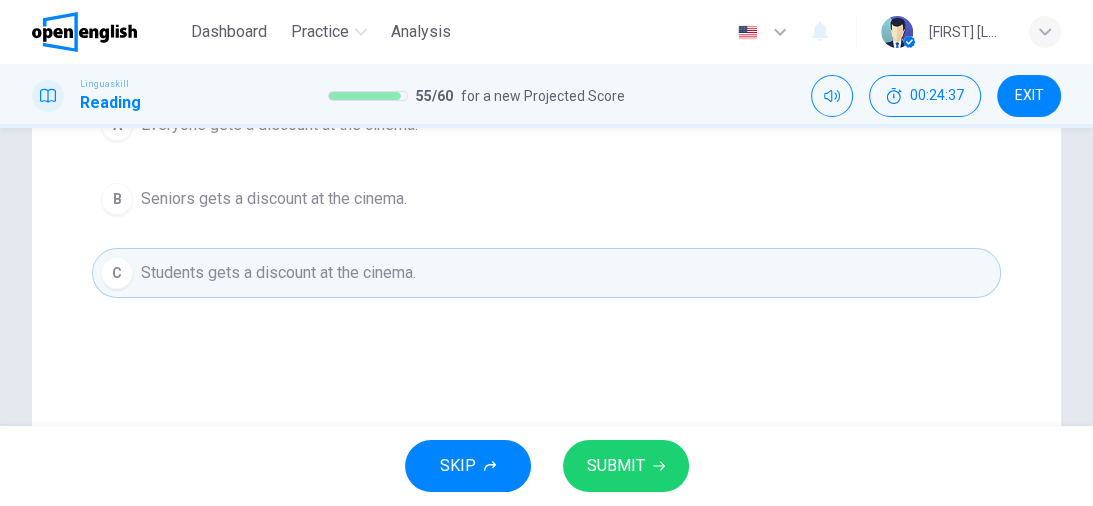click on "SUBMIT" at bounding box center [616, 466] 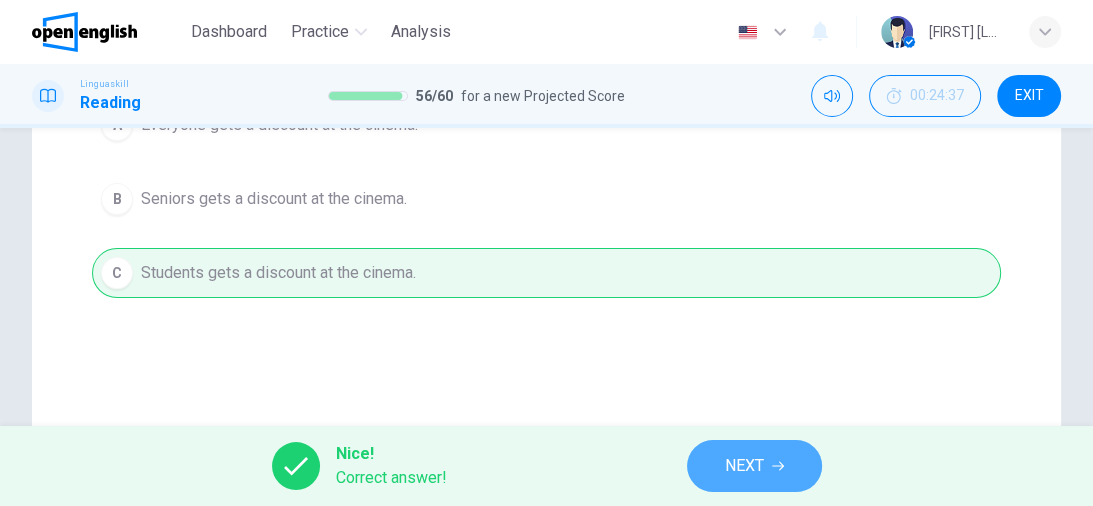 click on "NEXT" at bounding box center (744, 466) 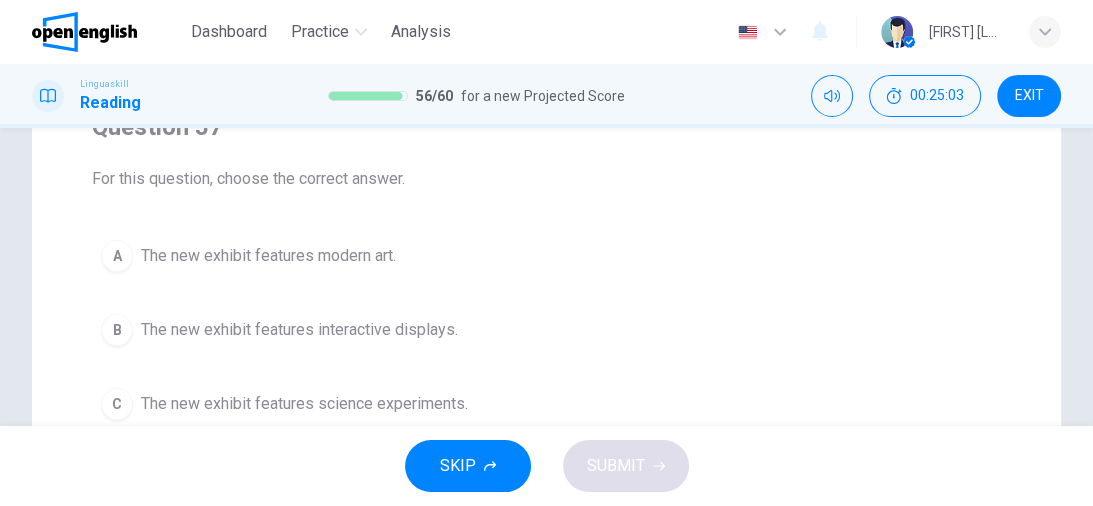 scroll, scrollTop: 240, scrollLeft: 0, axis: vertical 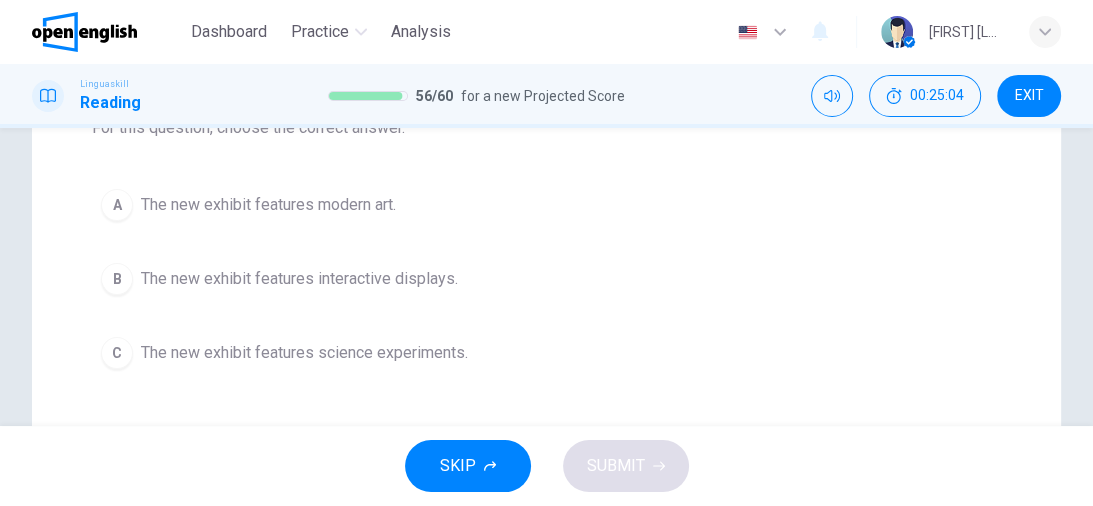 click on "B" at bounding box center (117, 279) 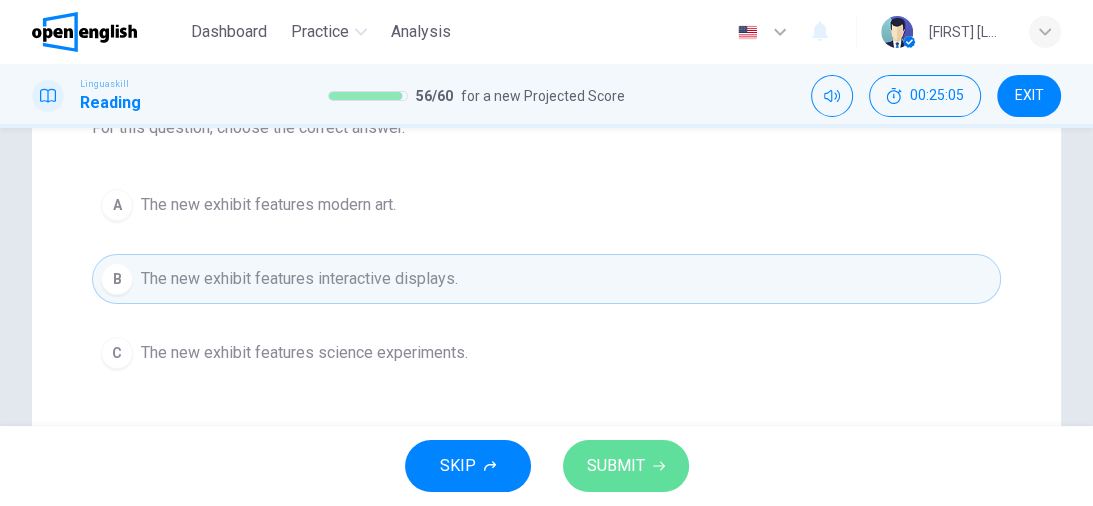 click on "SUBMIT" at bounding box center (616, 466) 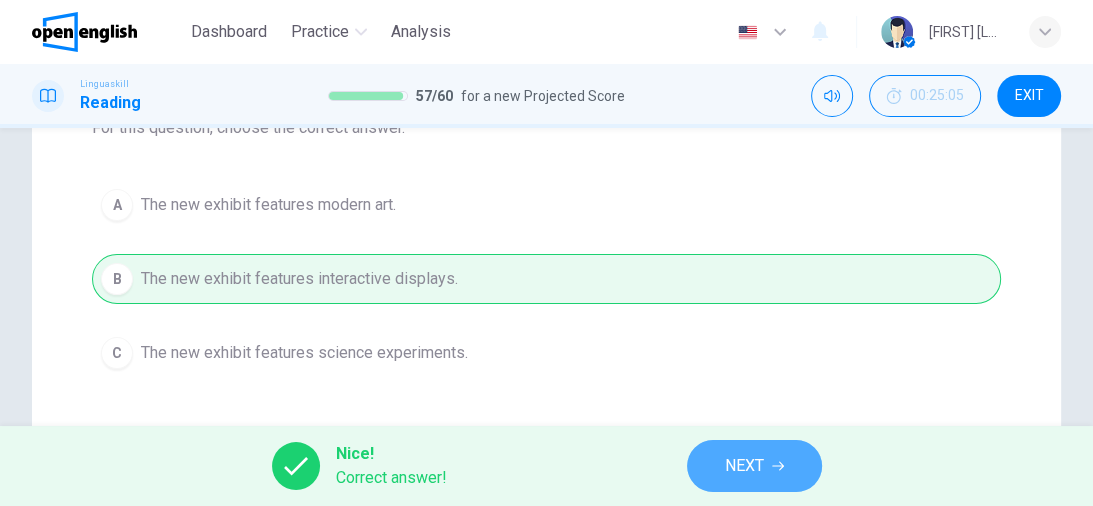 click on "NEXT" at bounding box center (754, 466) 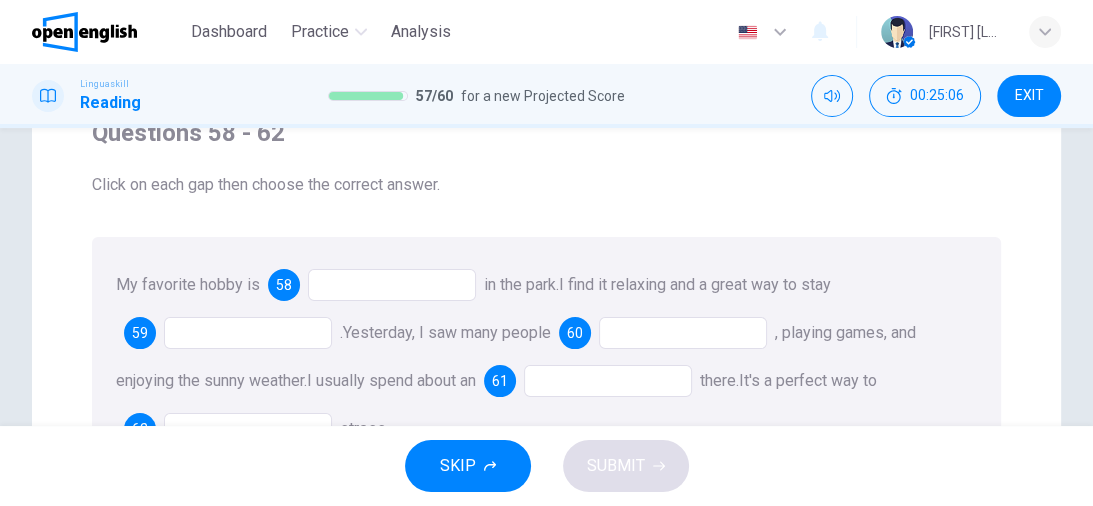 scroll, scrollTop: 160, scrollLeft: 0, axis: vertical 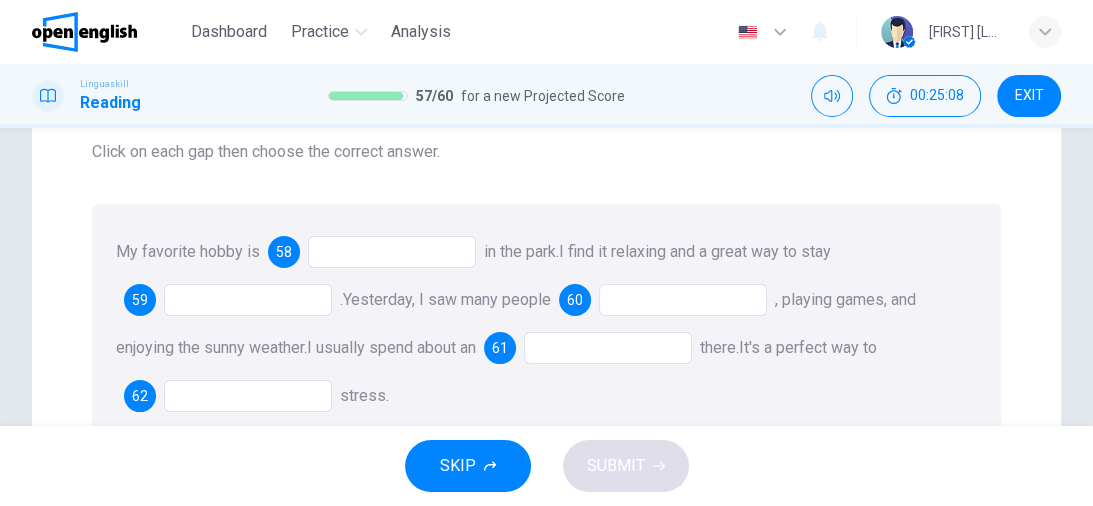 click at bounding box center (392, 252) 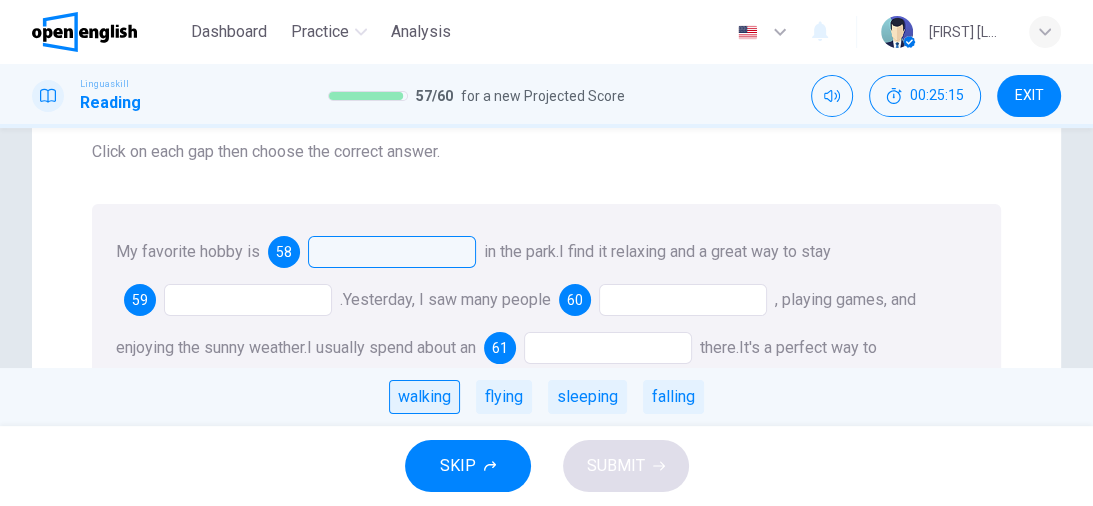 click on "walking" at bounding box center [424, 397] 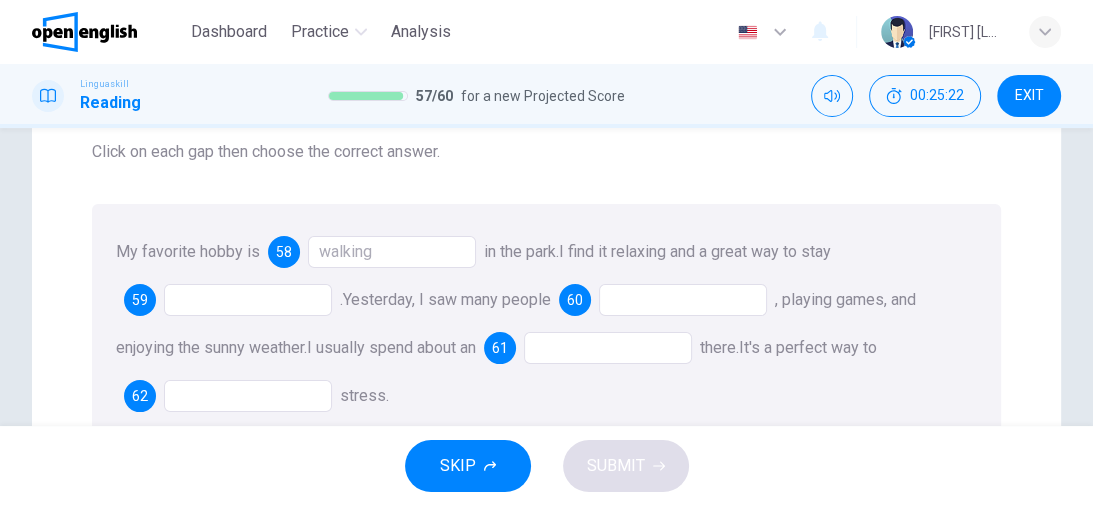 click at bounding box center (248, 300) 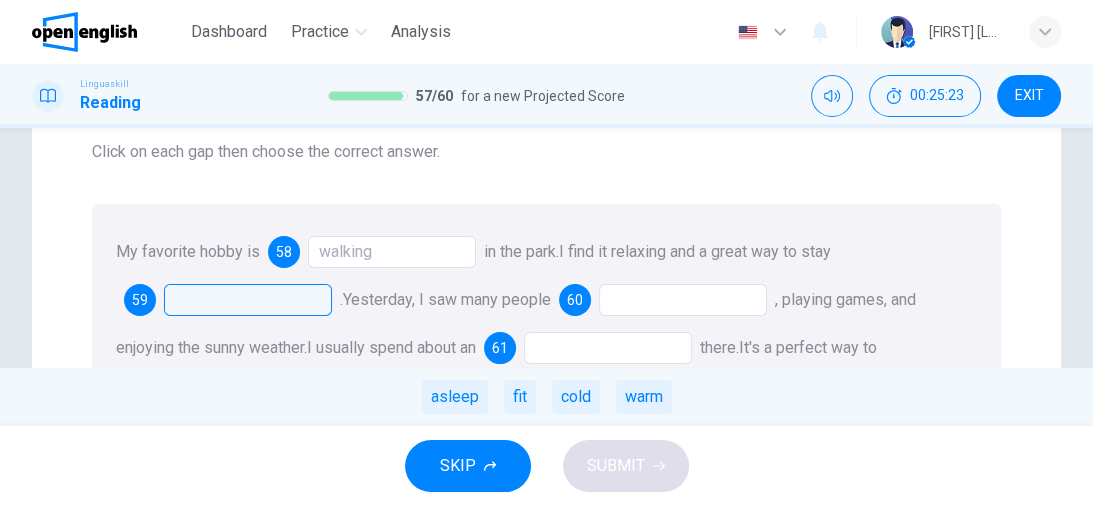 click at bounding box center [248, 300] 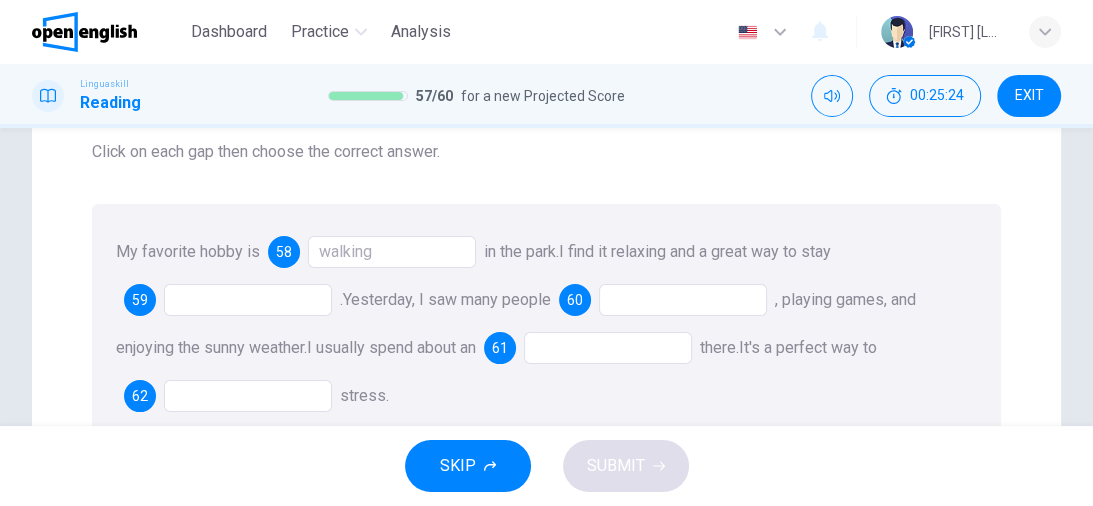 click at bounding box center (248, 300) 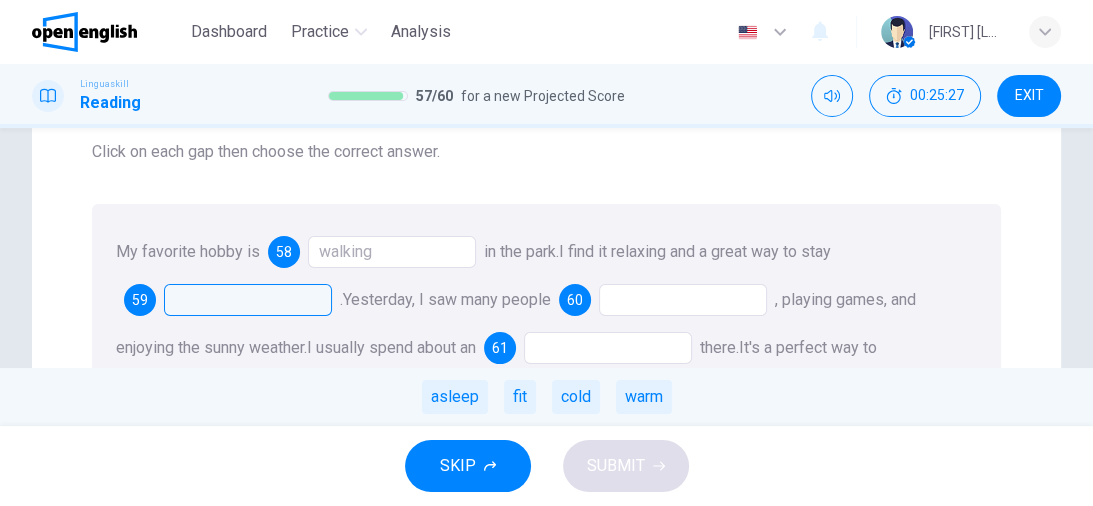 click on "fit" at bounding box center (520, 397) 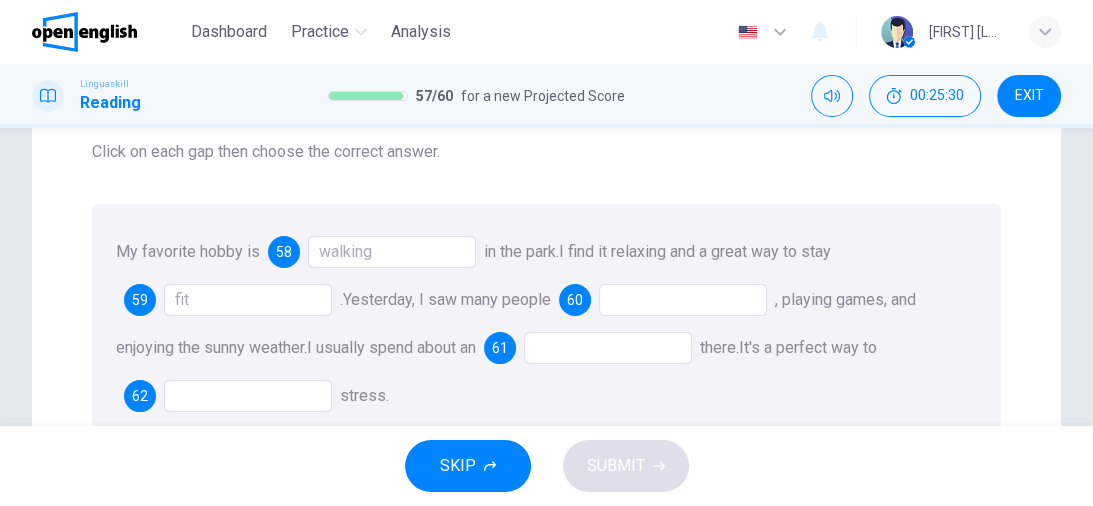 click at bounding box center [683, 300] 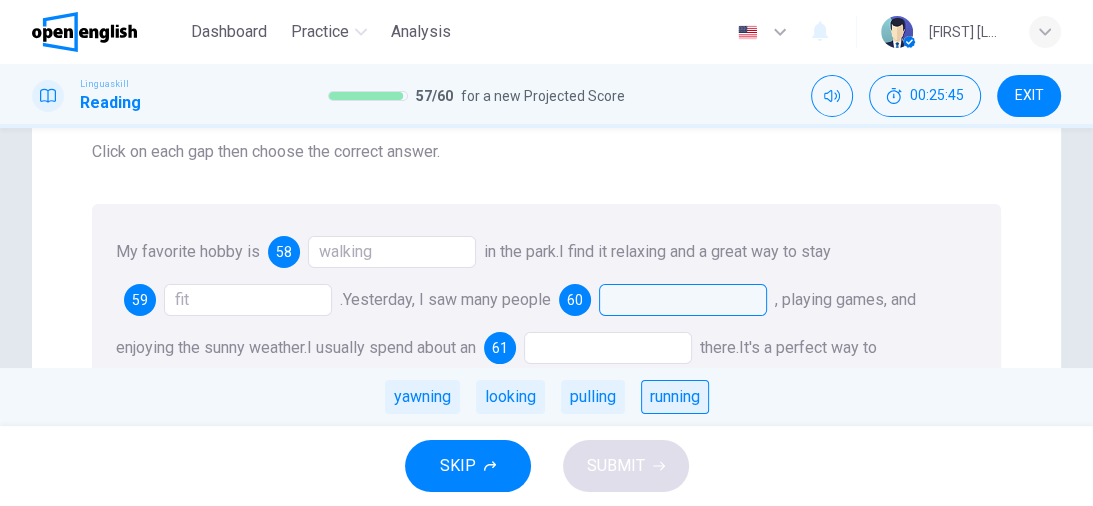 click on "running" at bounding box center (675, 397) 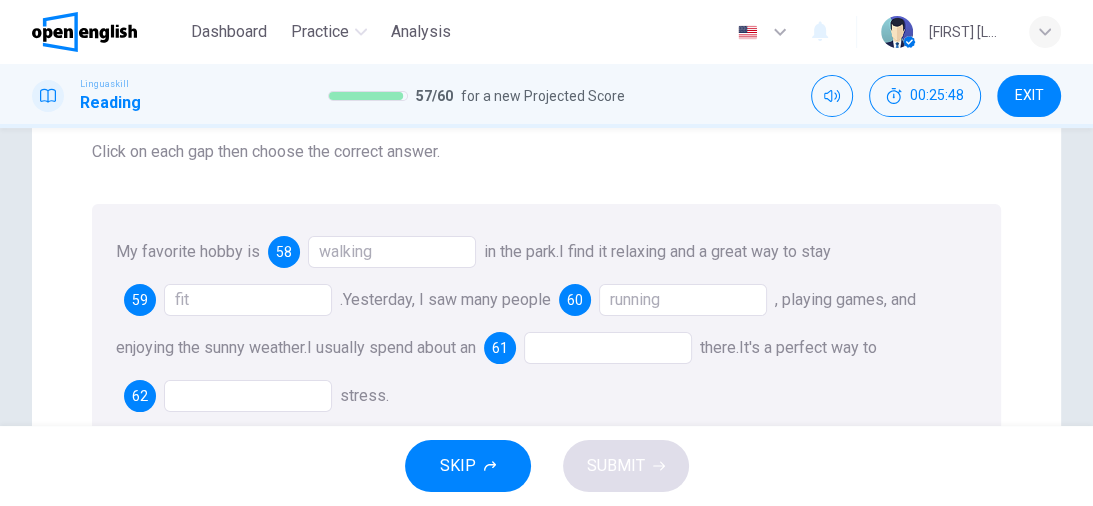 click at bounding box center [608, 348] 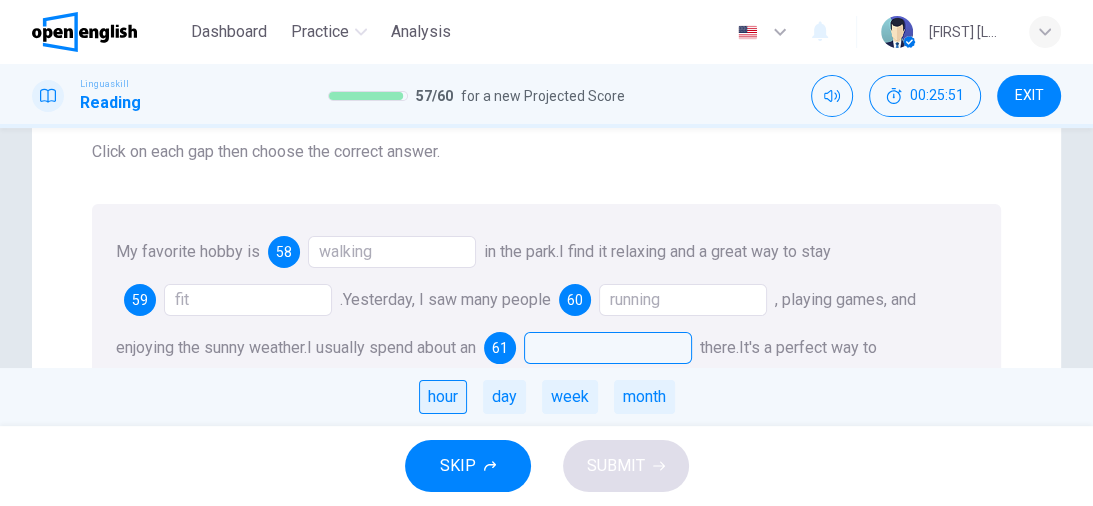 click on "hour" at bounding box center (443, 397) 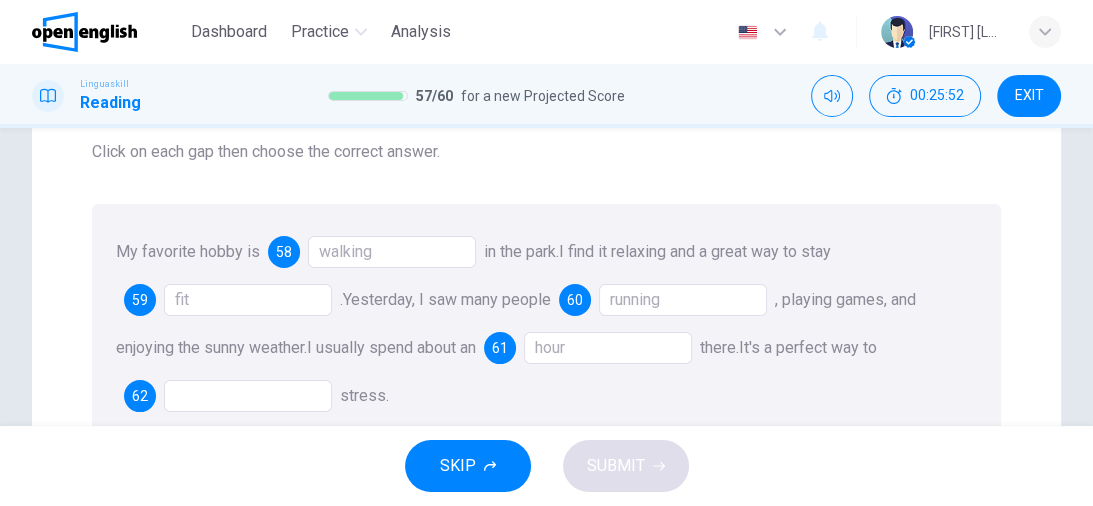 click at bounding box center [248, 396] 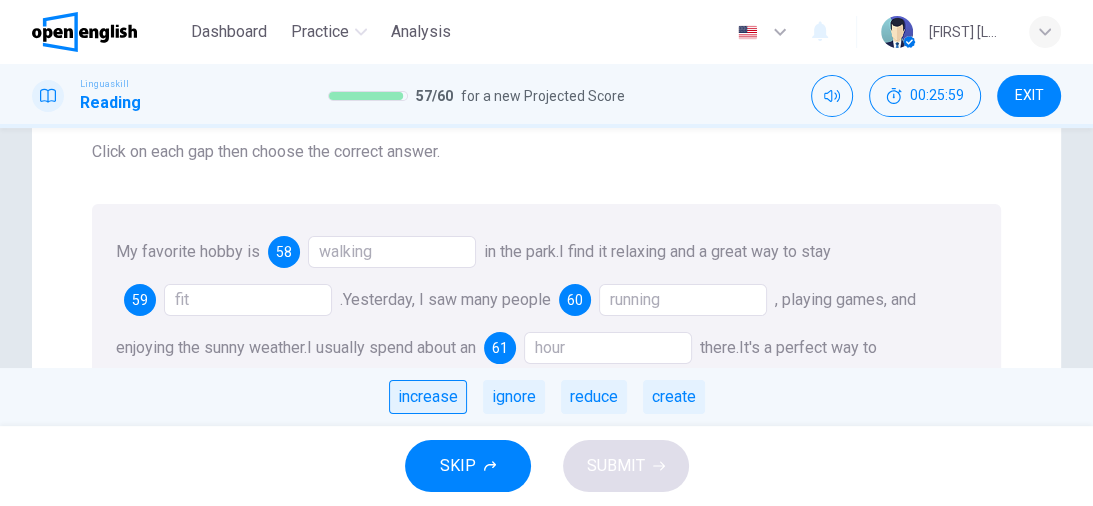click on "increase" at bounding box center (428, 397) 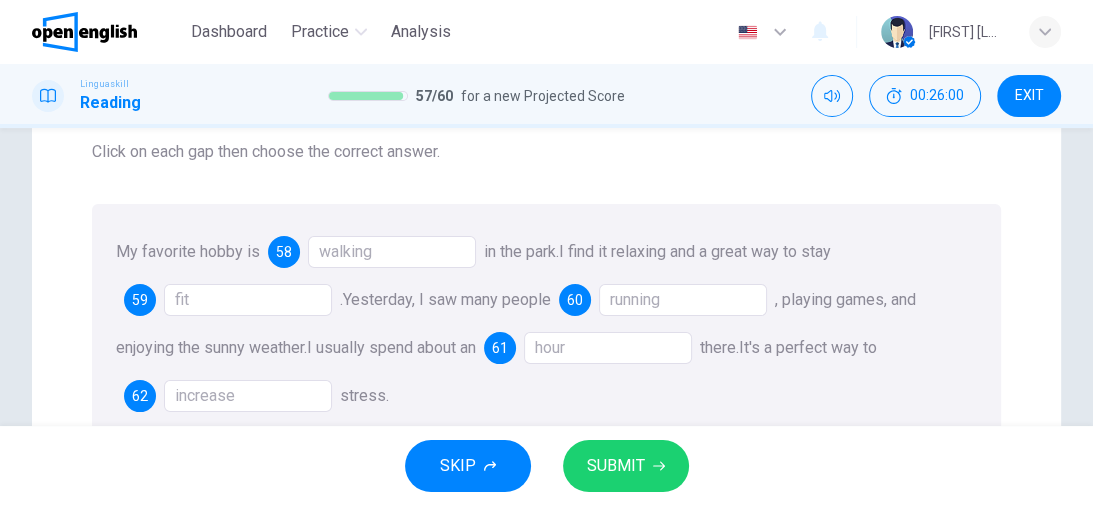click on "increase" at bounding box center (248, 396) 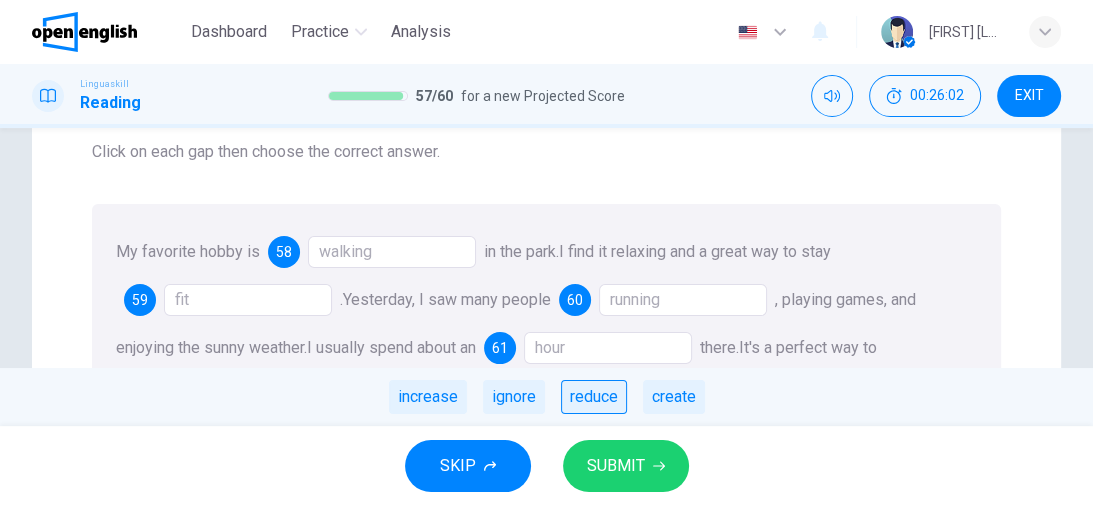 click on "reduce" at bounding box center (594, 397) 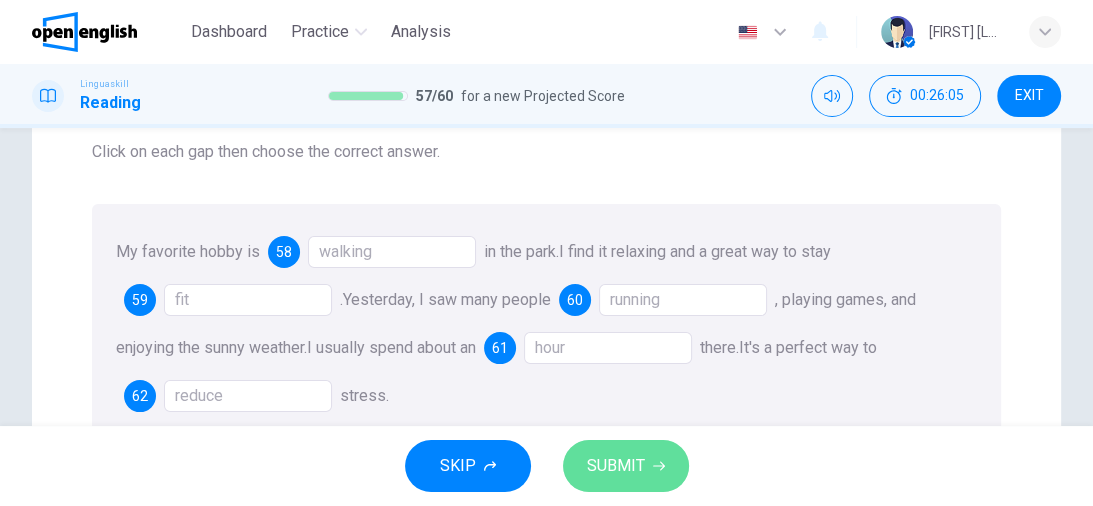 click on "SUBMIT" at bounding box center [616, 466] 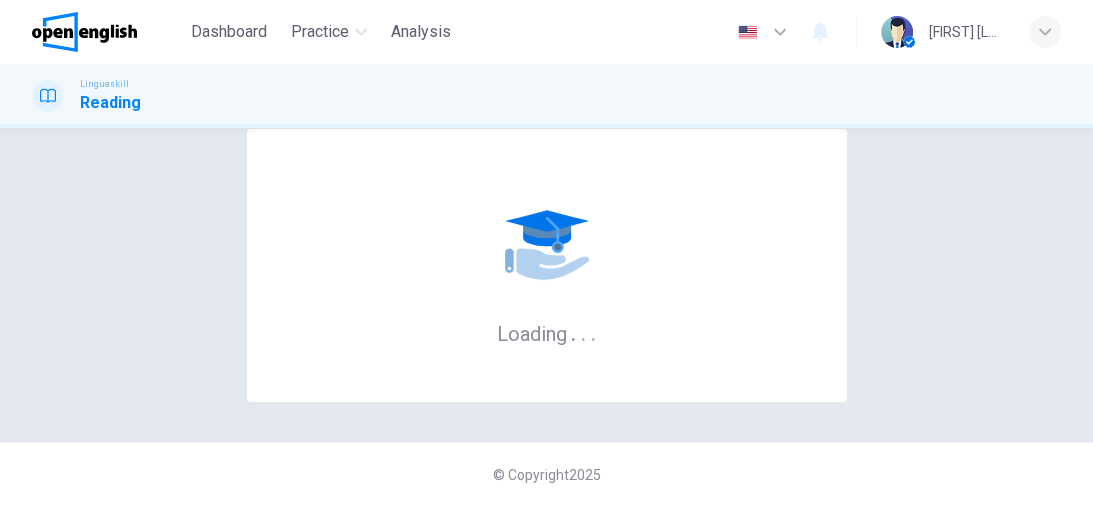 scroll, scrollTop: 0, scrollLeft: 0, axis: both 